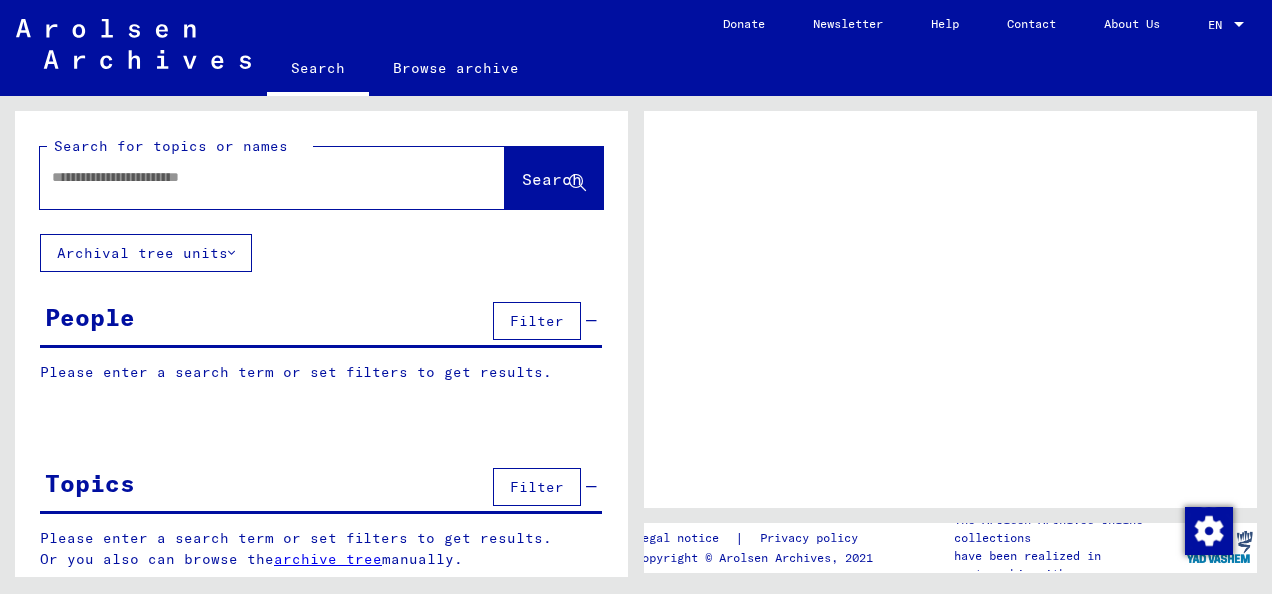scroll, scrollTop: 0, scrollLeft: 0, axis: both 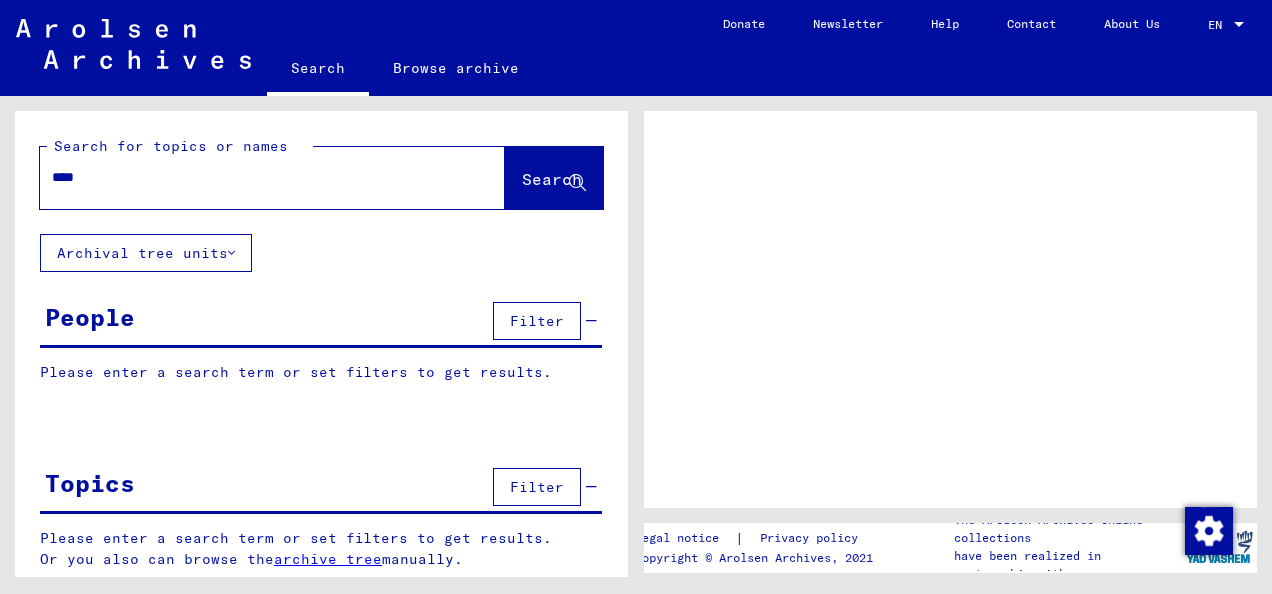 type on "****" 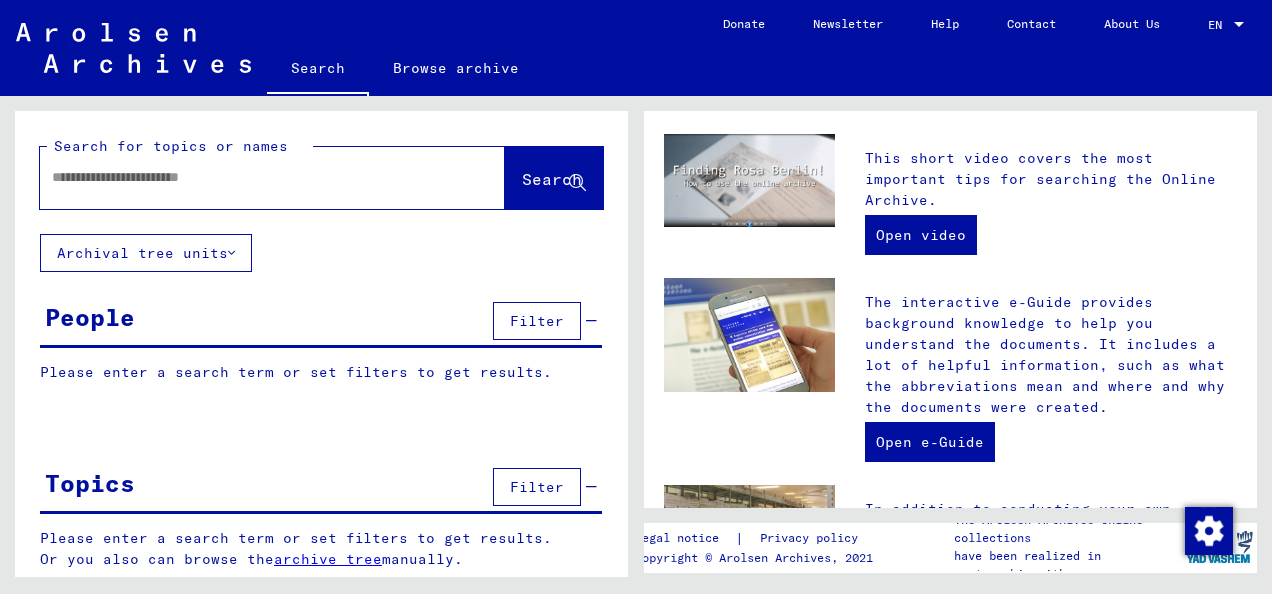 scroll, scrollTop: 468, scrollLeft: 0, axis: vertical 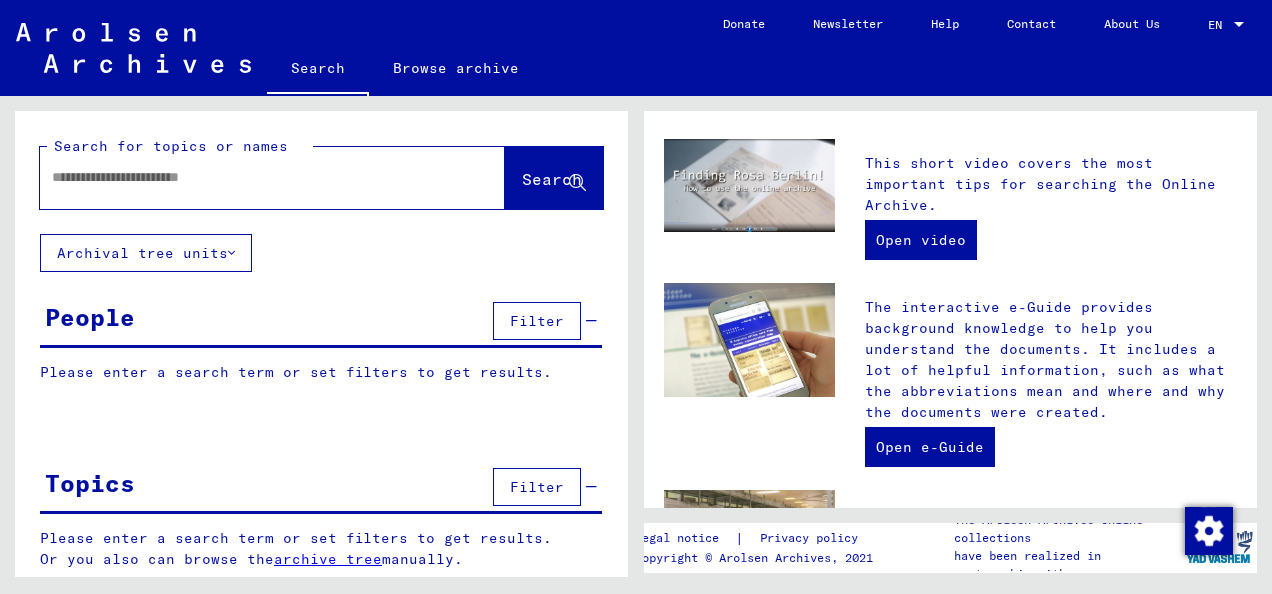 click at bounding box center [248, 177] 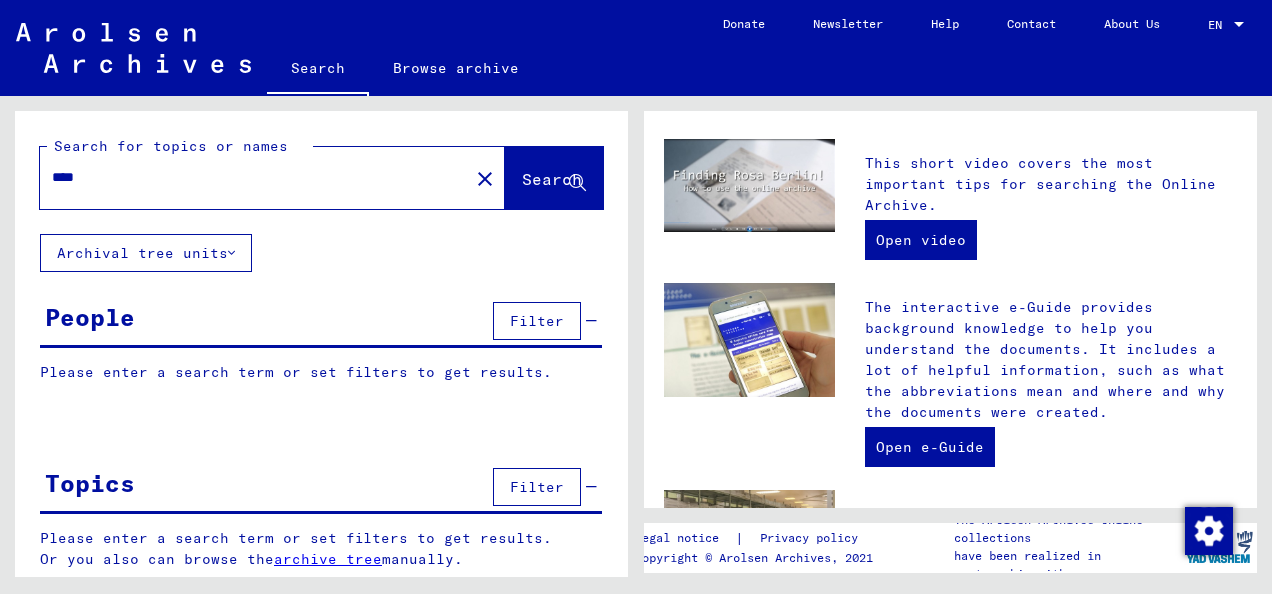 type on "****" 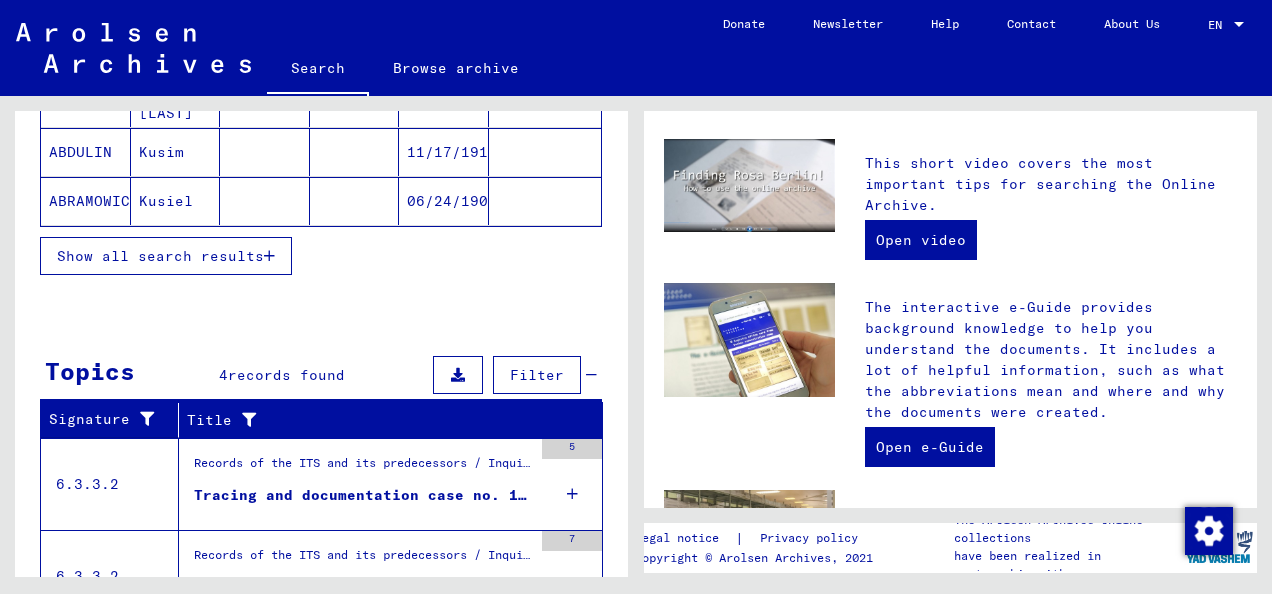 scroll, scrollTop: 436, scrollLeft: 0, axis: vertical 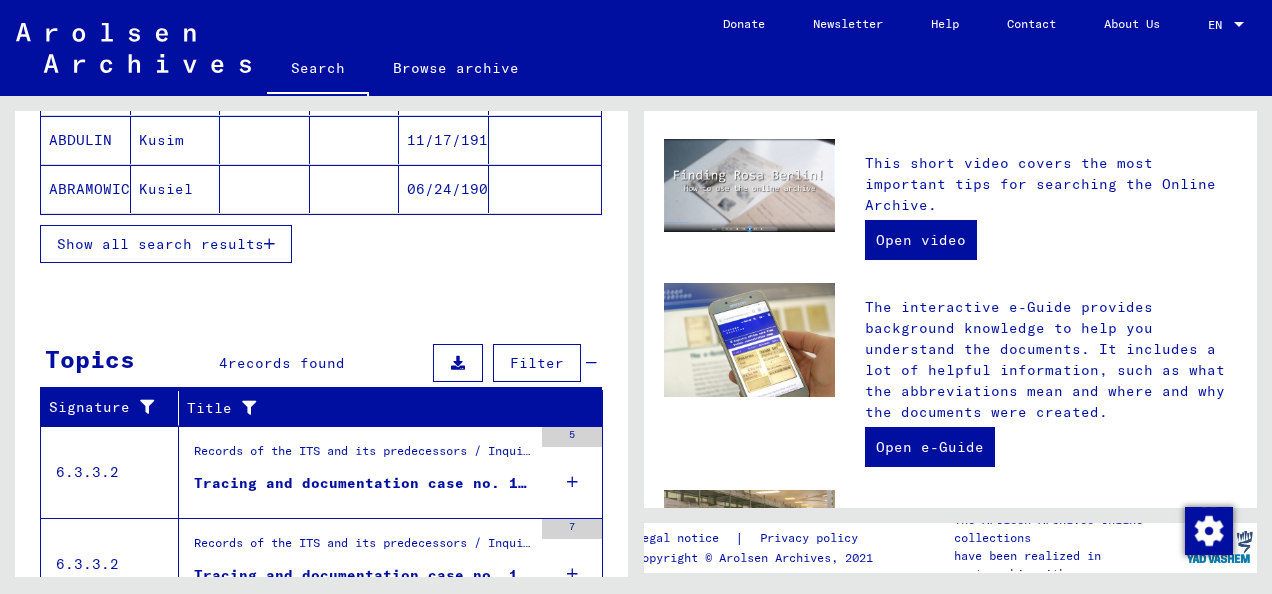click on "Show all search results" at bounding box center [160, 244] 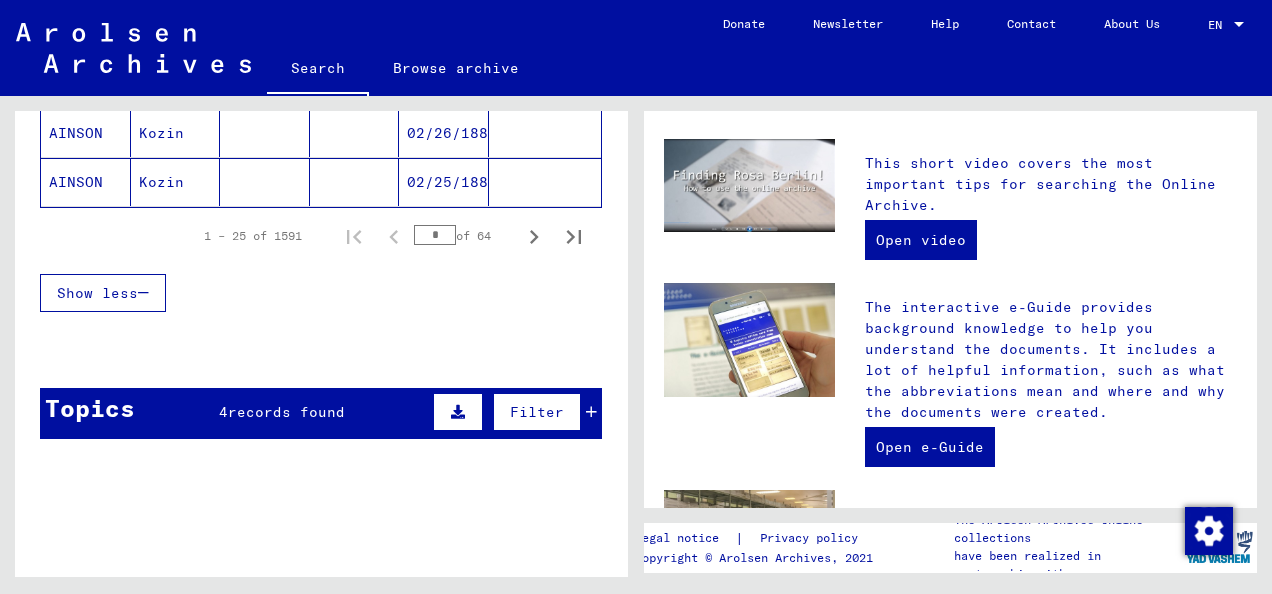scroll, scrollTop: 1424, scrollLeft: 0, axis: vertical 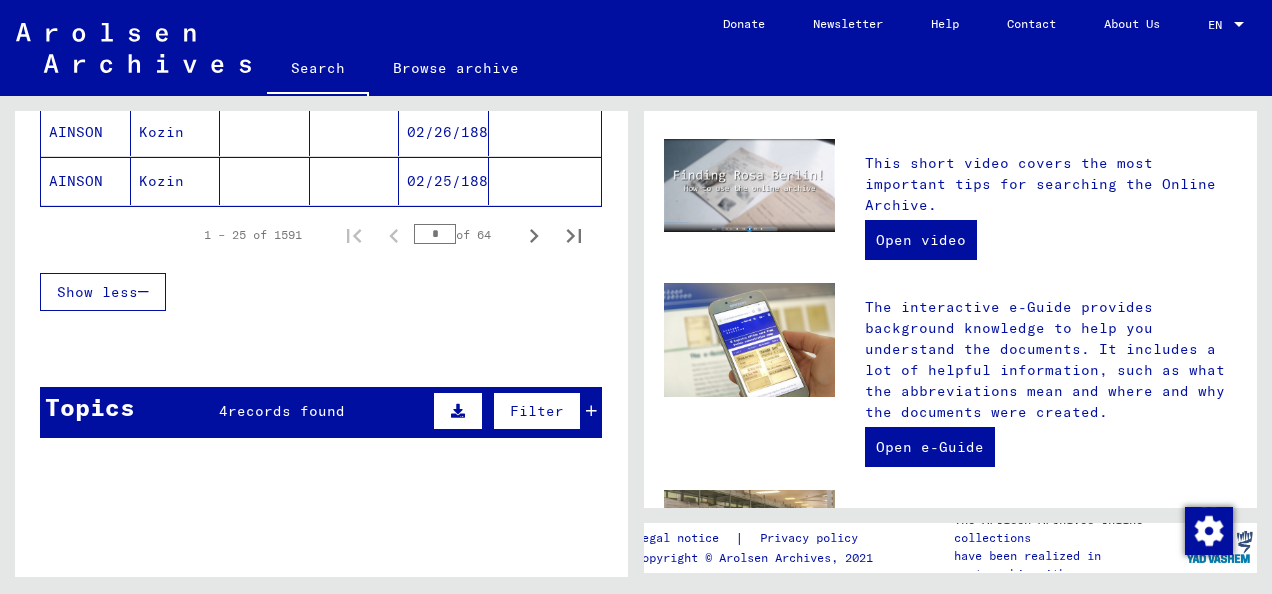 click 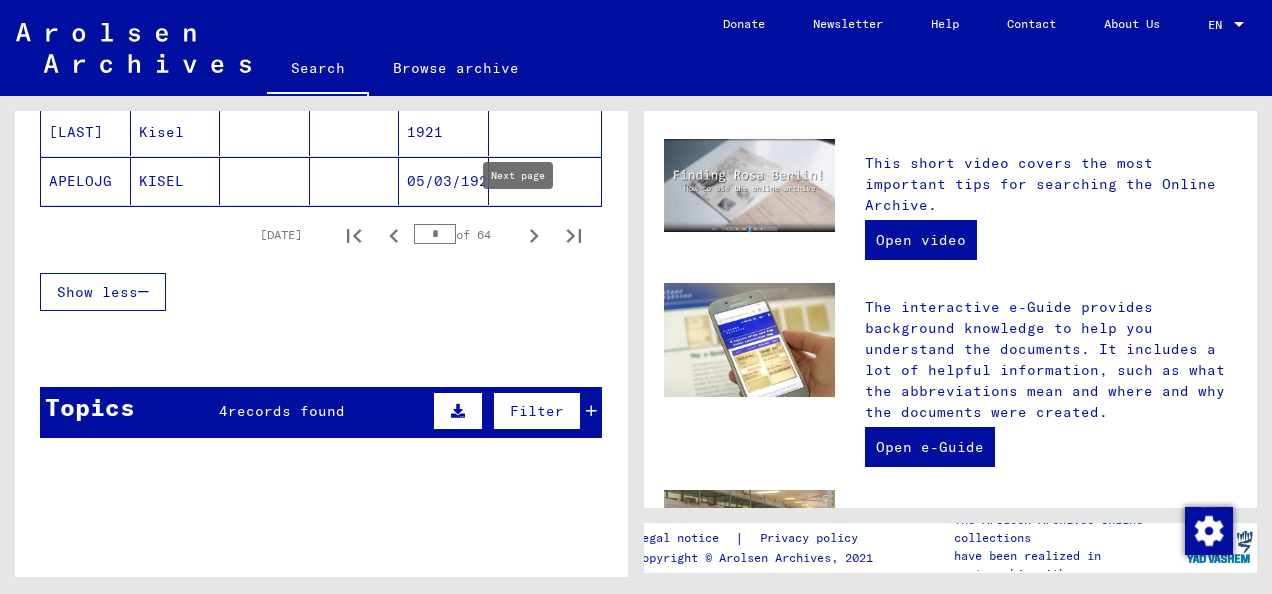 click 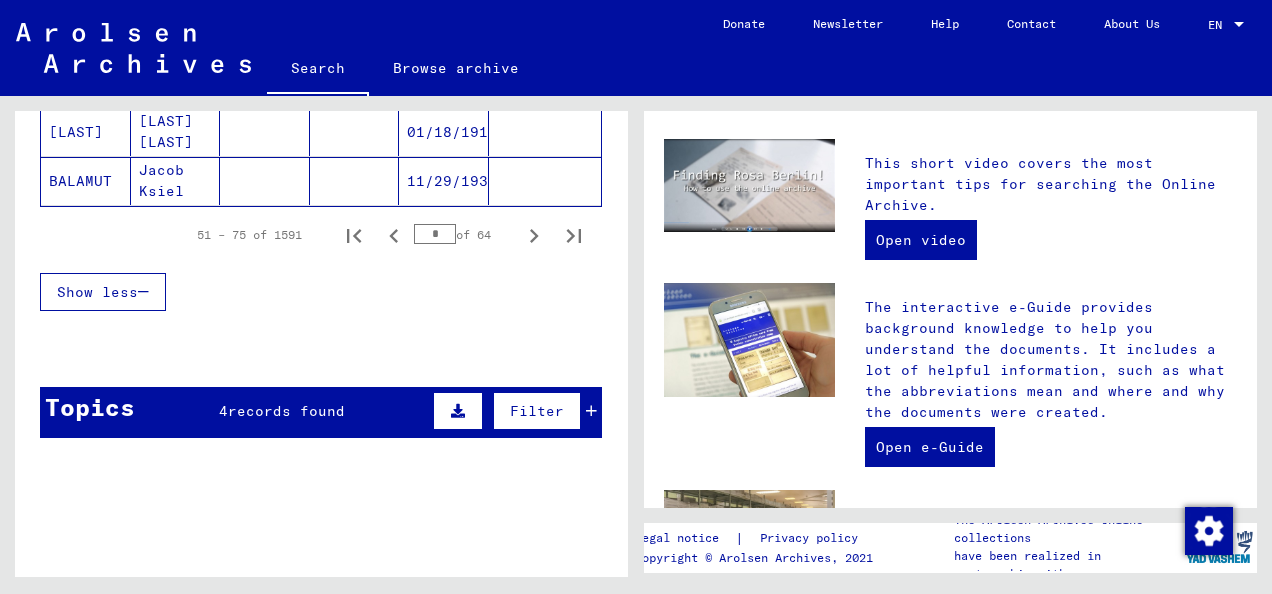 click 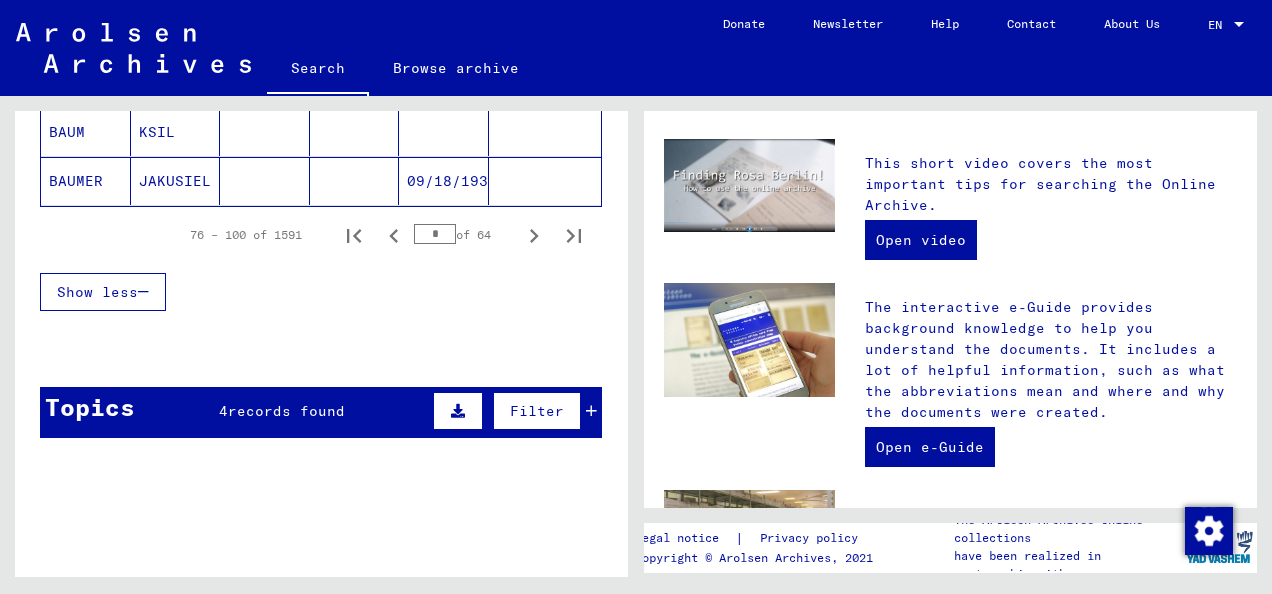 click 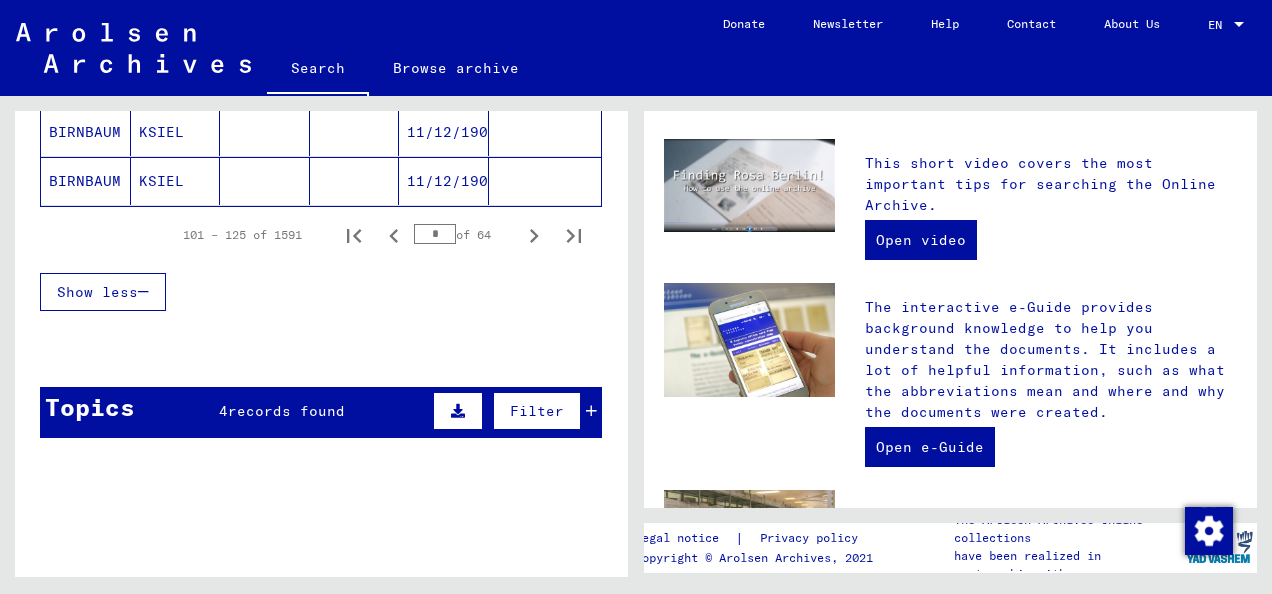 click 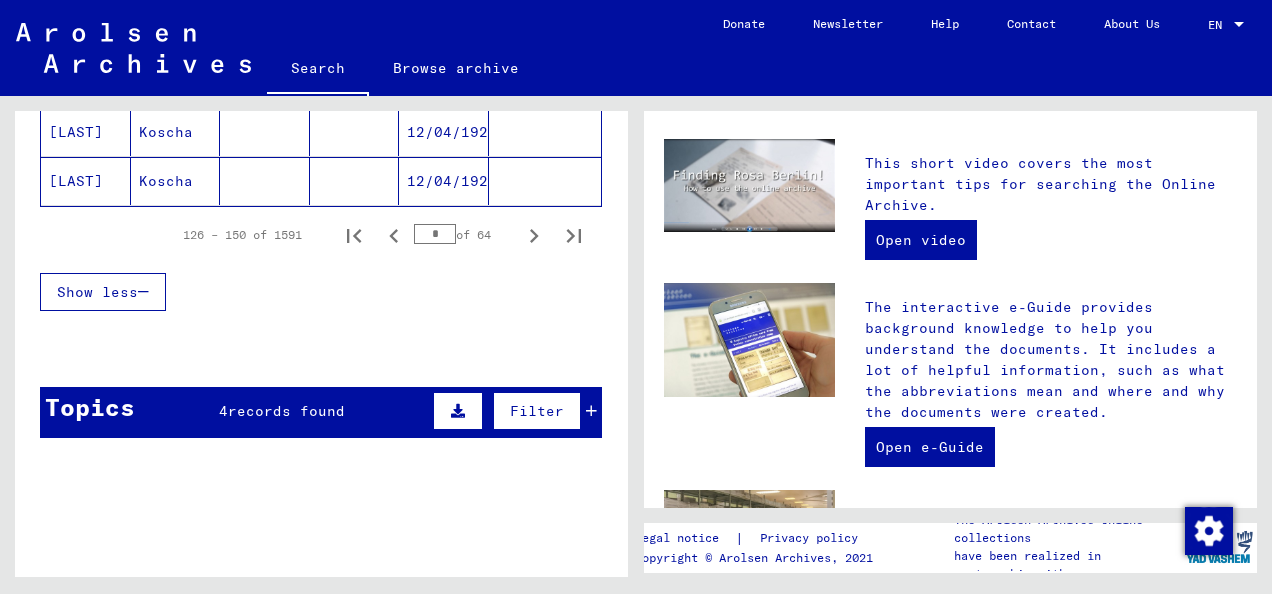 click 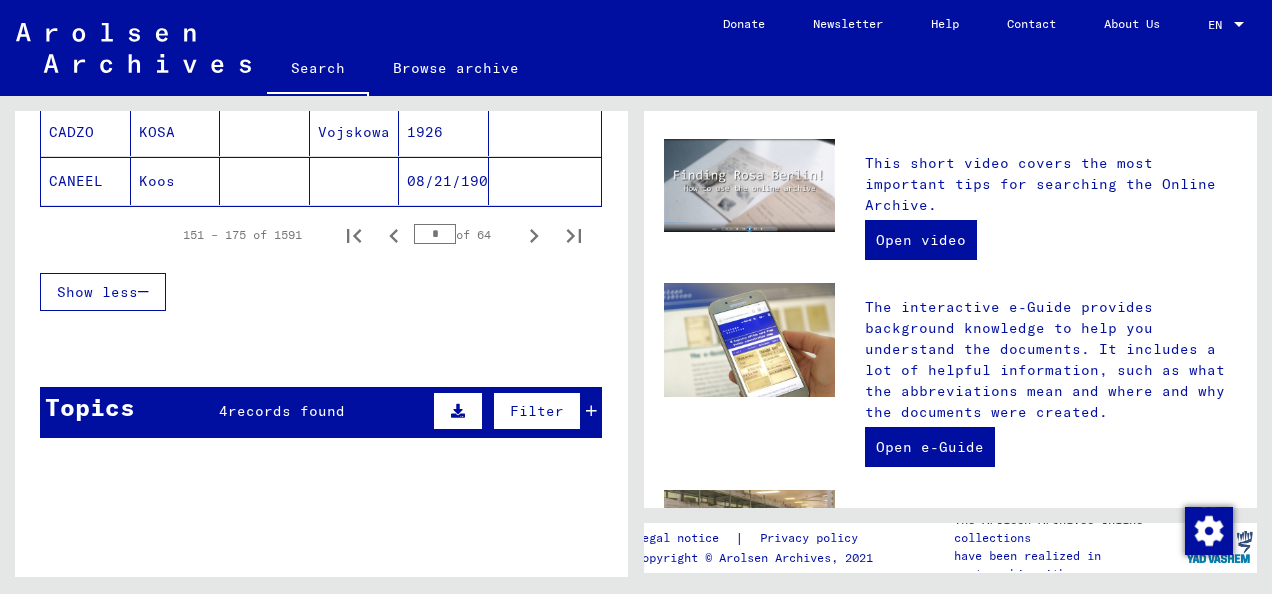 click 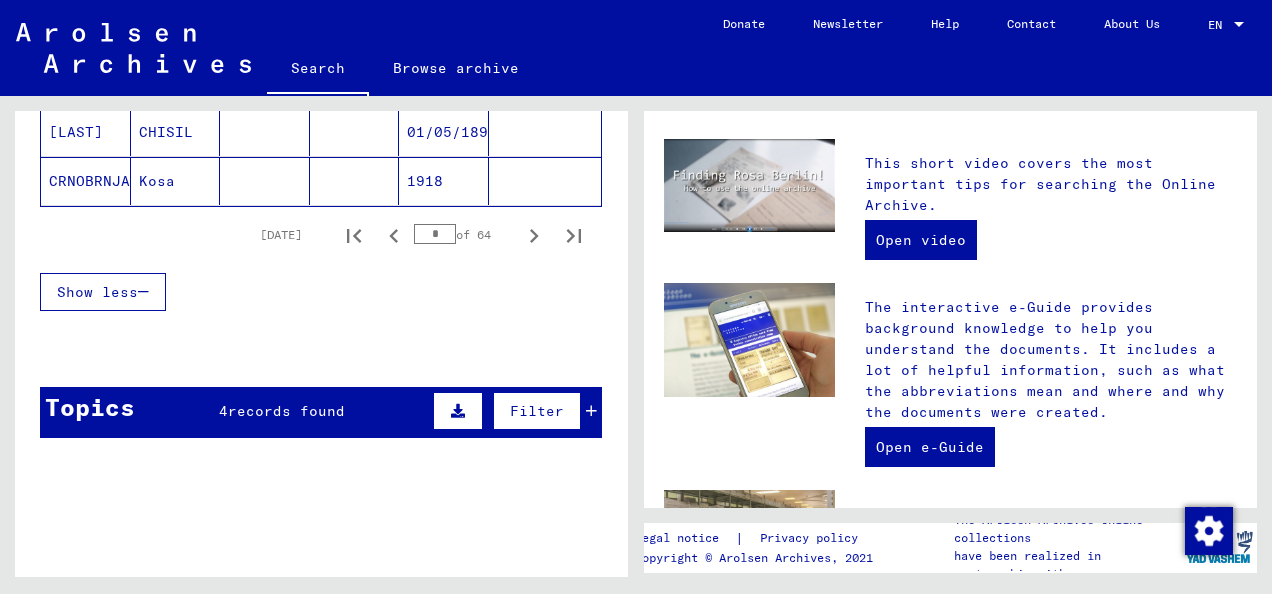 click 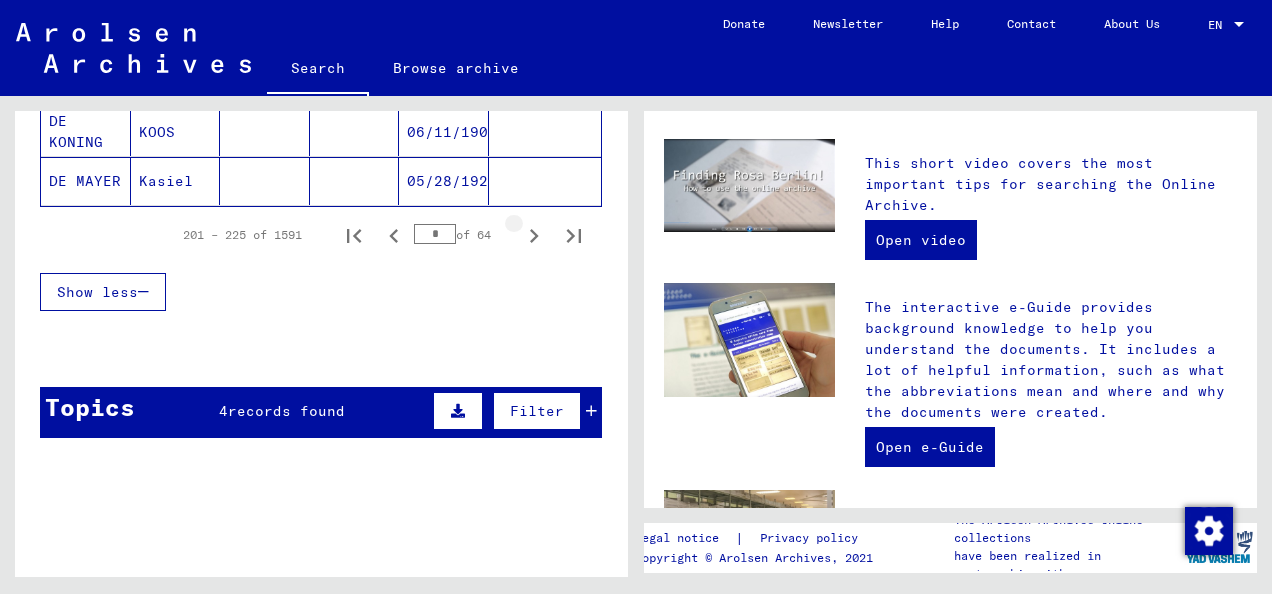 click 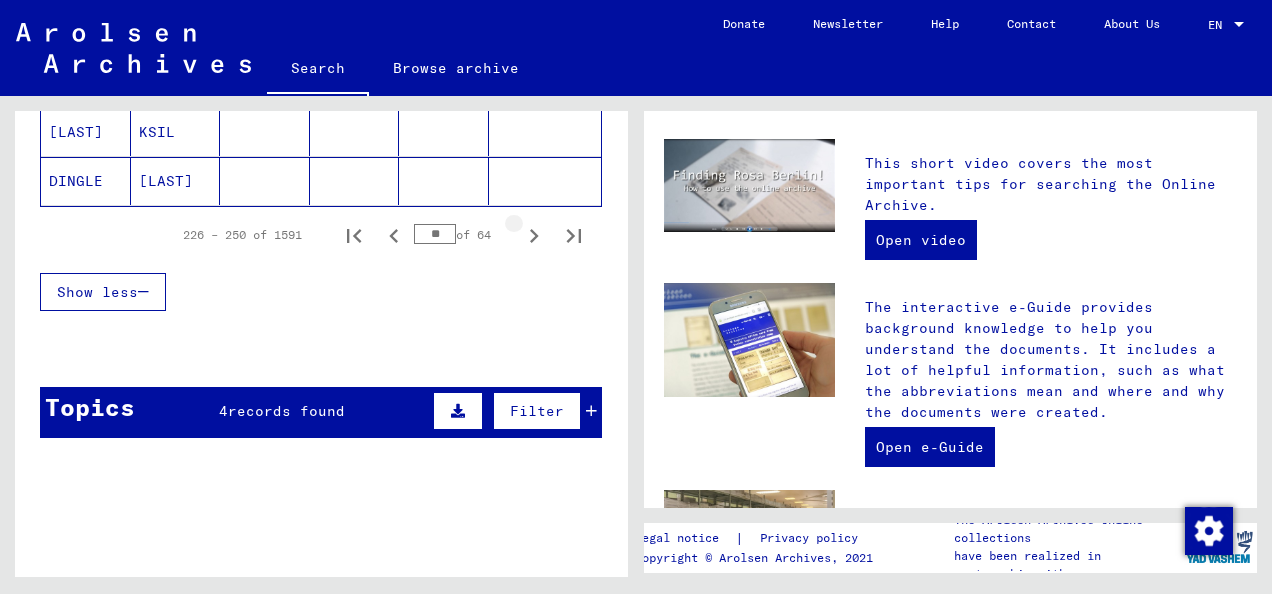 click 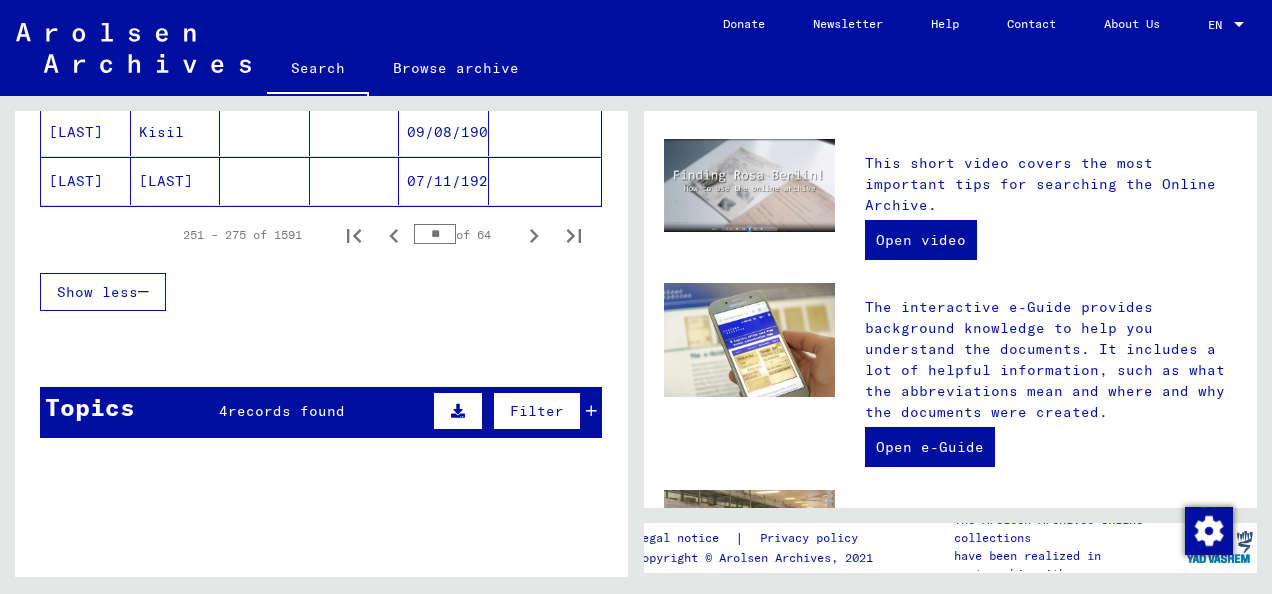 click 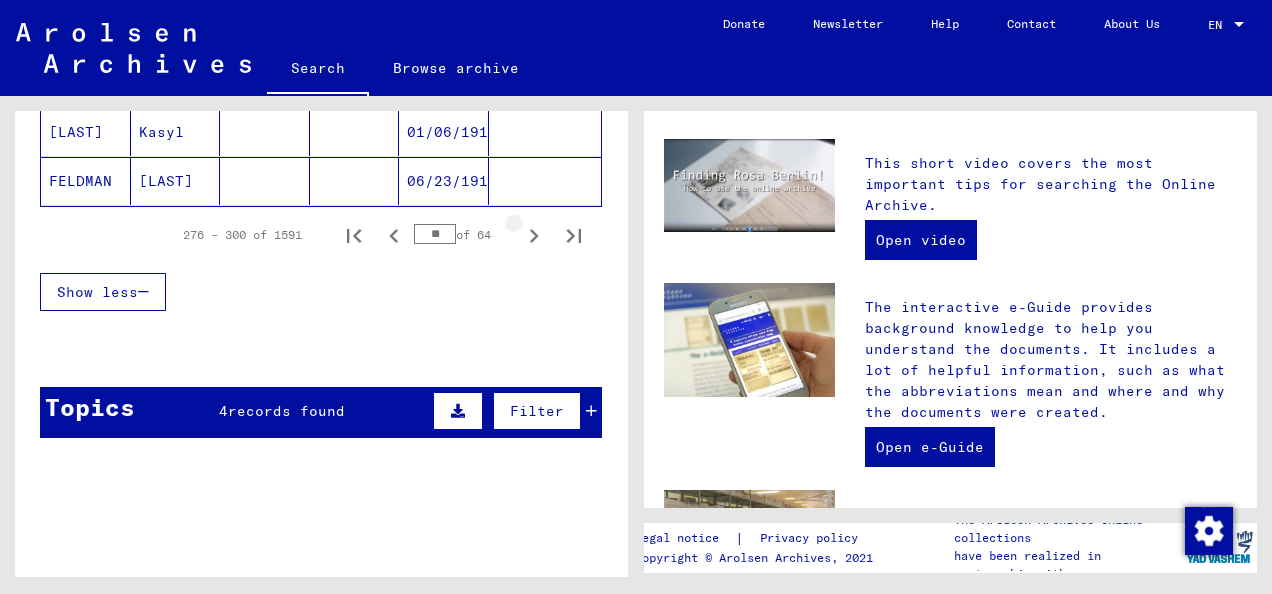 click 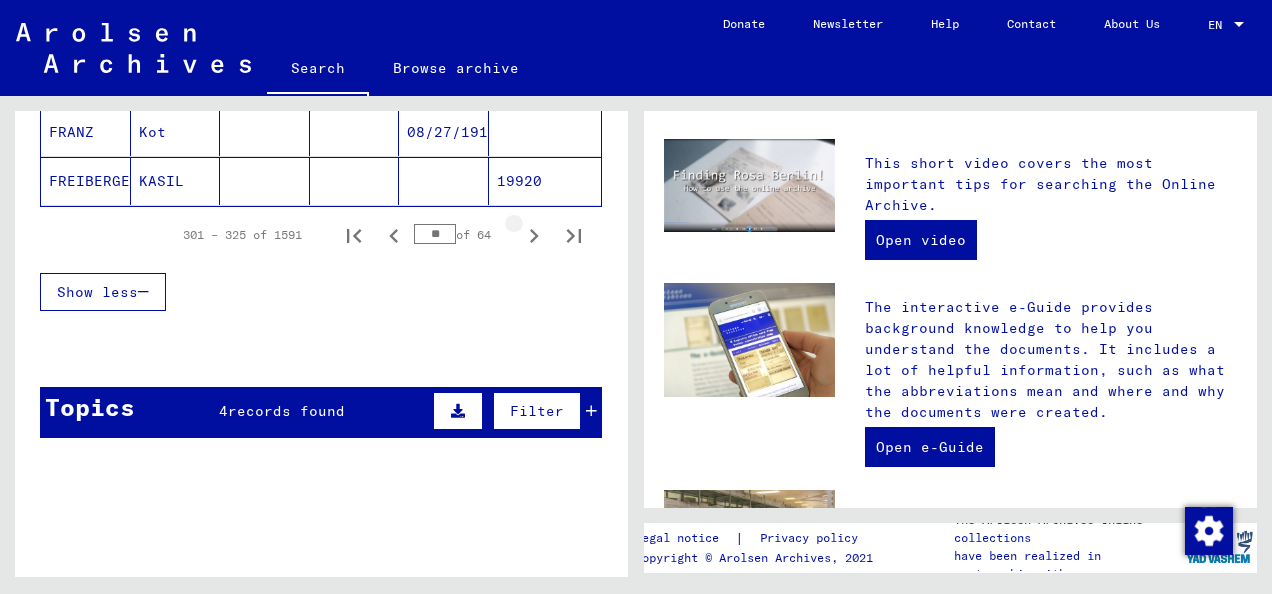 click 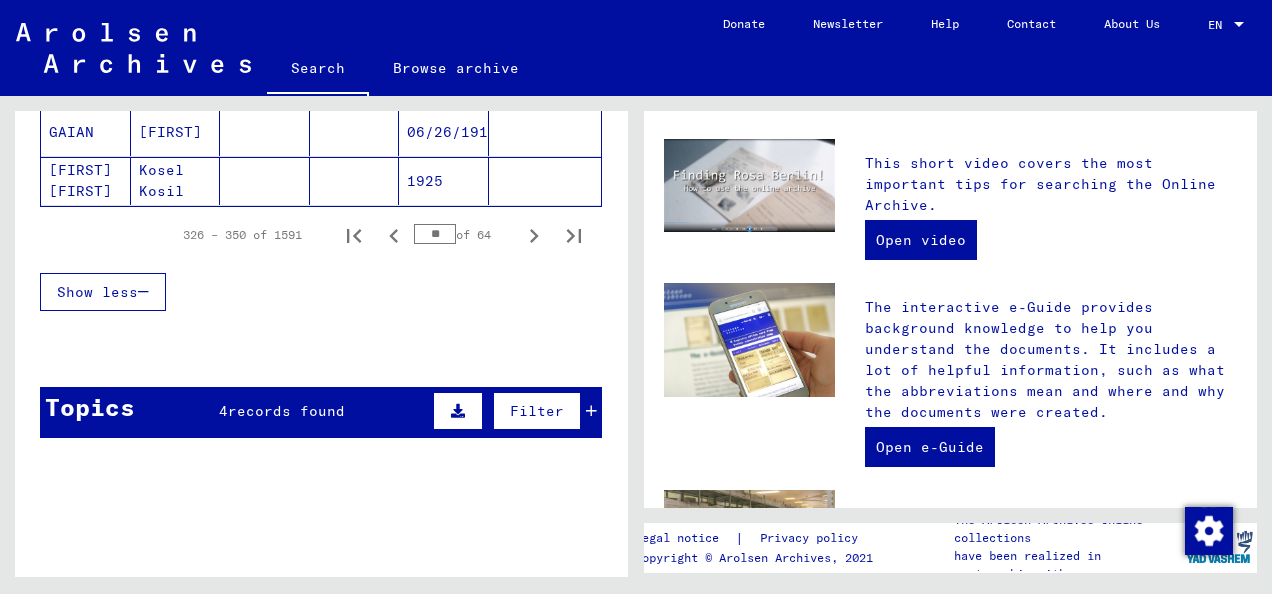 click 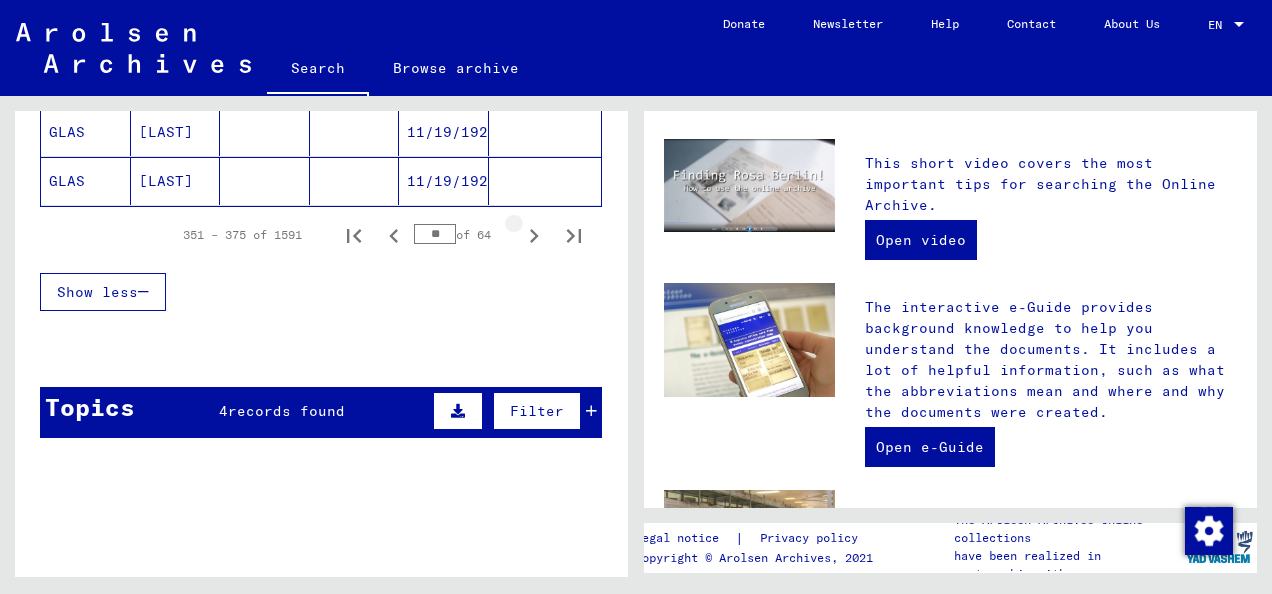 click 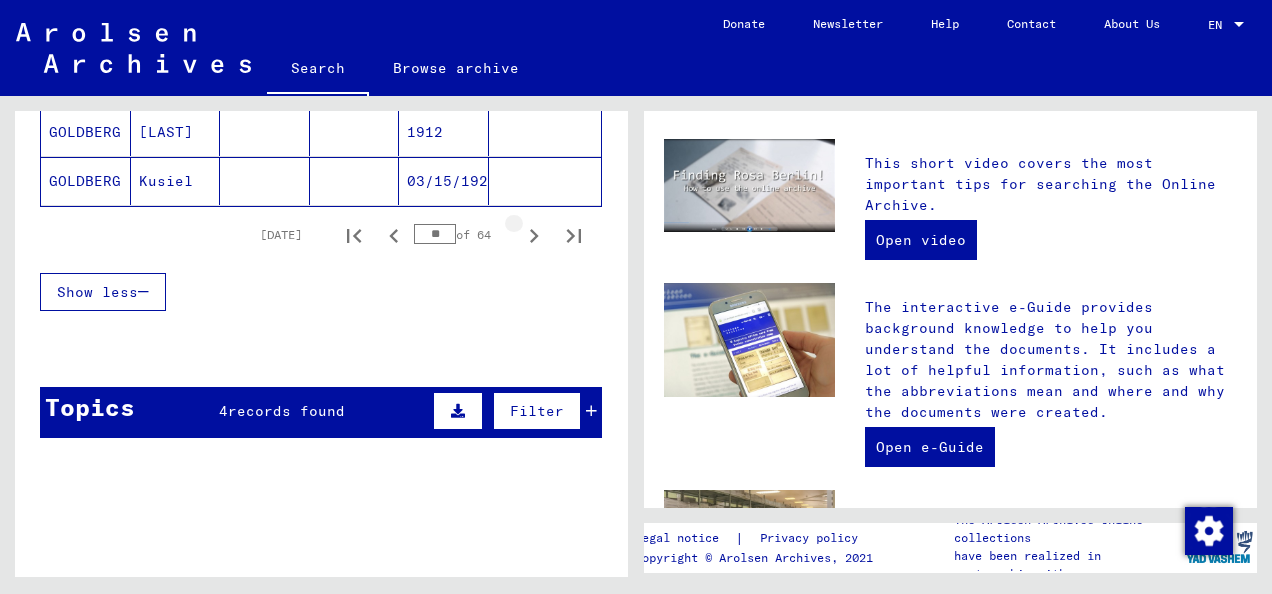 click 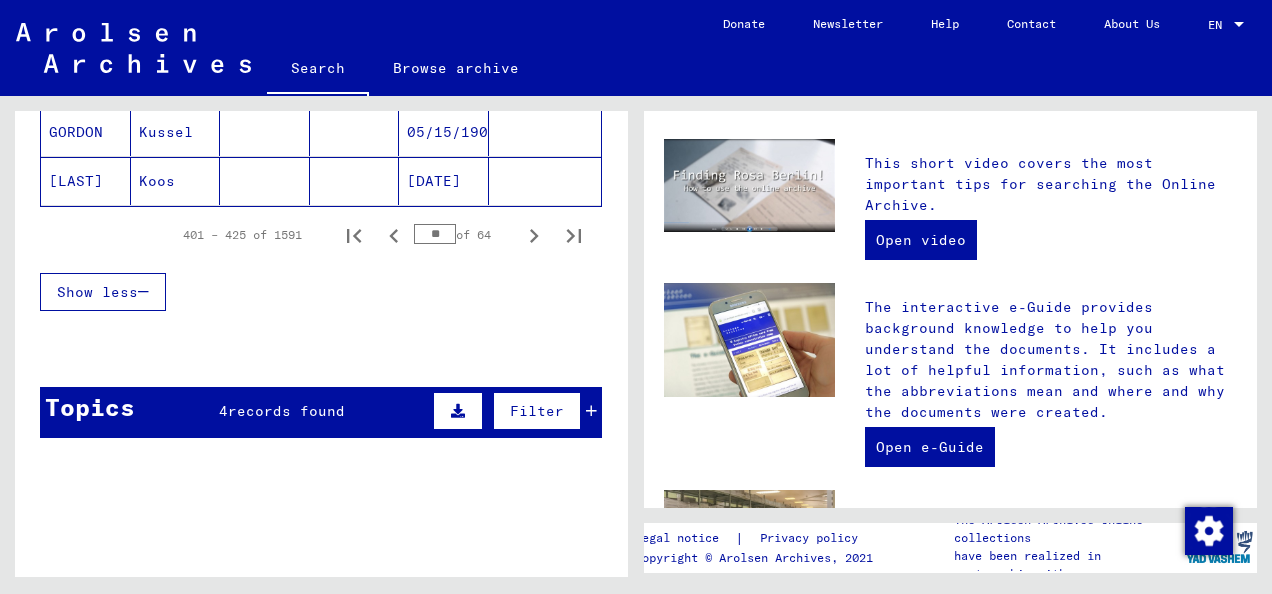 click 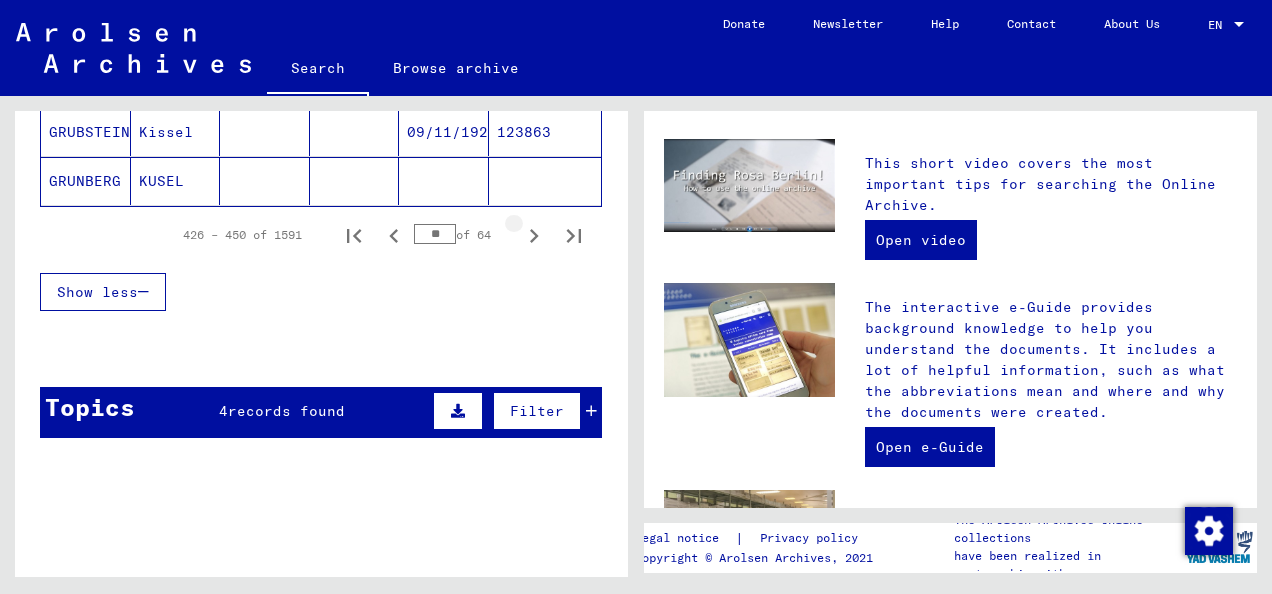 click 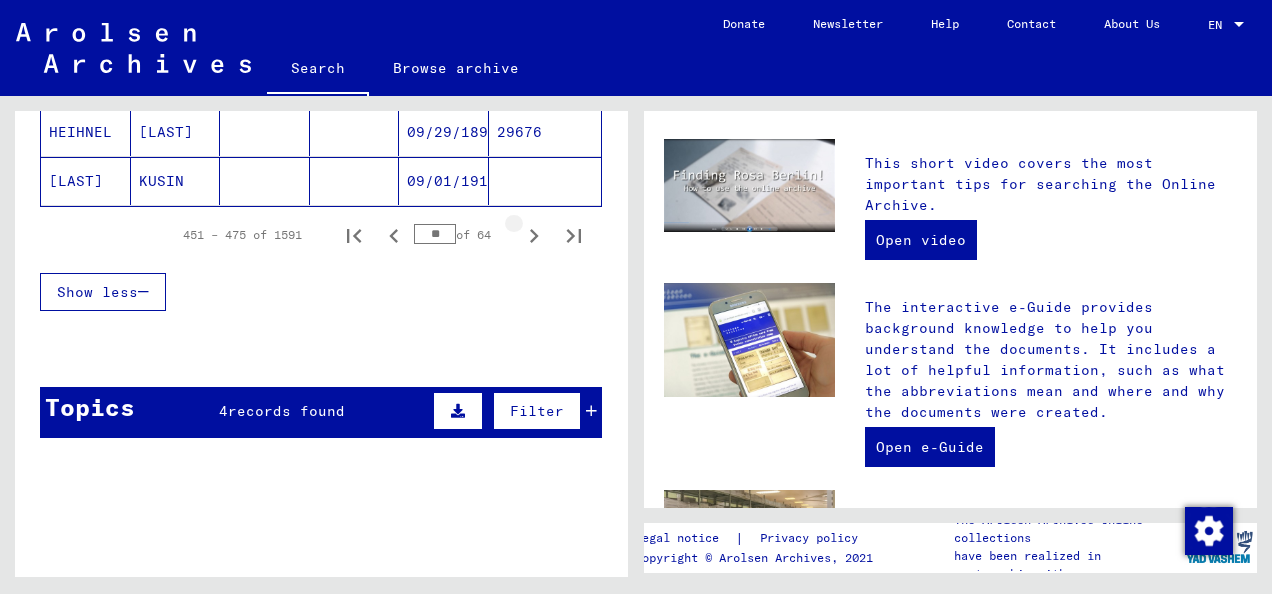 click 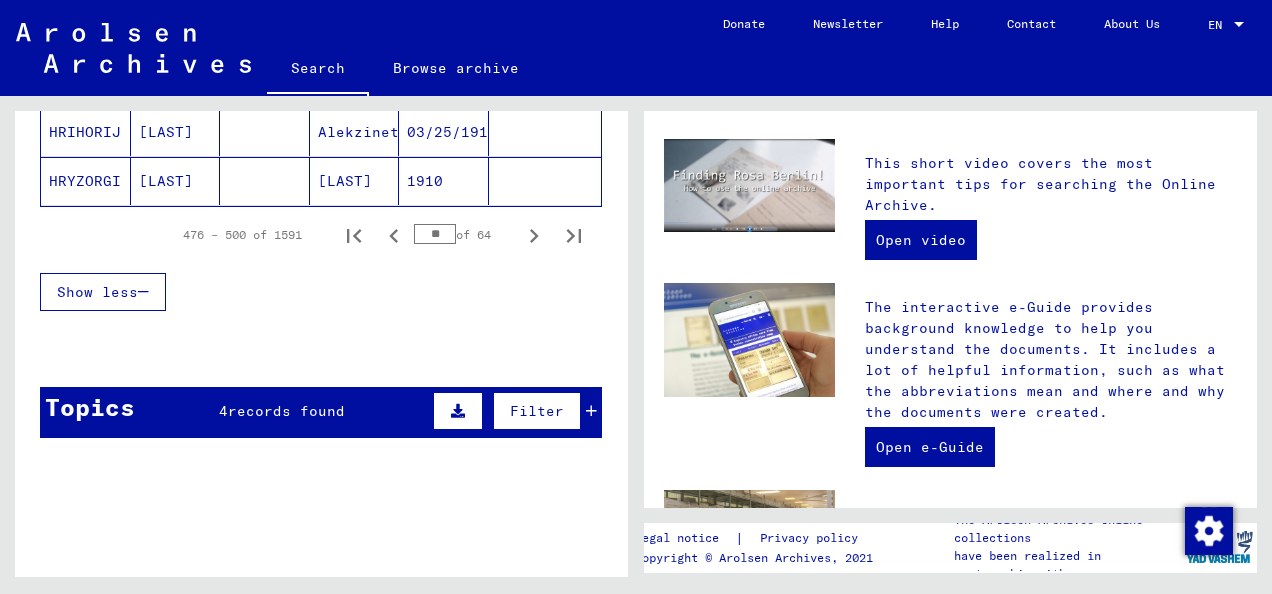 click 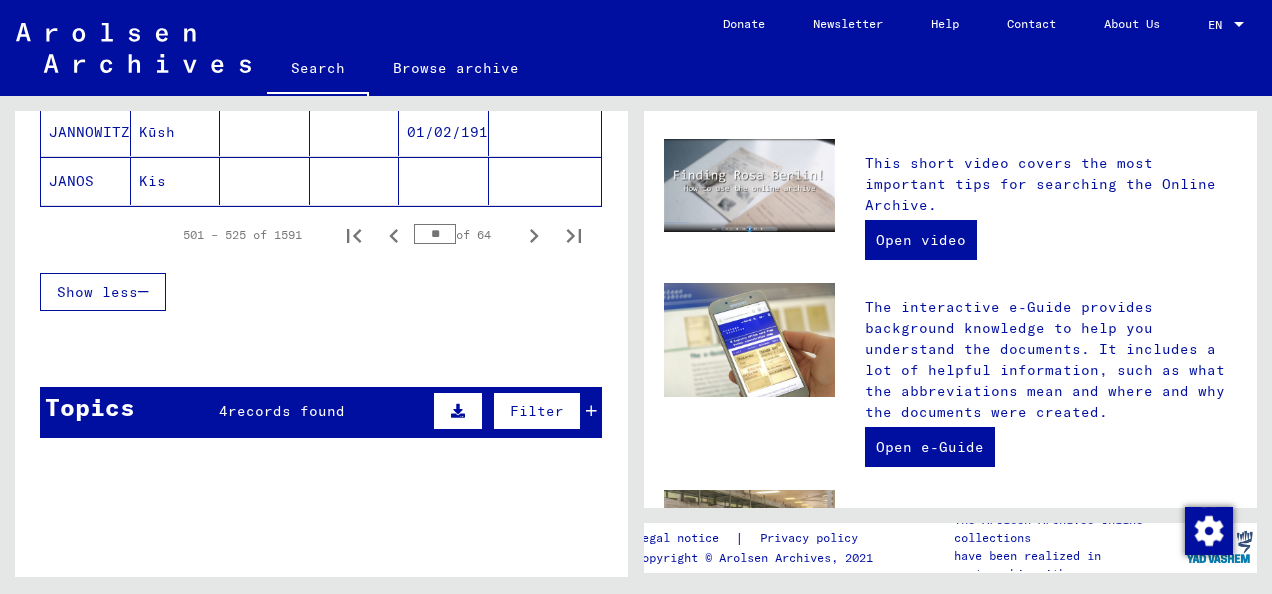 click 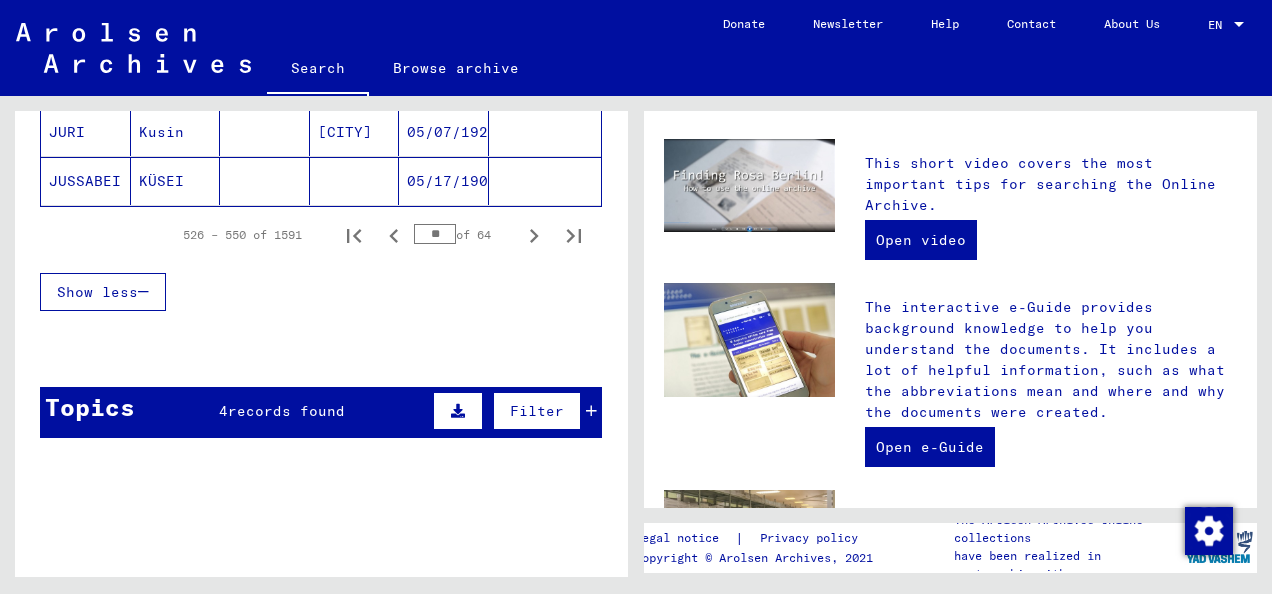 click 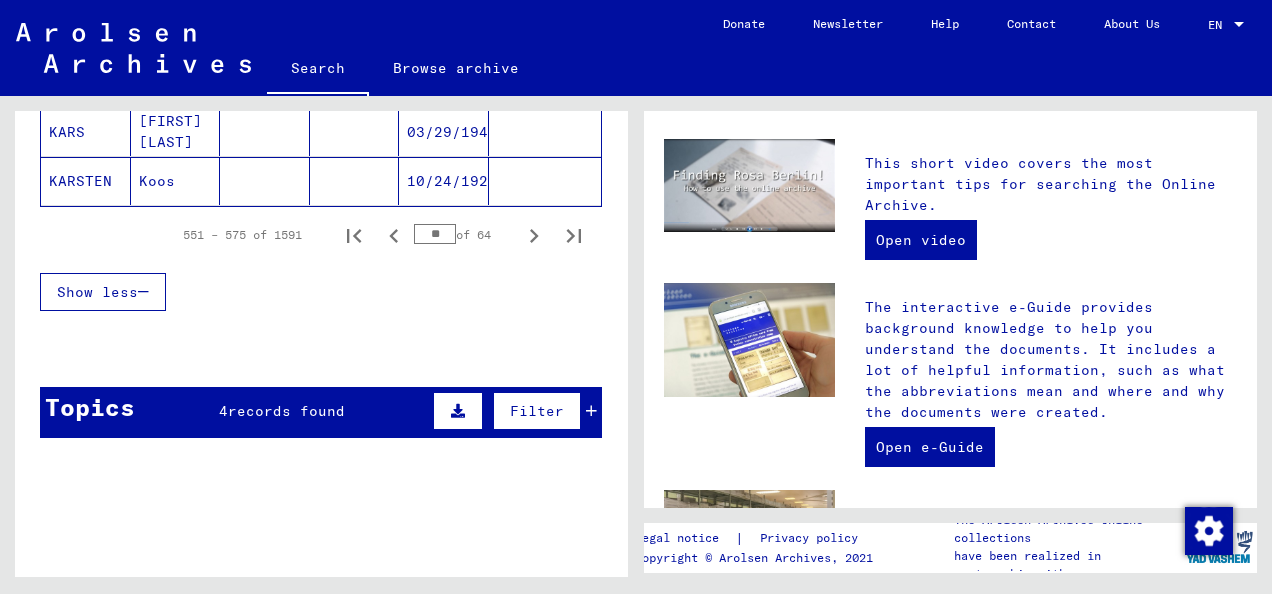 click 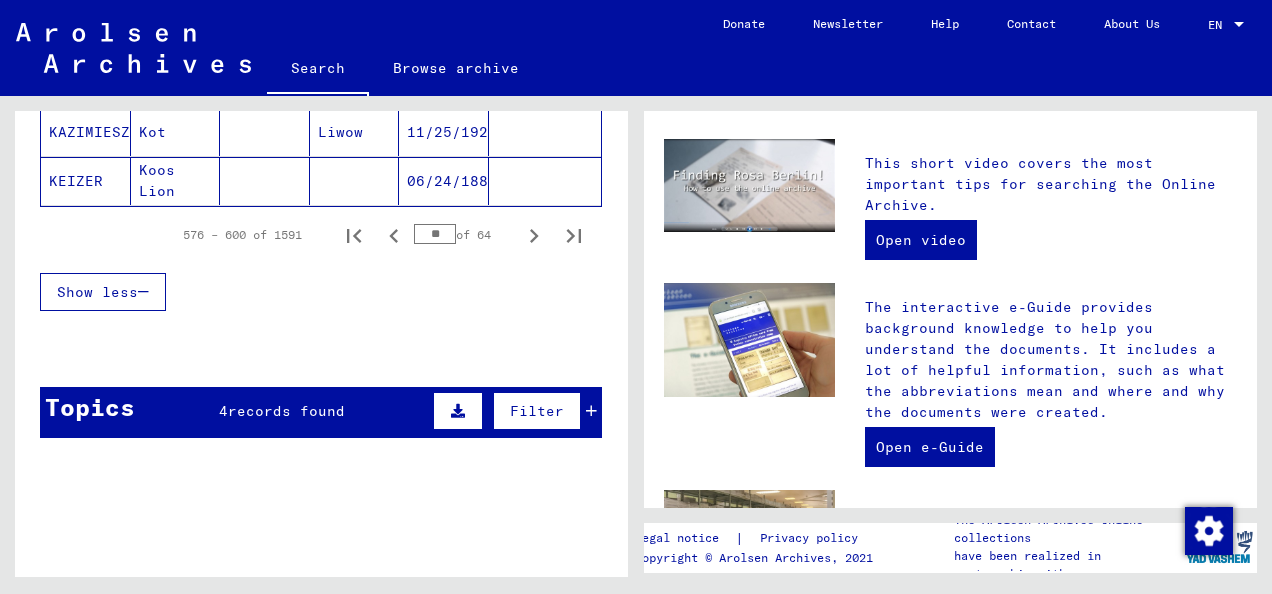 click 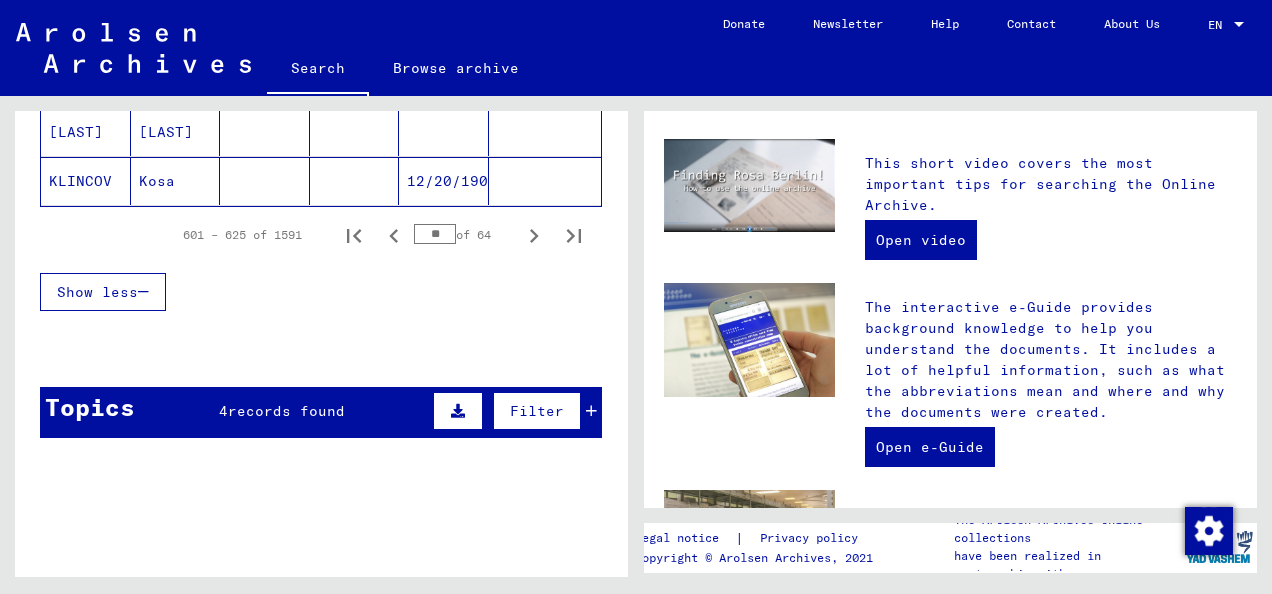 click 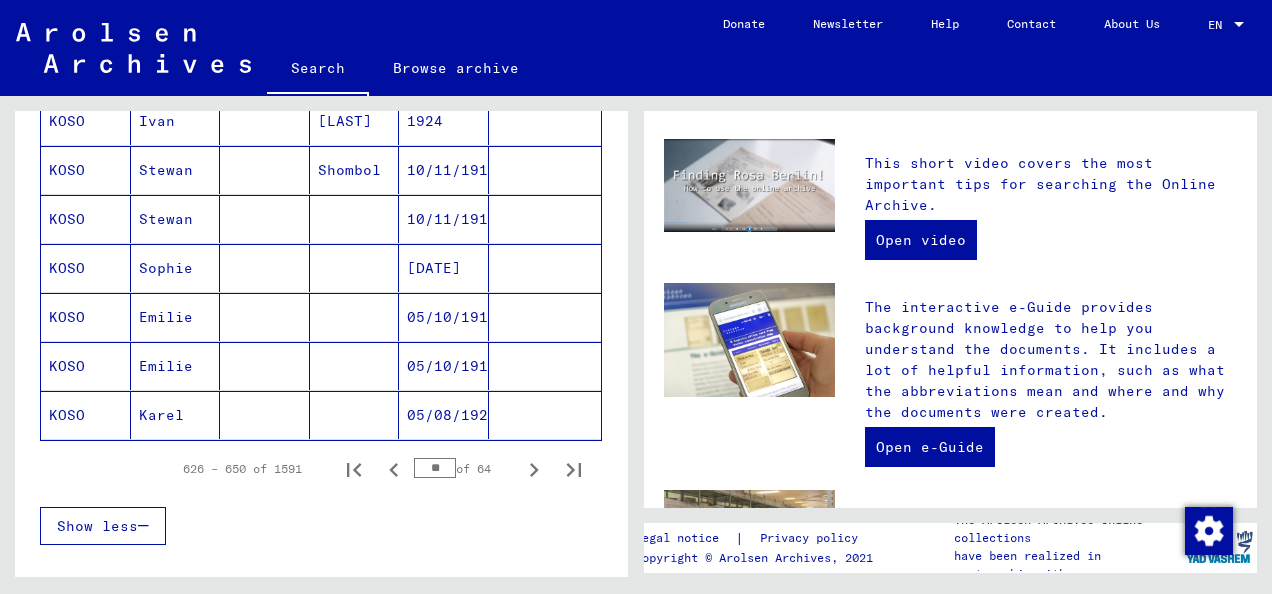 scroll, scrollTop: 1201, scrollLeft: 0, axis: vertical 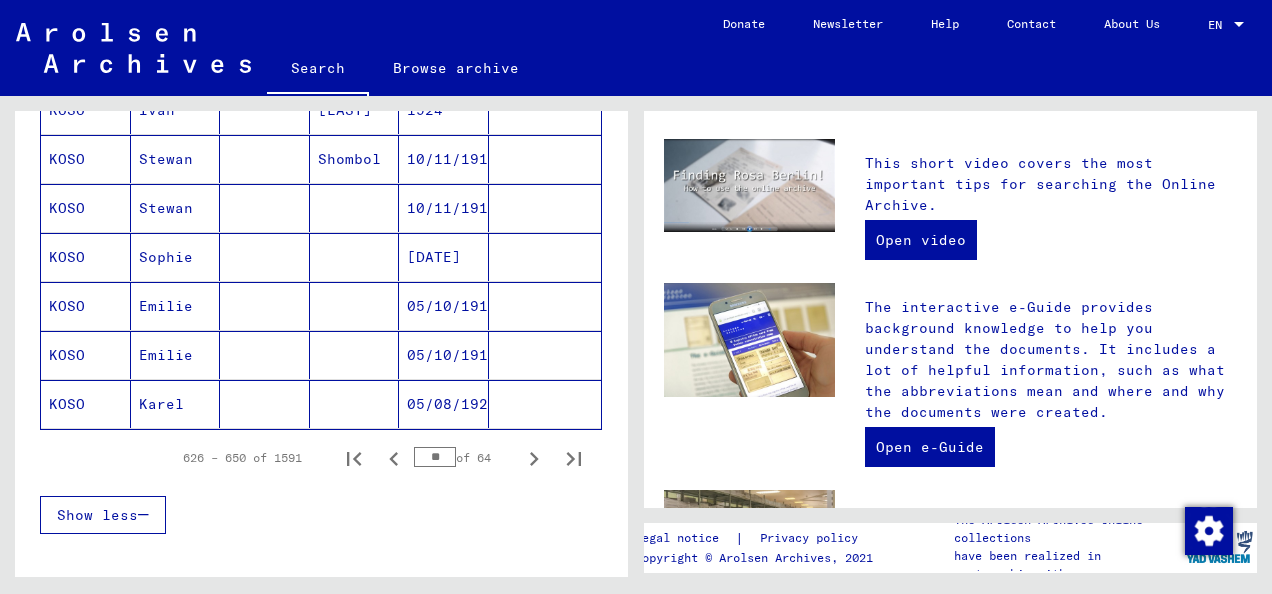click 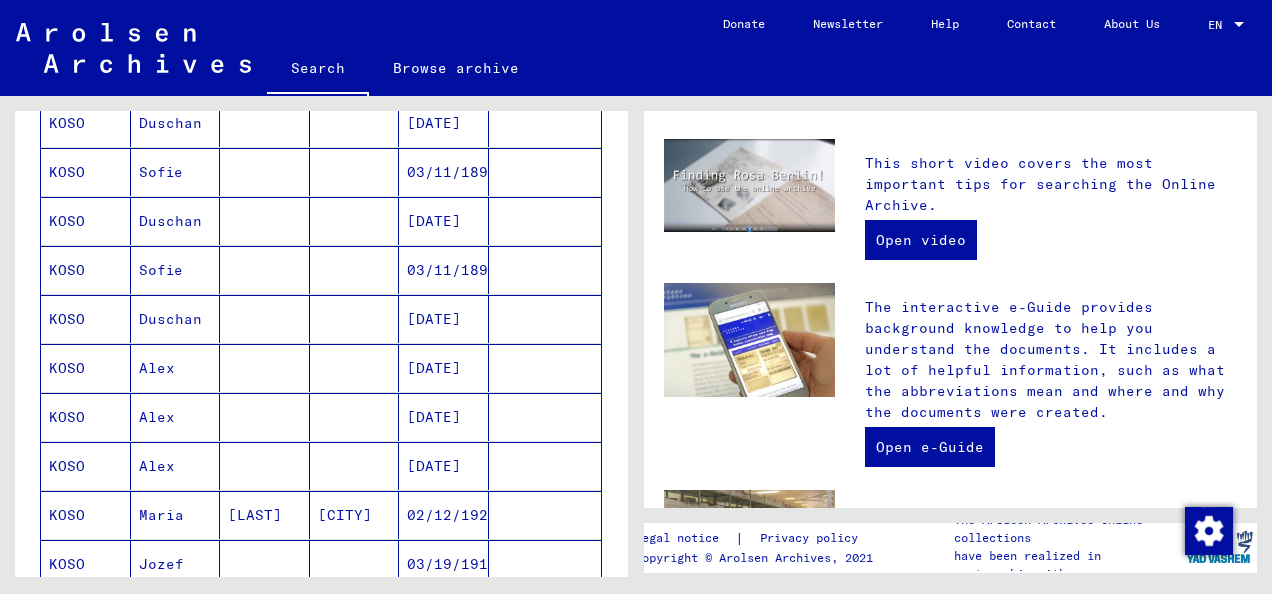 scroll, scrollTop: 410, scrollLeft: 0, axis: vertical 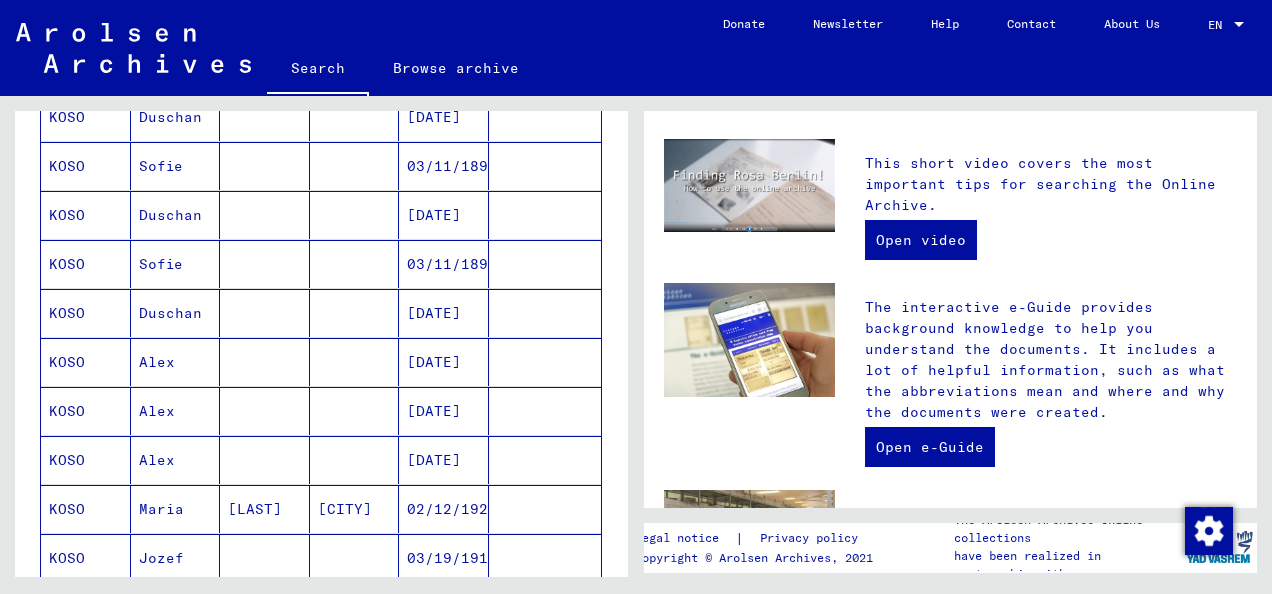 click on "Duschan" at bounding box center [176, 264] 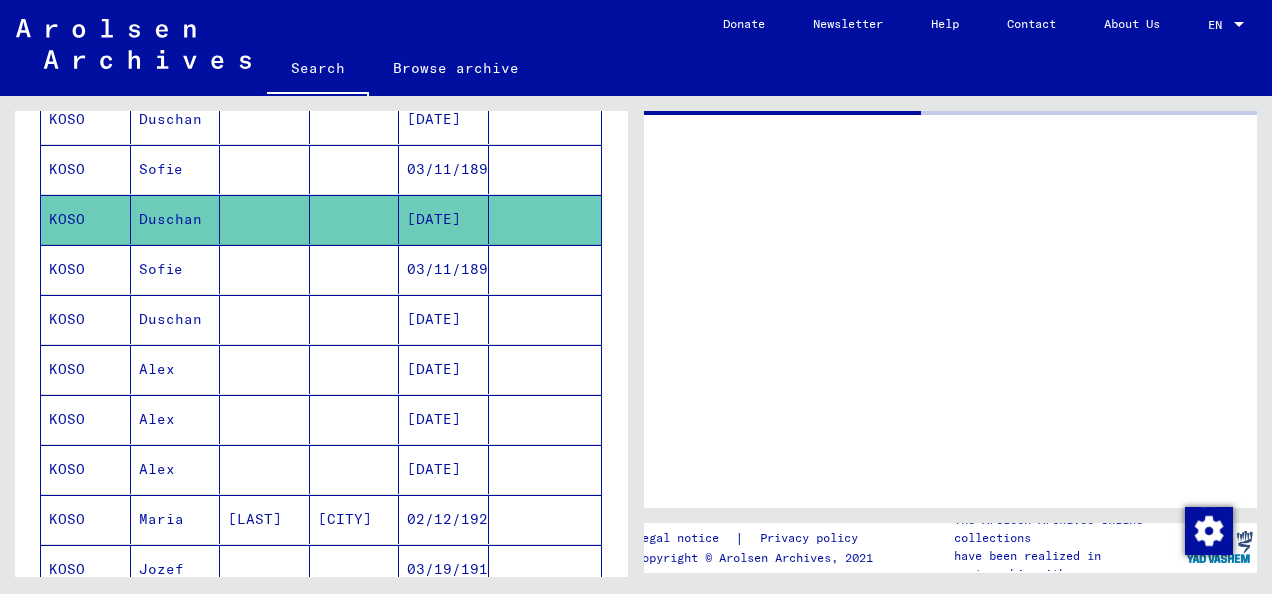 scroll, scrollTop: 0, scrollLeft: 0, axis: both 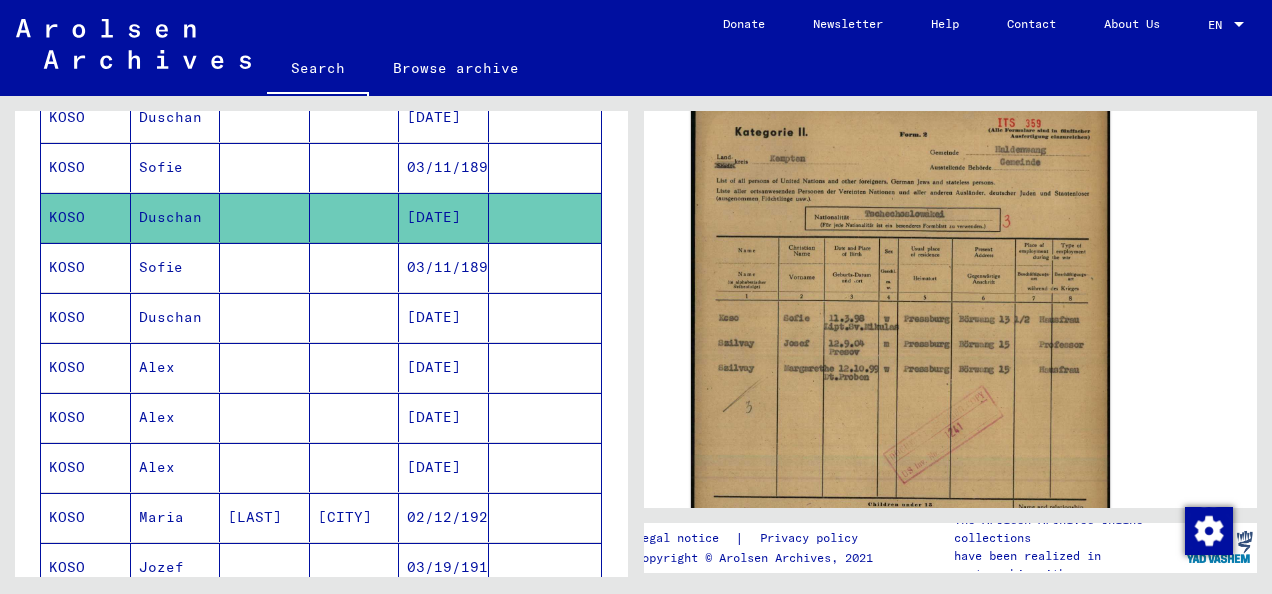 click 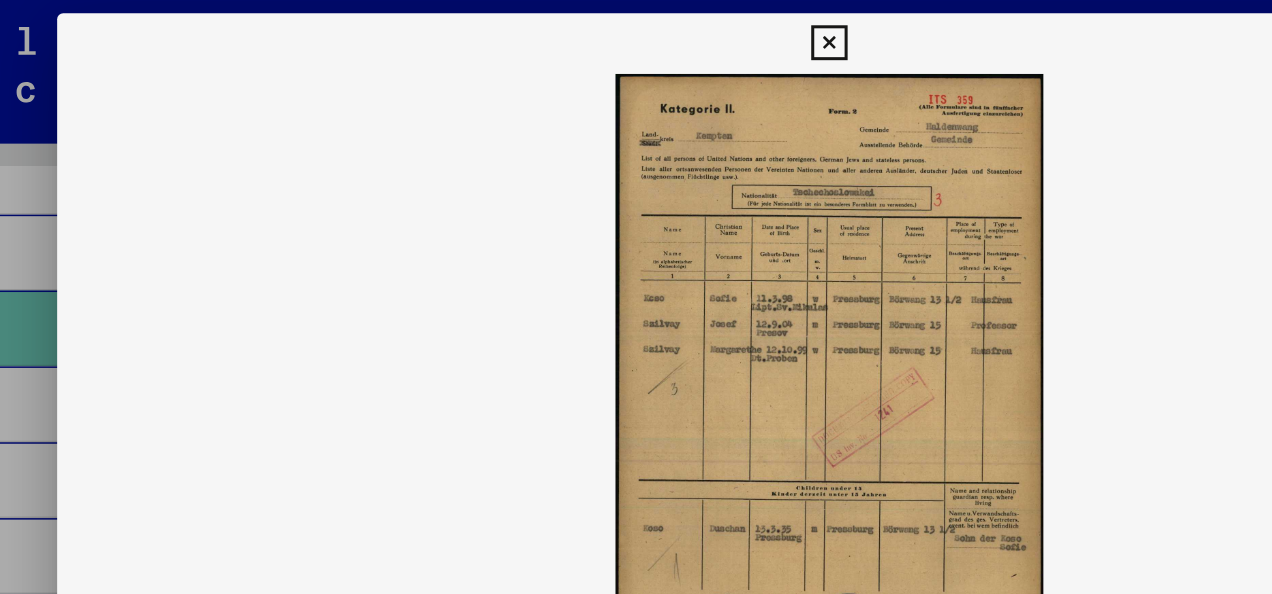 click at bounding box center [635, 30] 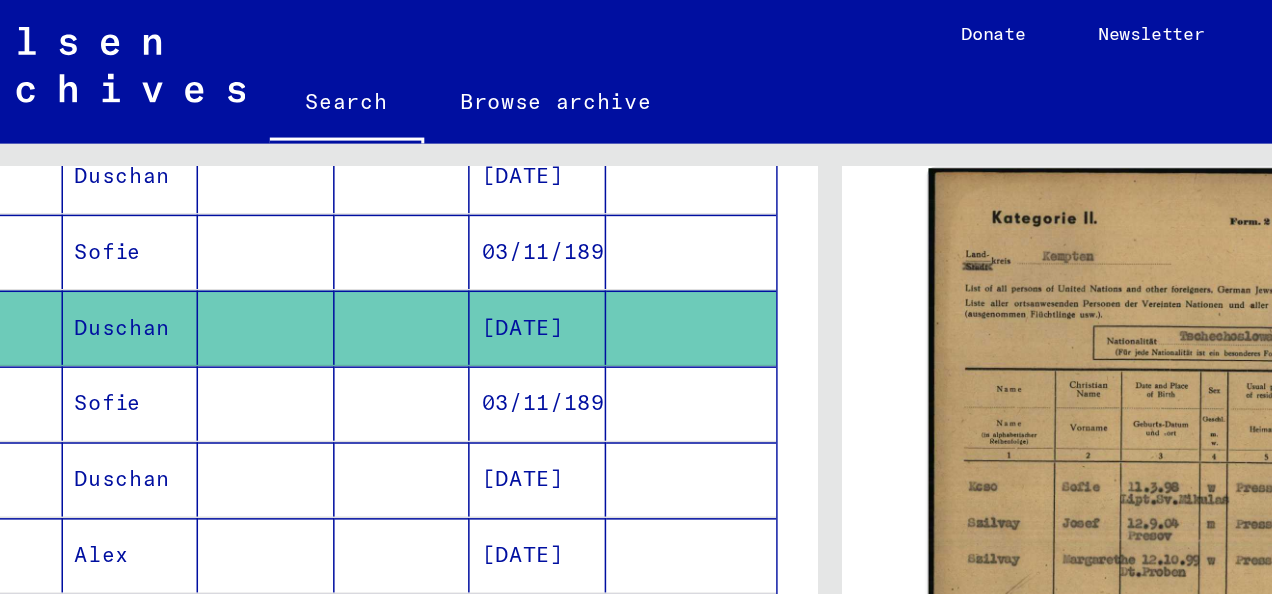 click on "03/11/1898" at bounding box center (444, 317) 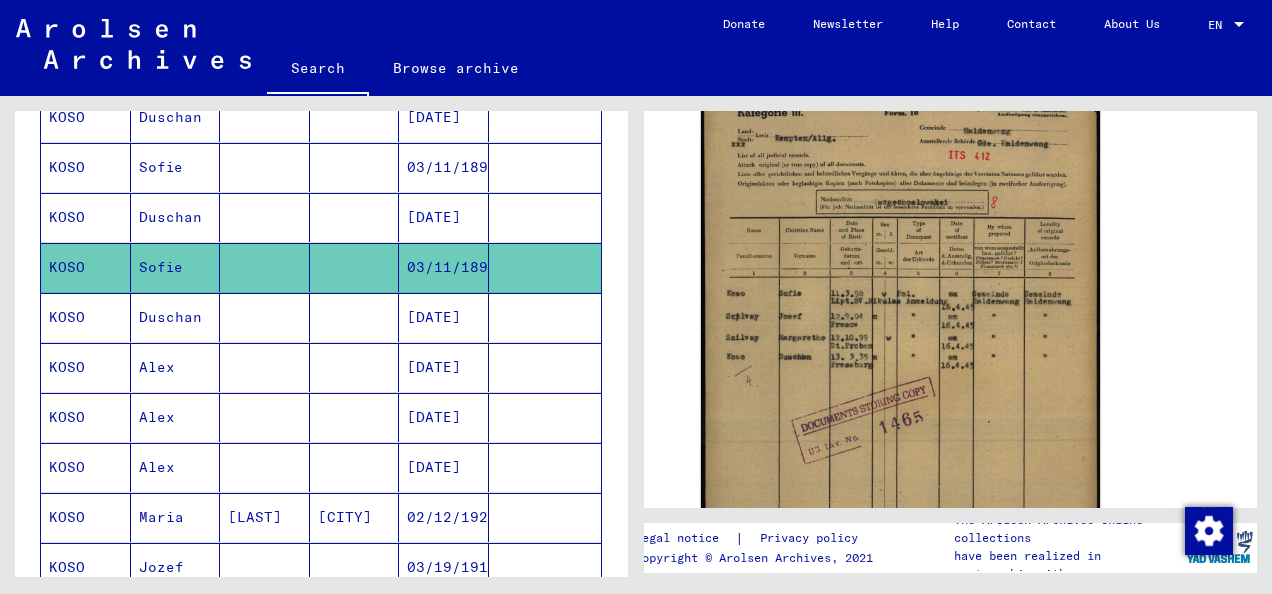 scroll, scrollTop: 438, scrollLeft: 0, axis: vertical 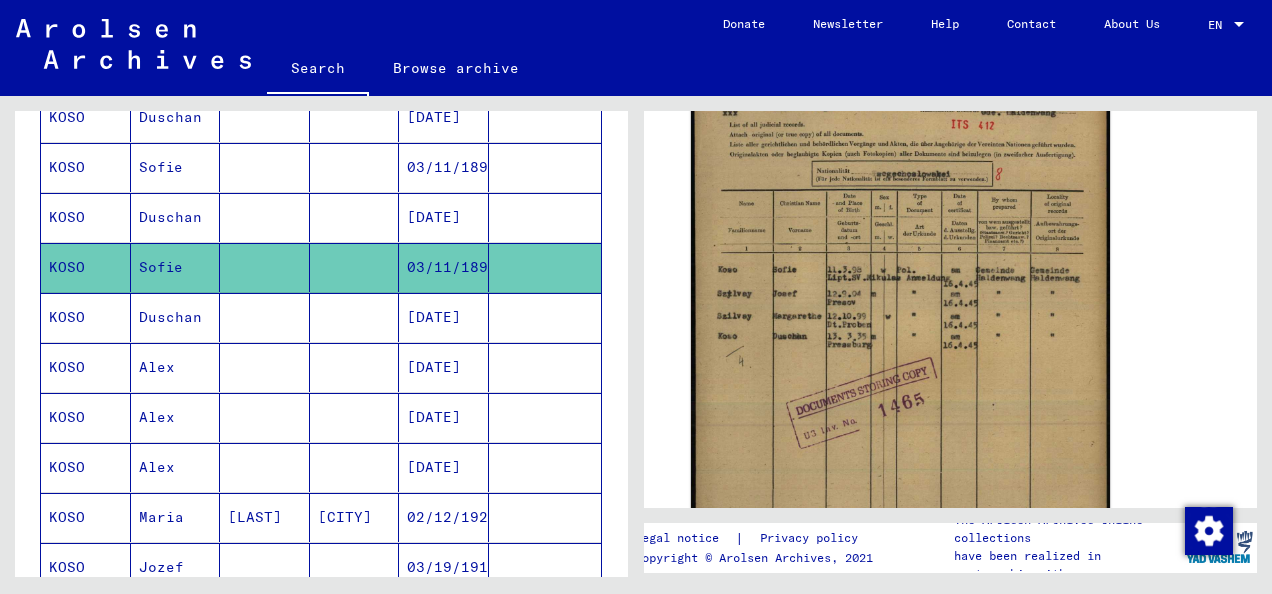 click 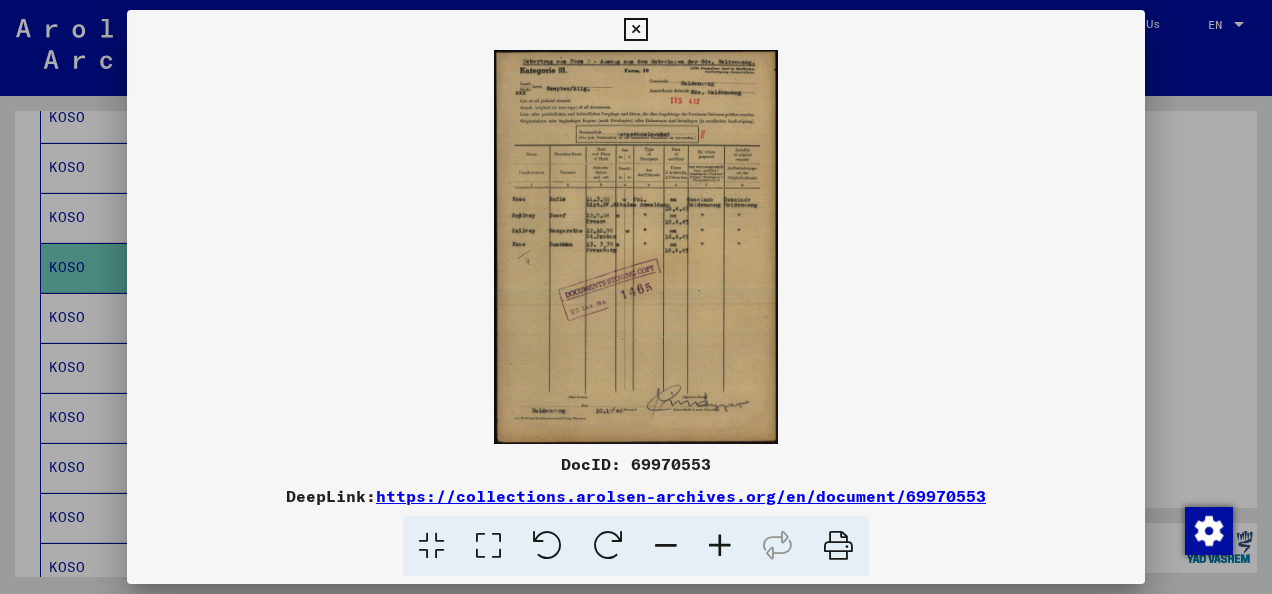 click at bounding box center [635, 30] 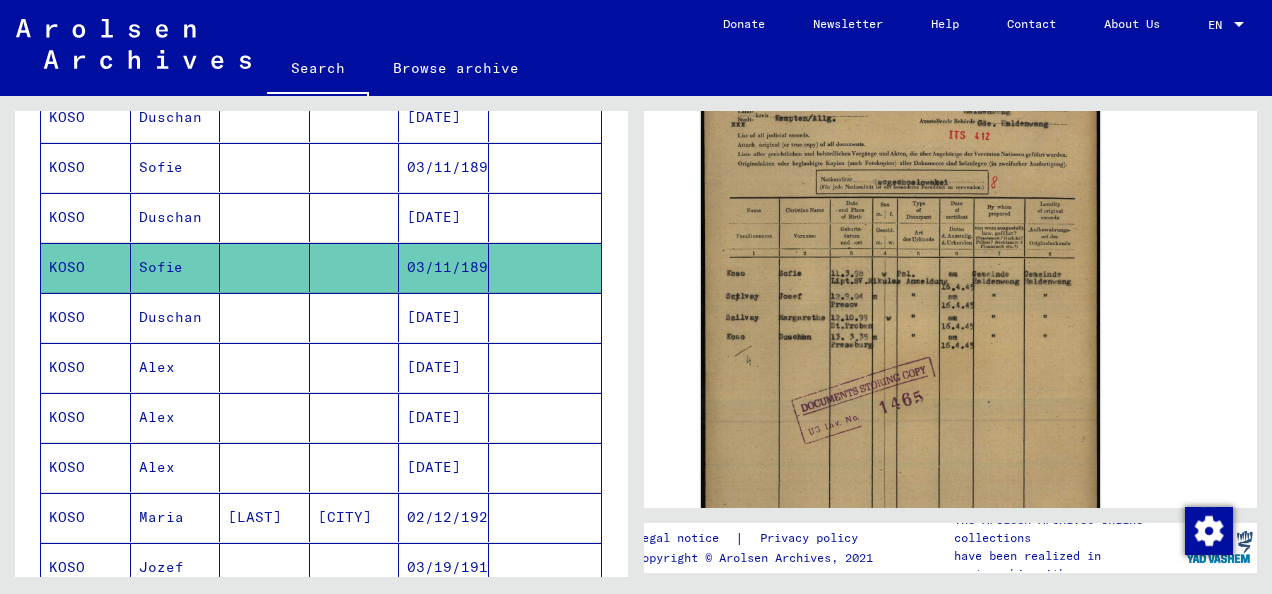 click on "[DATE]" at bounding box center [444, 367] 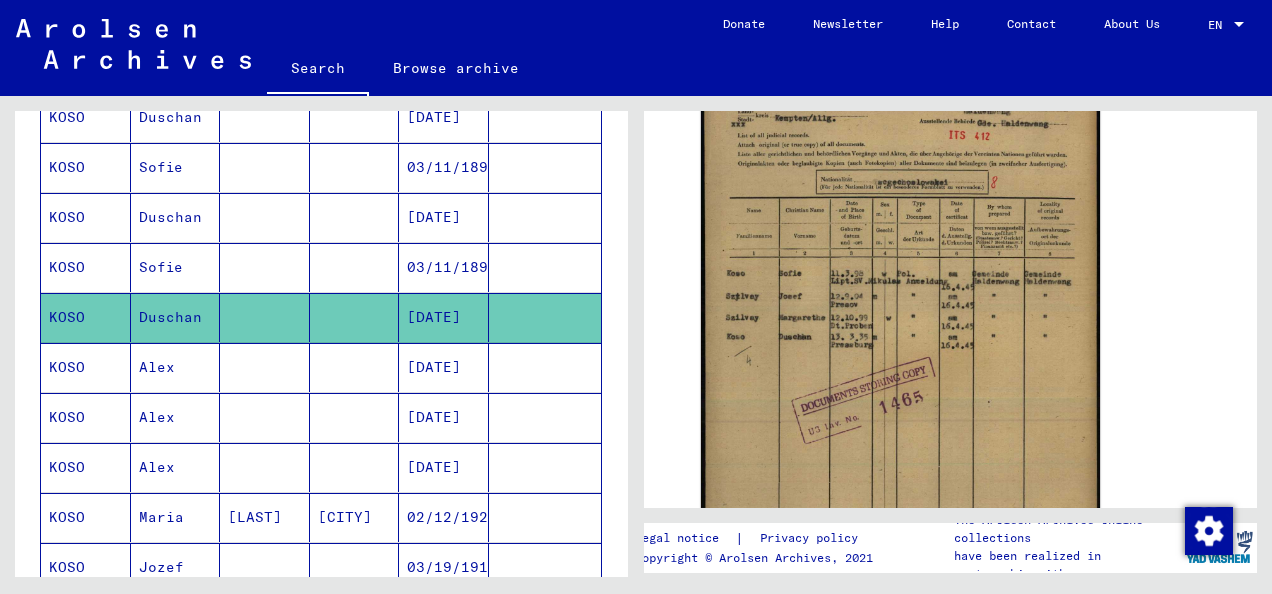 click on "[DATE]" at bounding box center [444, 417] 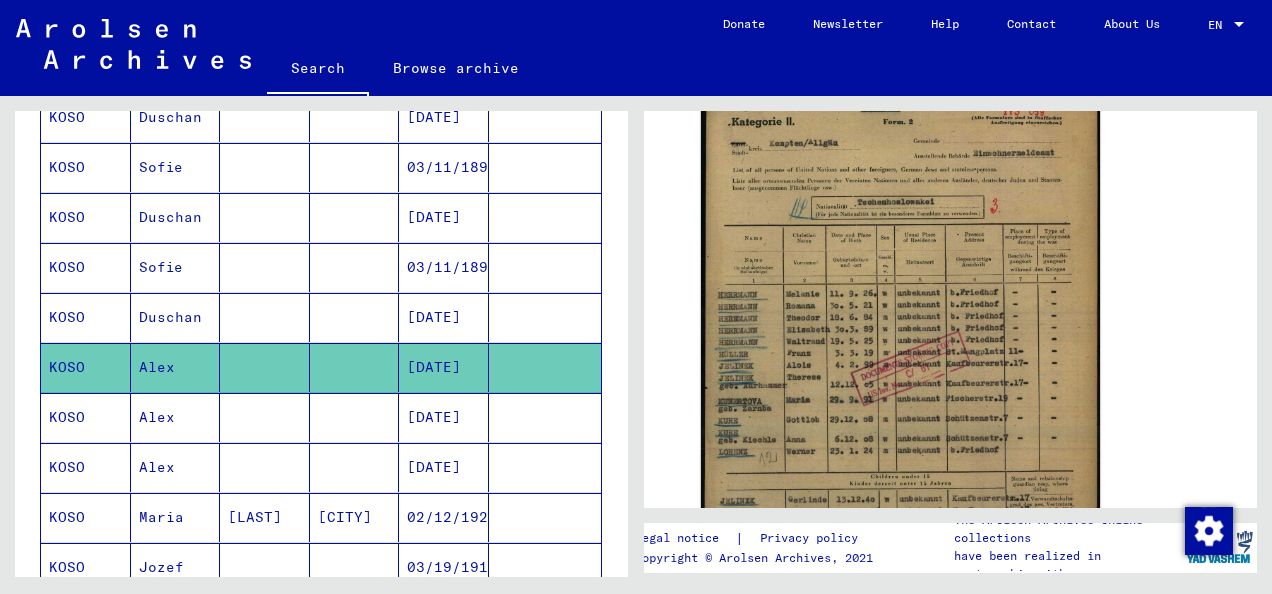 scroll, scrollTop: 444, scrollLeft: 0, axis: vertical 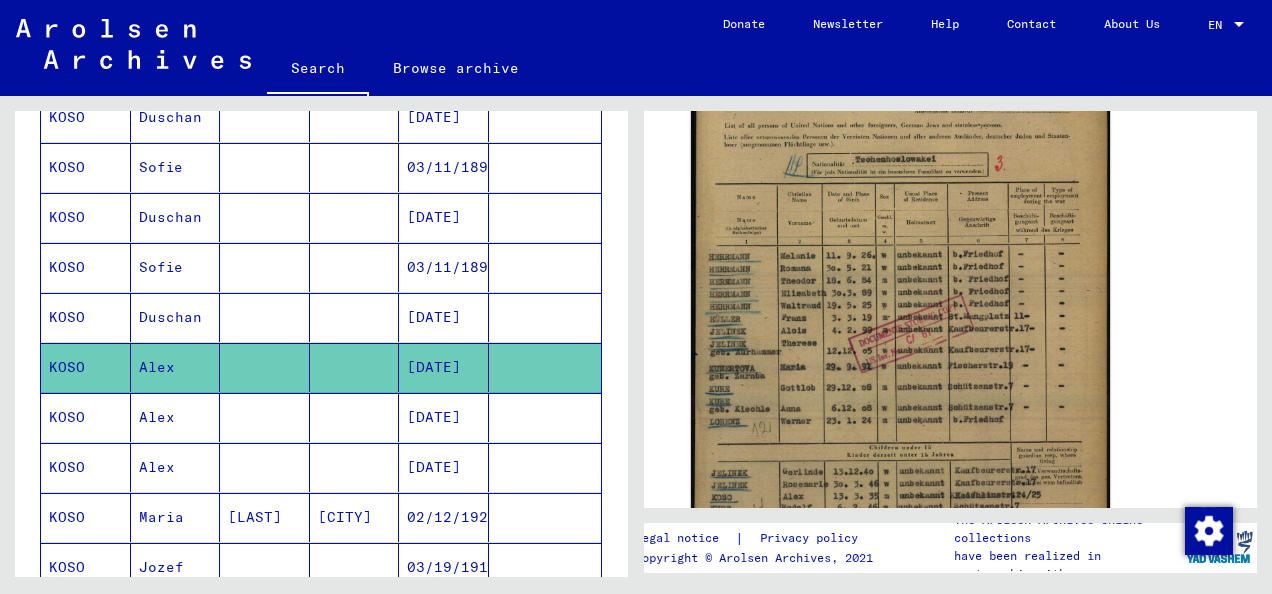 click 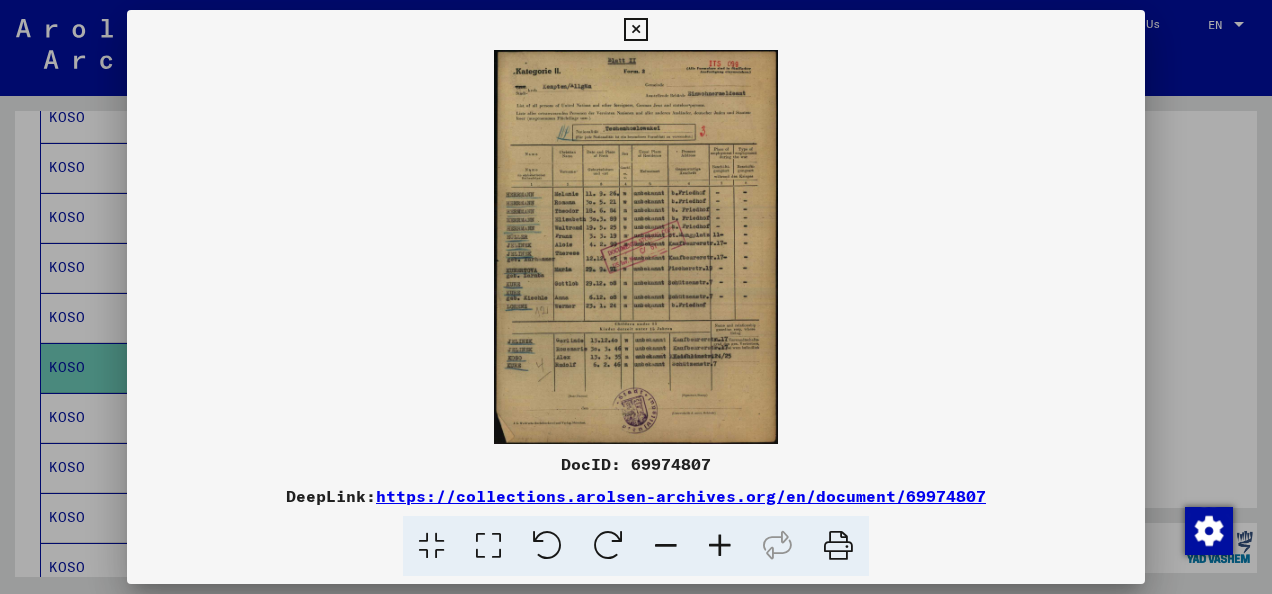 click at bounding box center [635, 30] 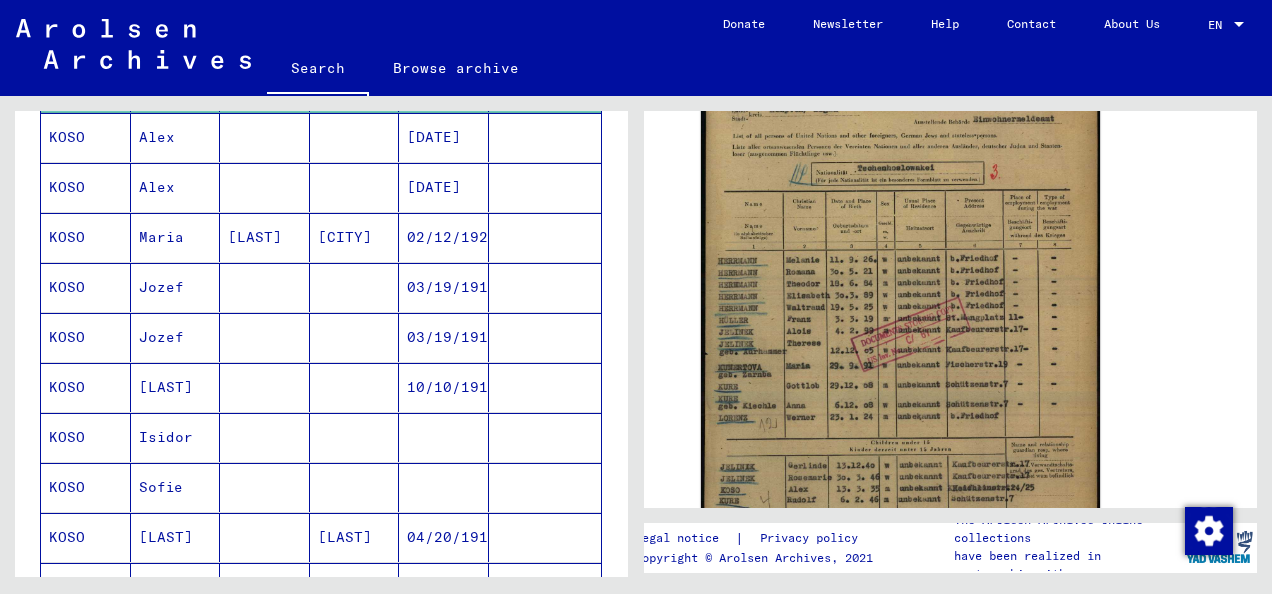 scroll, scrollTop: 707, scrollLeft: 0, axis: vertical 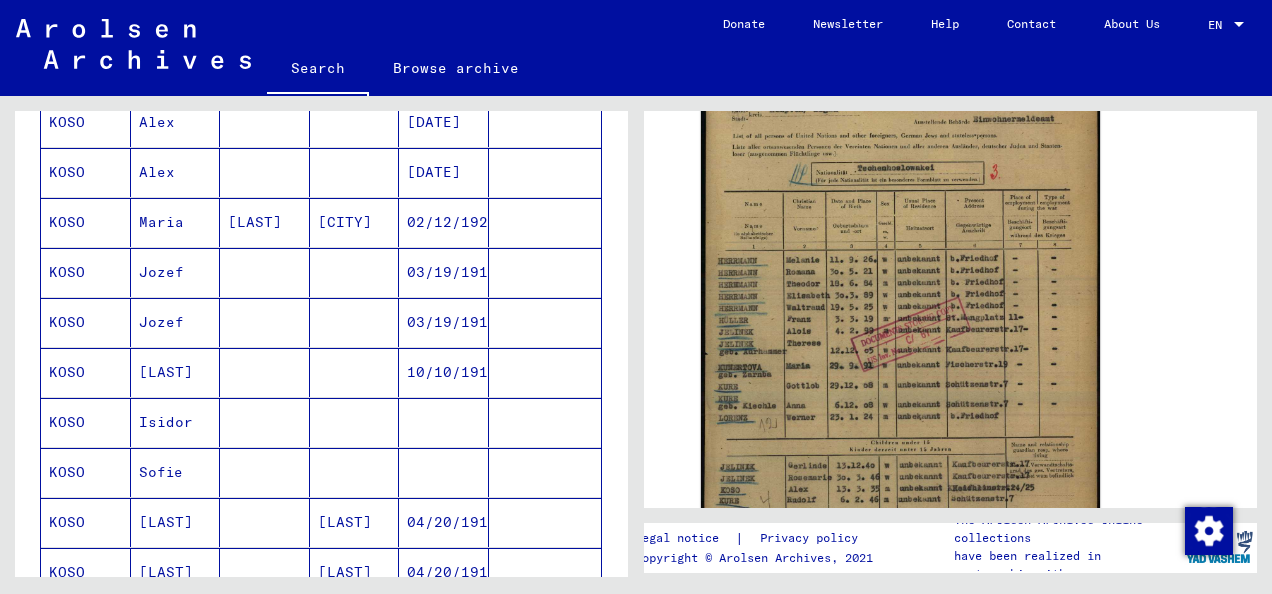 click on "03/19/1914" at bounding box center (444, 322) 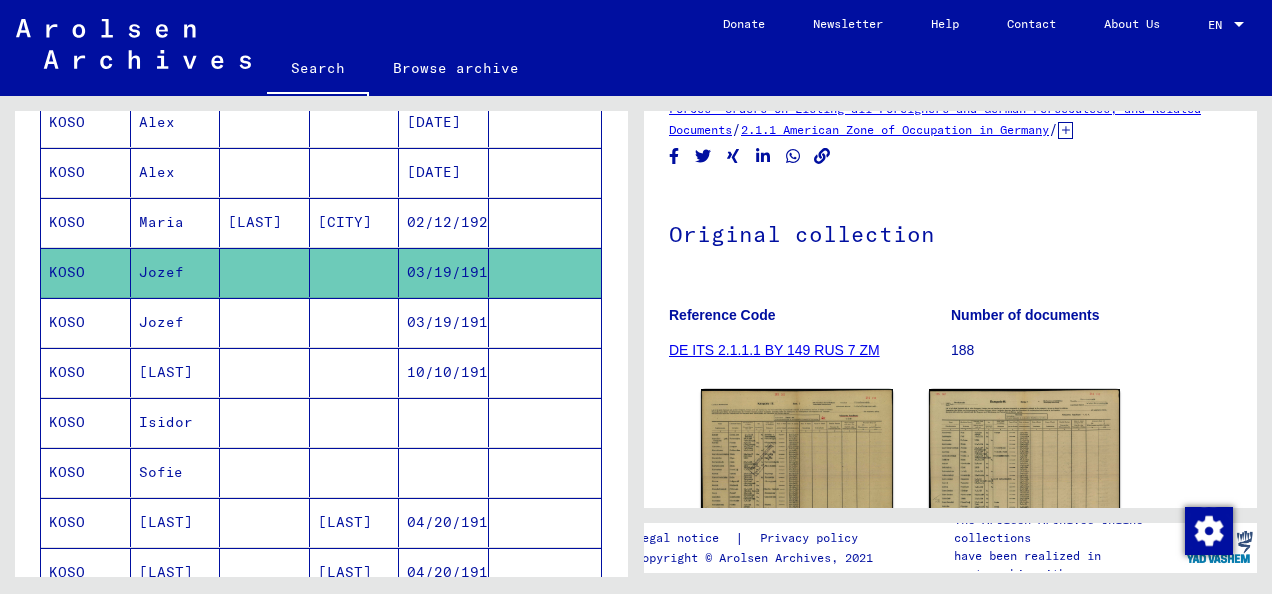 scroll, scrollTop: 282, scrollLeft: 0, axis: vertical 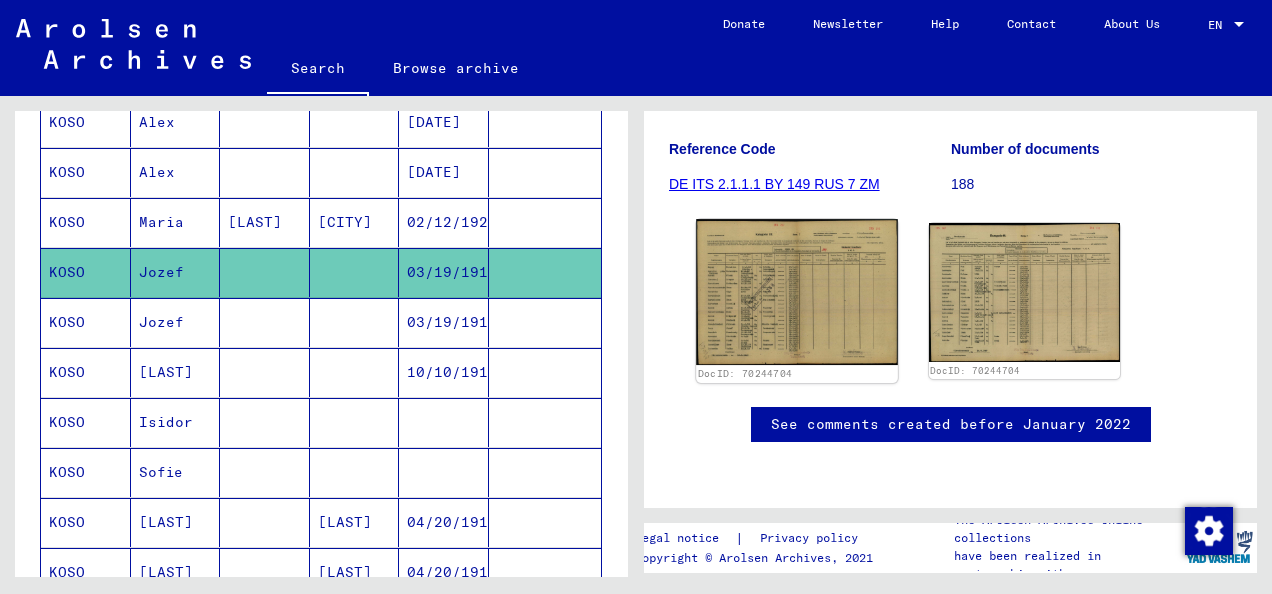 click 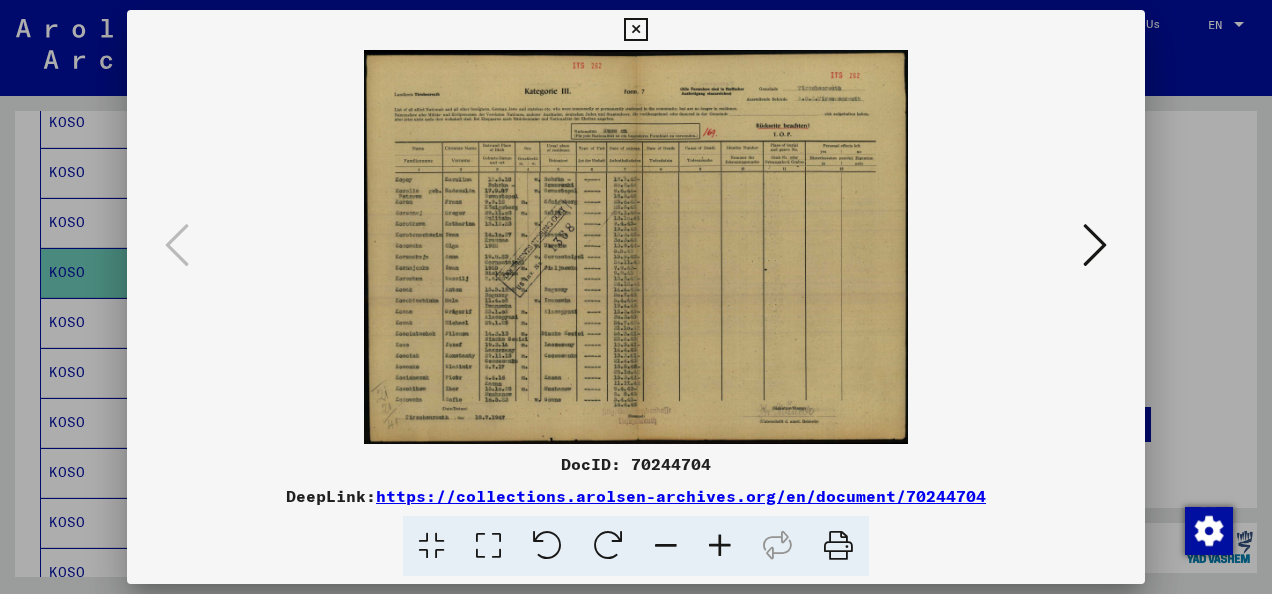 click at bounding box center (635, 30) 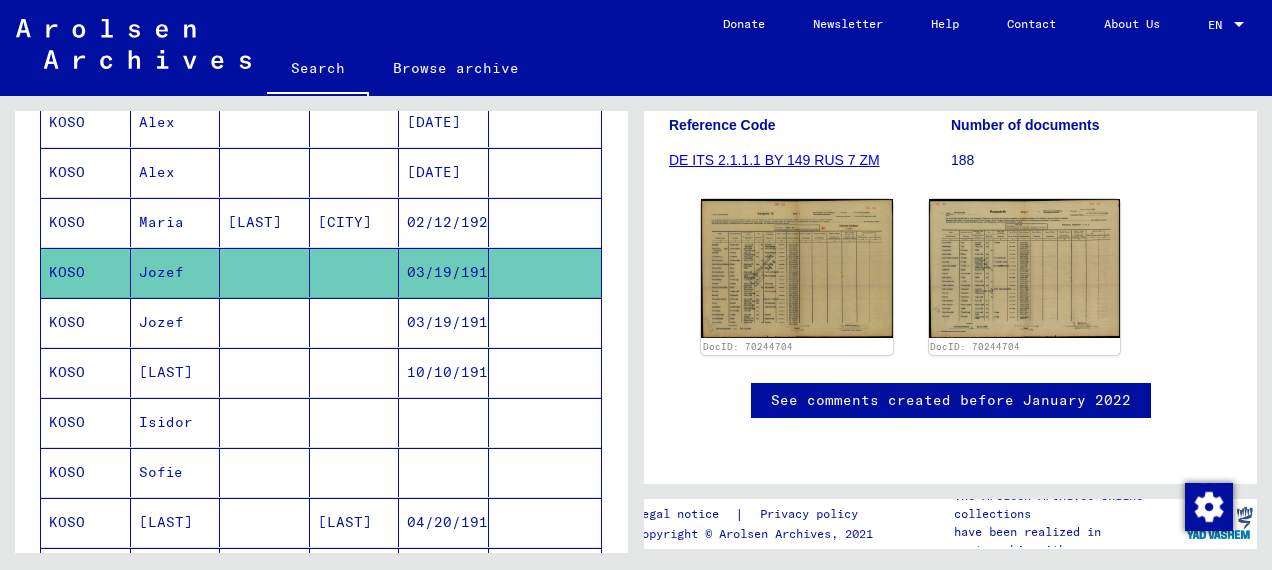 click at bounding box center (265, 472) 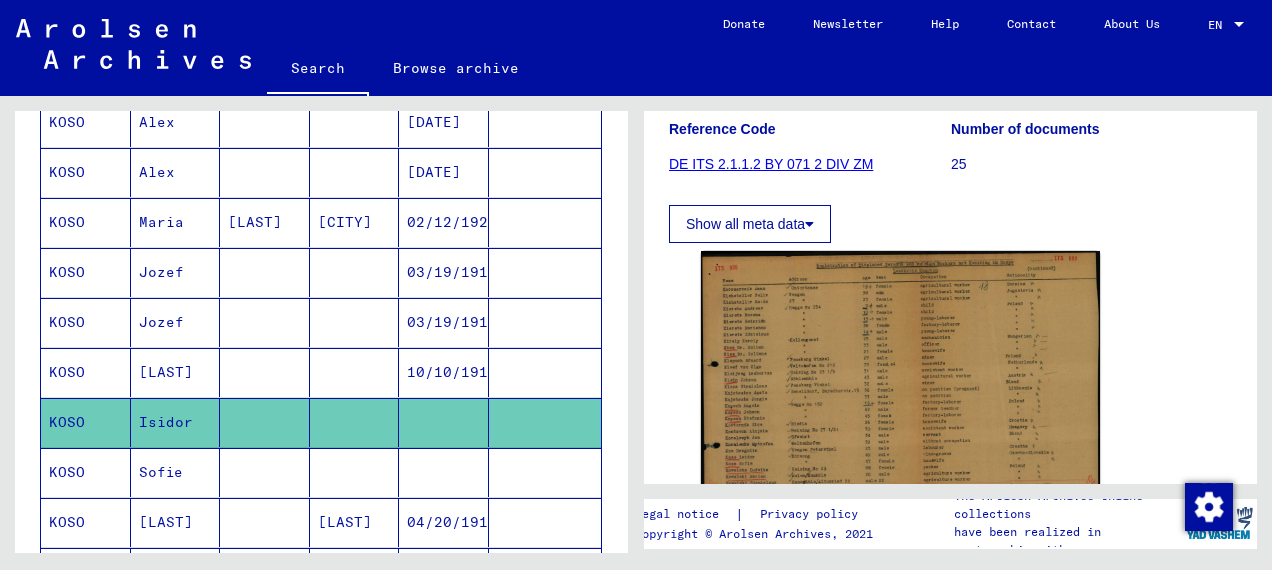 scroll, scrollTop: 269, scrollLeft: 0, axis: vertical 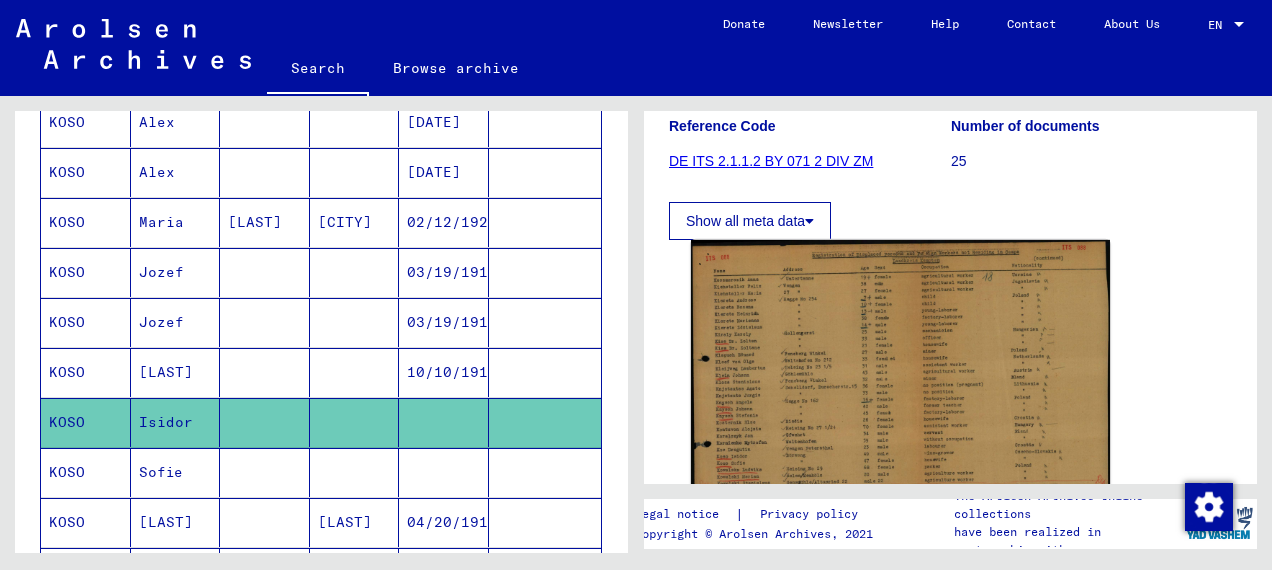 click 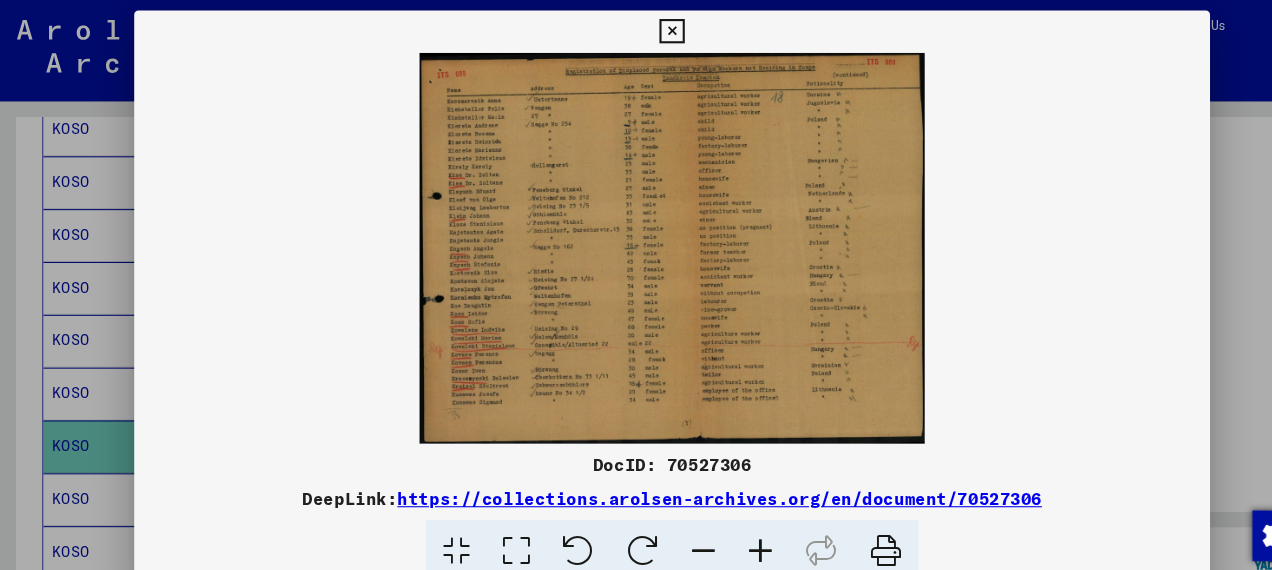 click at bounding box center (635, 30) 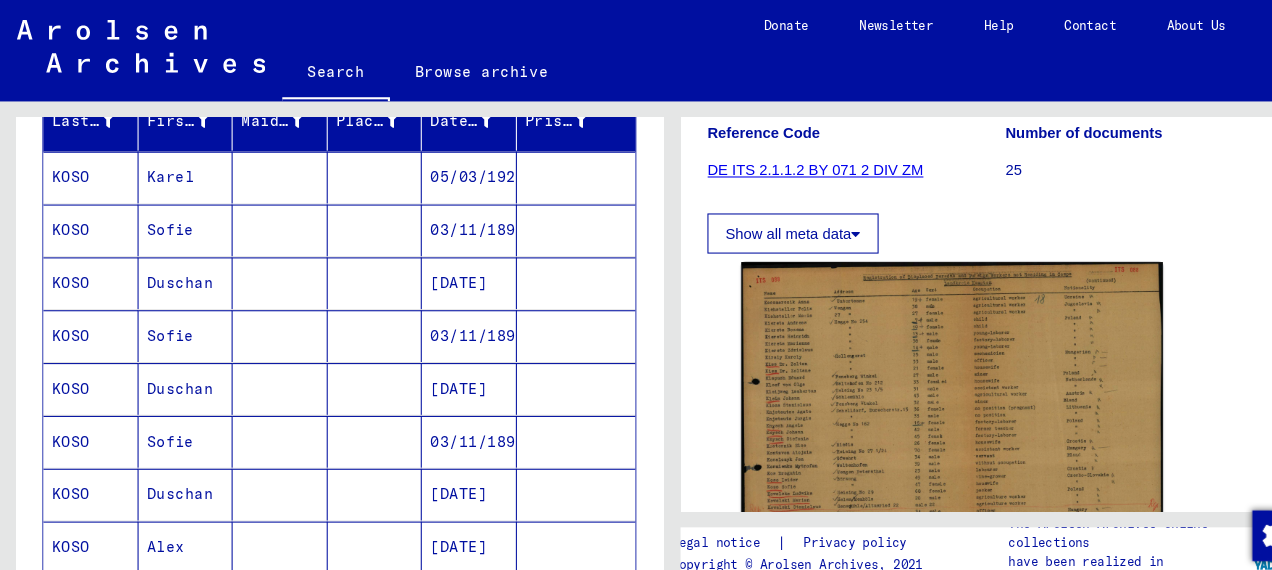 scroll, scrollTop: 259, scrollLeft: 0, axis: vertical 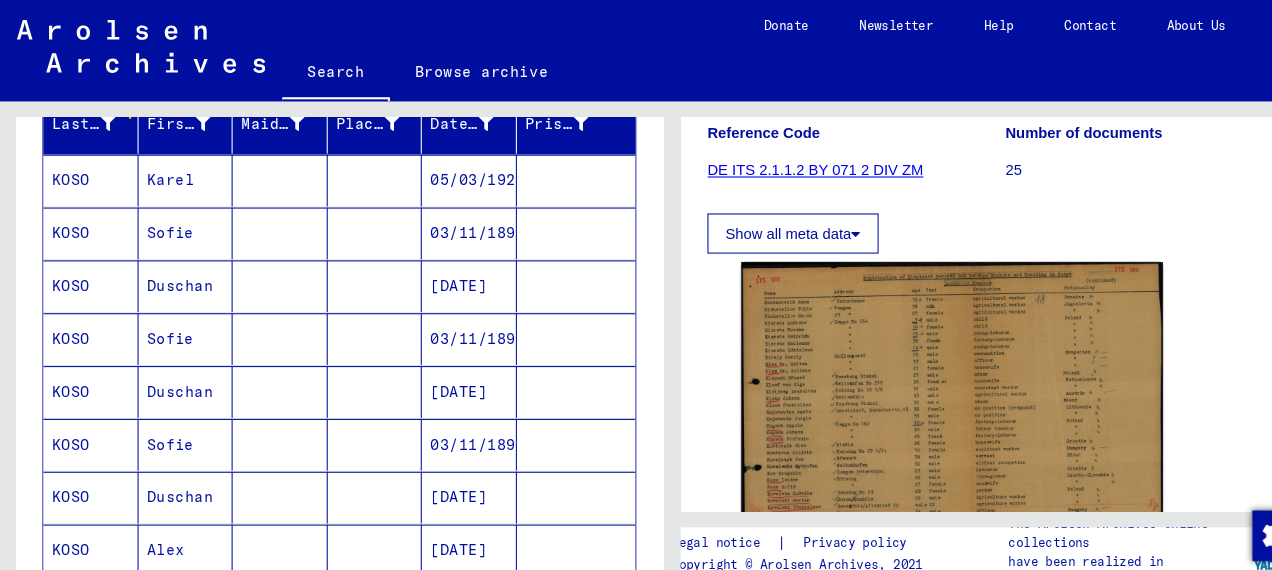 click on "05/03/1923" at bounding box center [444, 220] 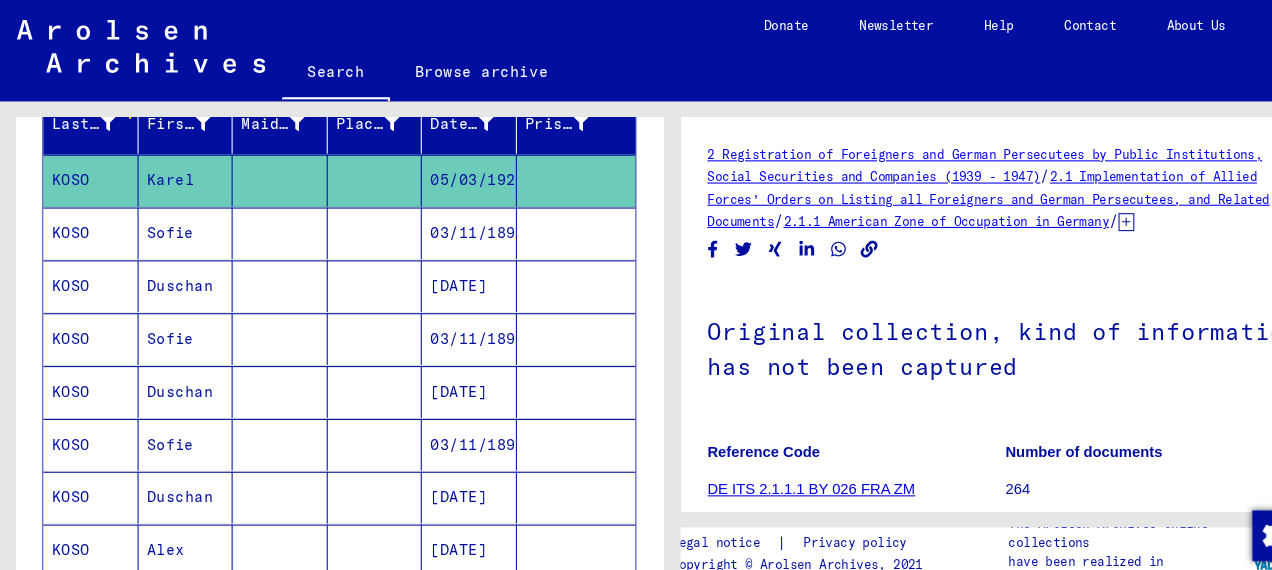 scroll, scrollTop: 0, scrollLeft: 0, axis: both 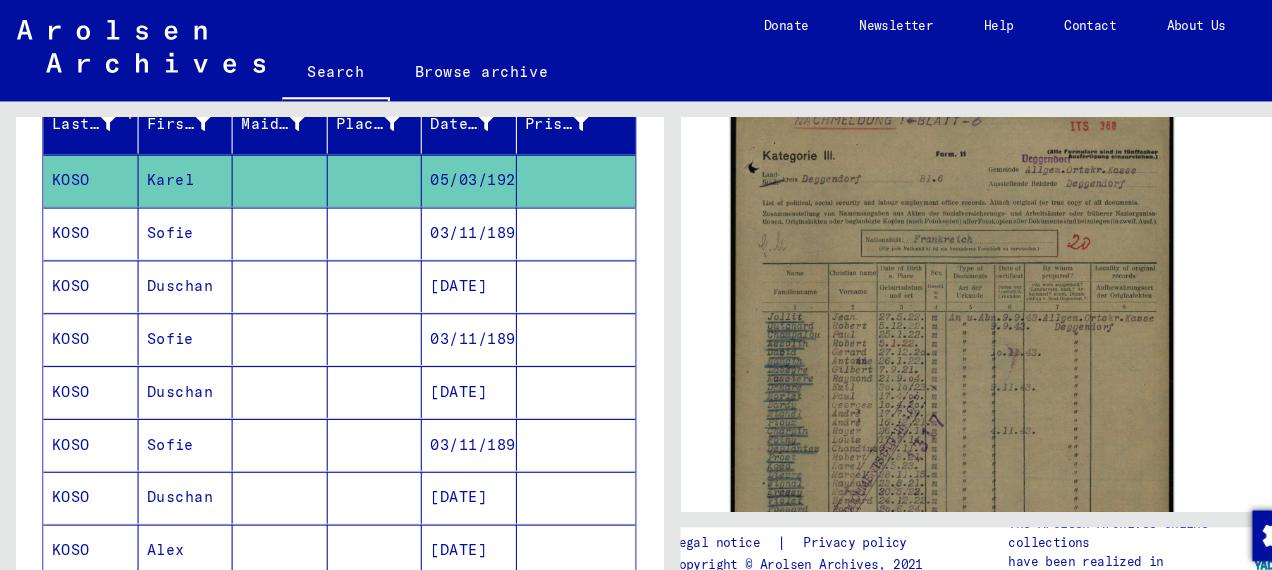 click 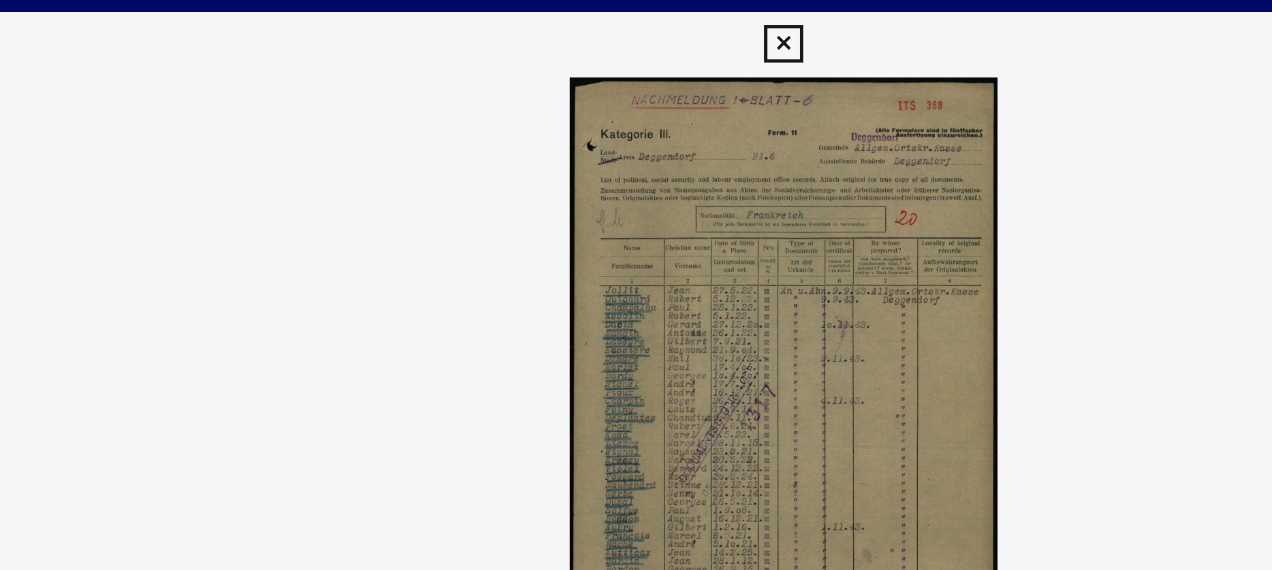 click at bounding box center (635, 30) 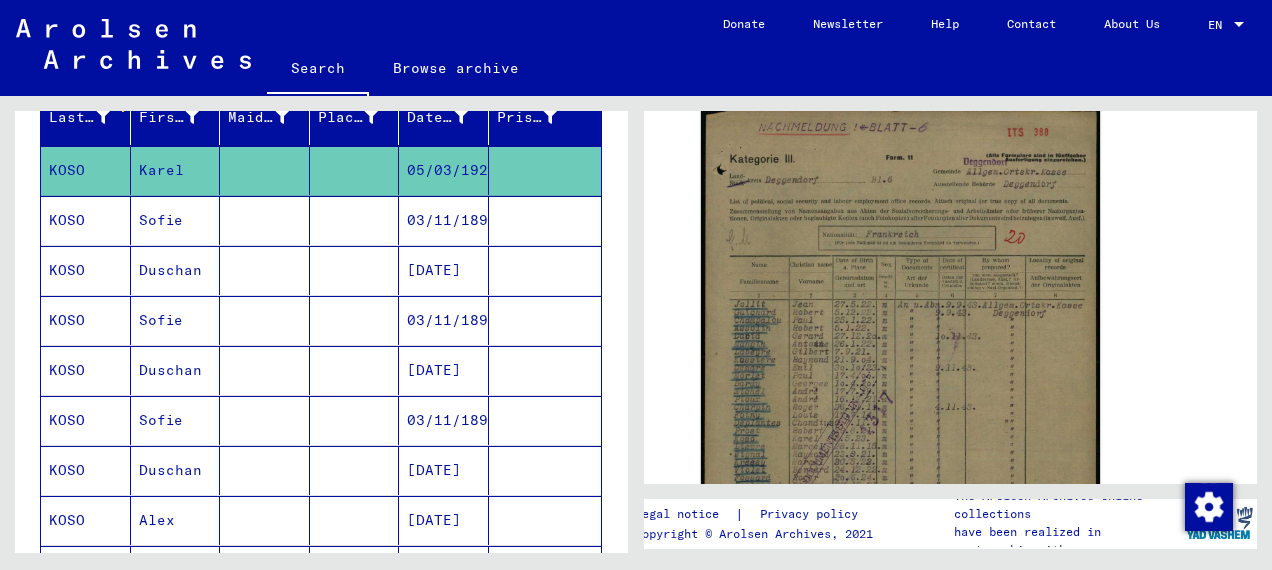 scroll, scrollTop: 258, scrollLeft: 0, axis: vertical 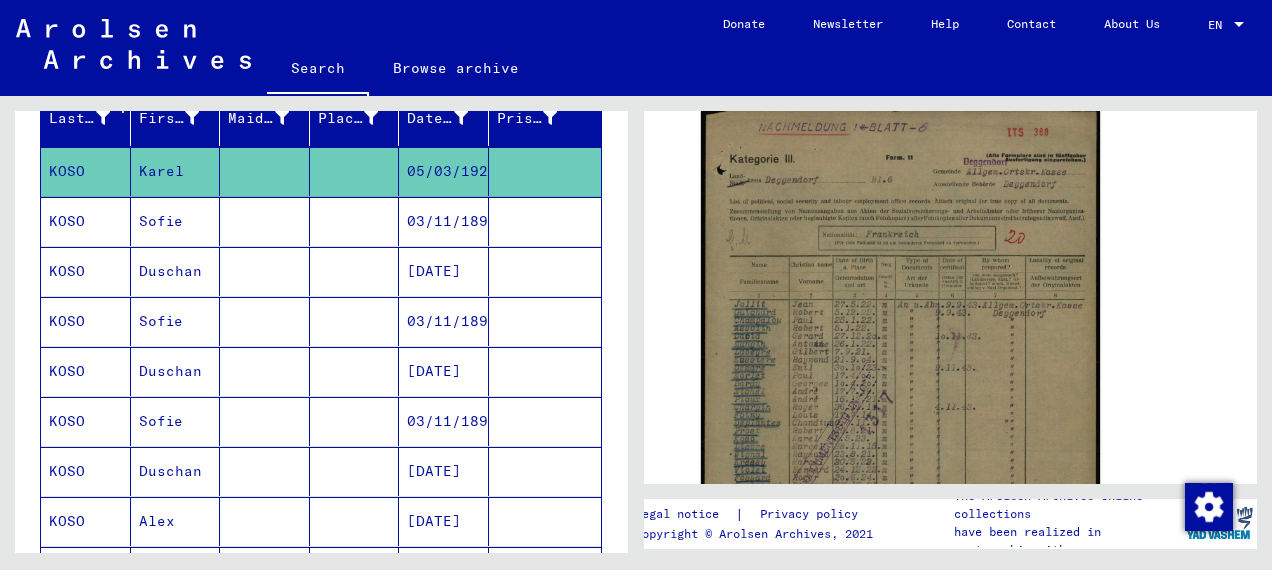 click on "03/11/1898" at bounding box center (444, 271) 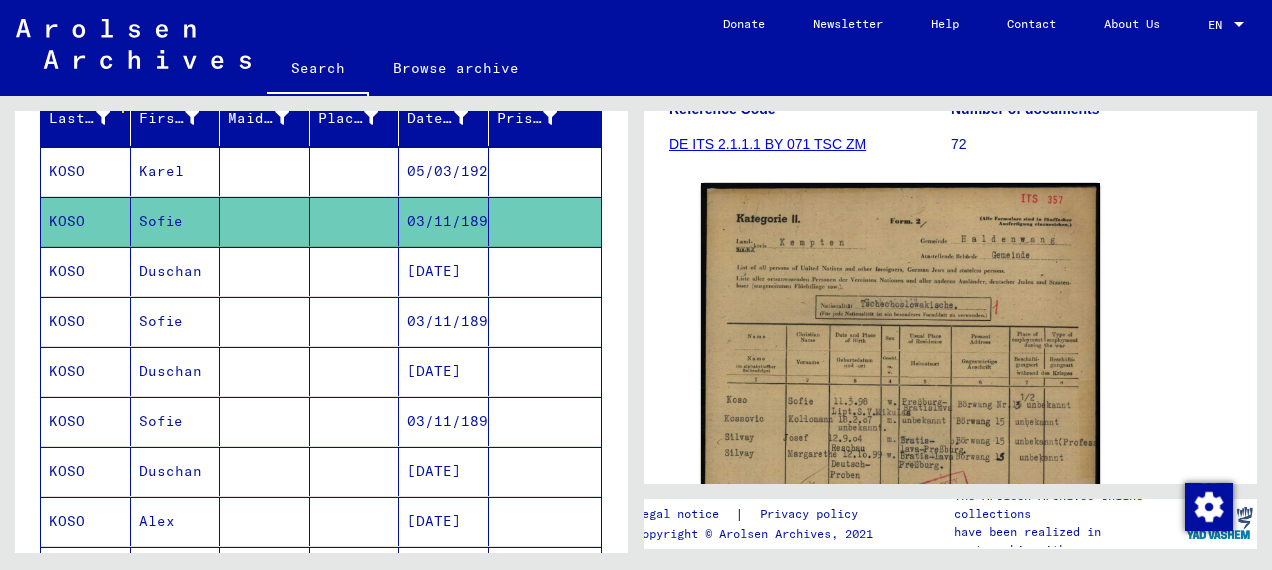 scroll, scrollTop: 338, scrollLeft: 0, axis: vertical 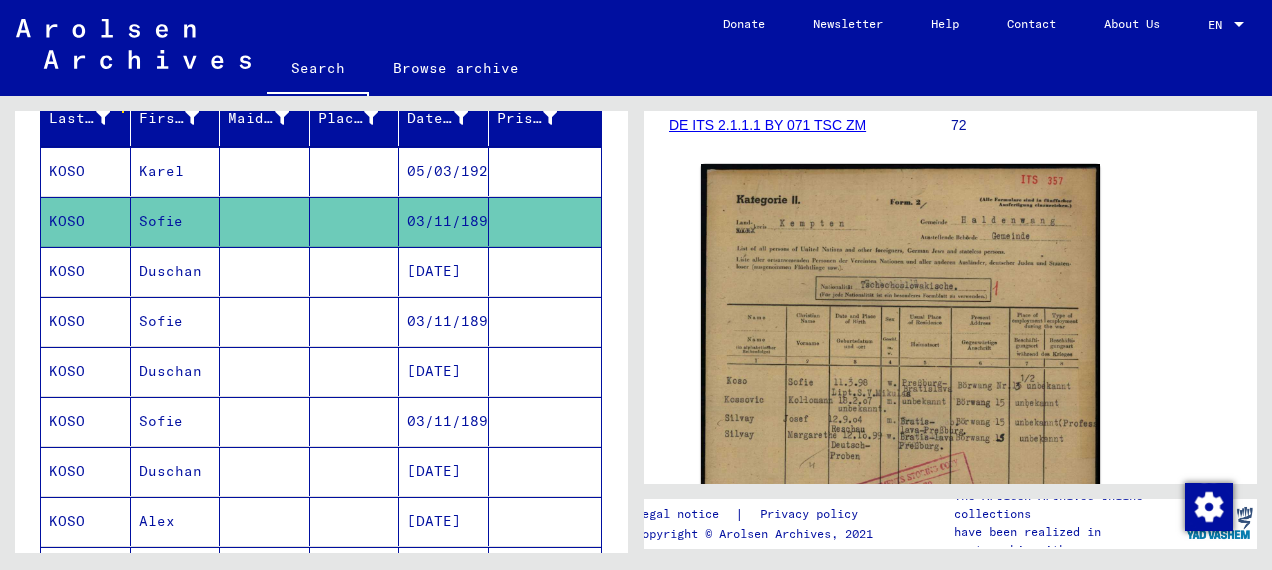 click on "[DATE]" at bounding box center (444, 321) 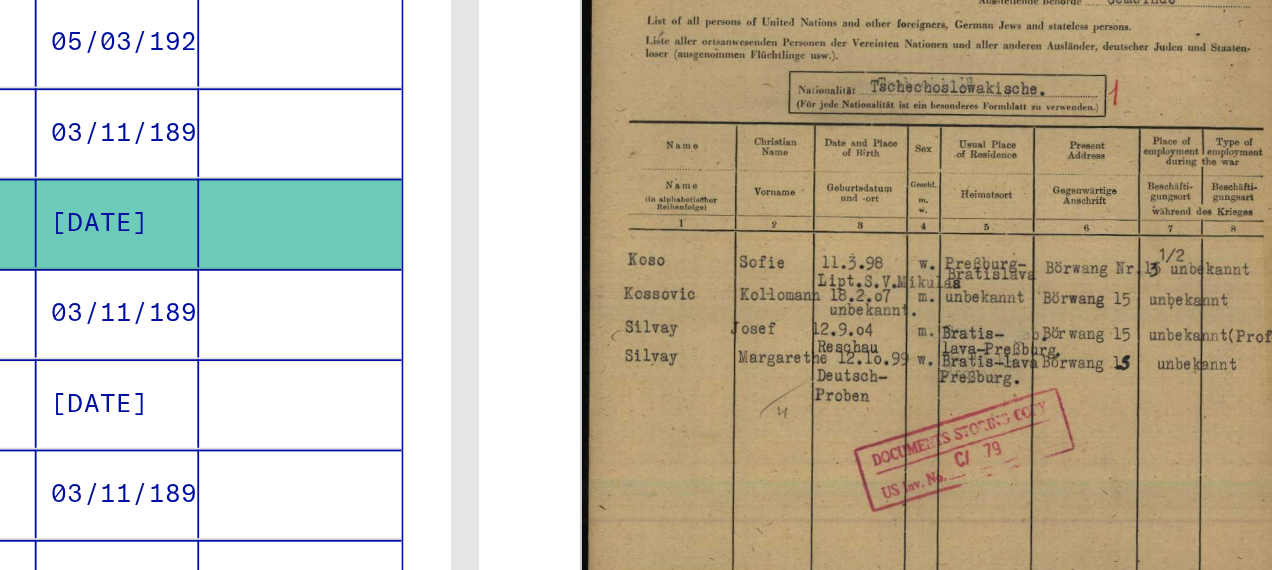 scroll, scrollTop: 426, scrollLeft: 0, axis: vertical 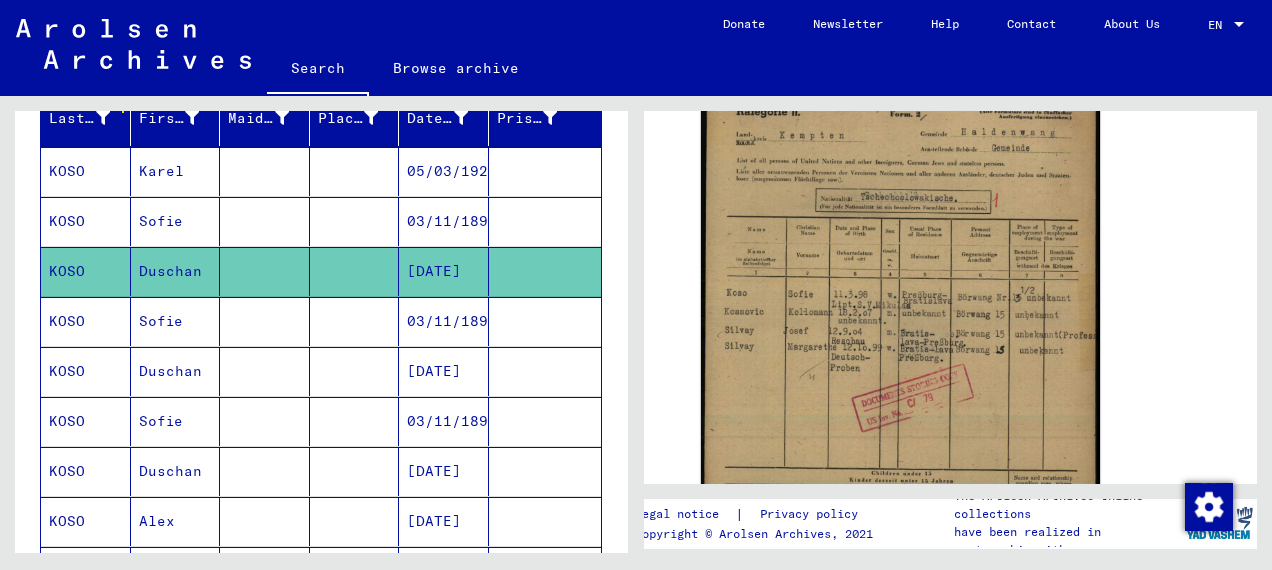 click at bounding box center (545, 371) 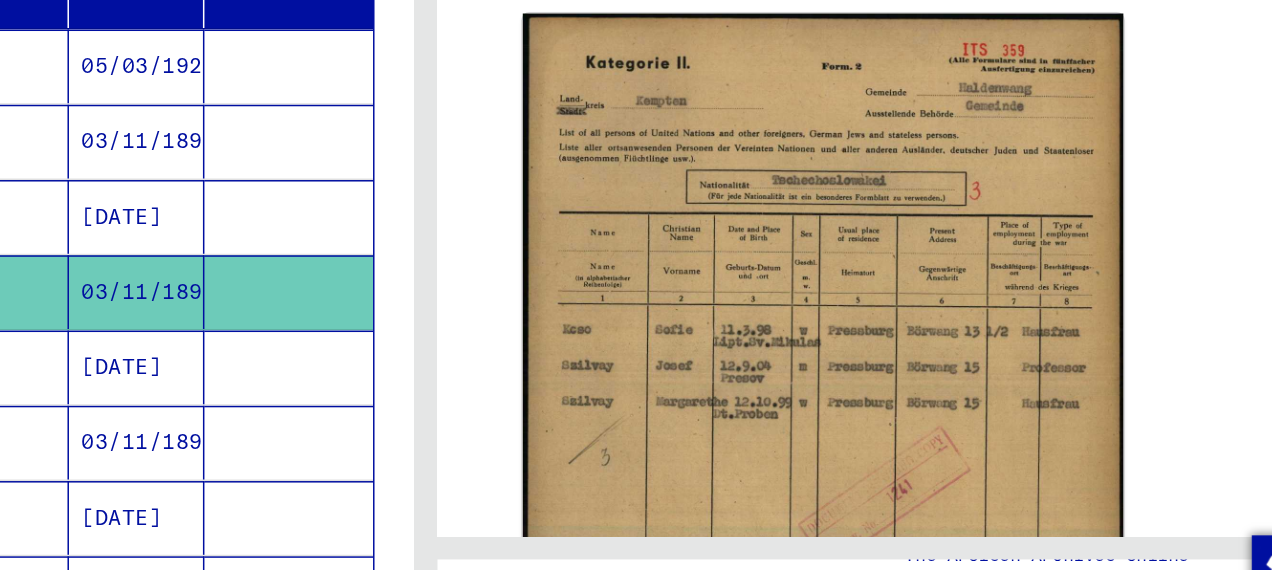 scroll, scrollTop: 366, scrollLeft: 0, axis: vertical 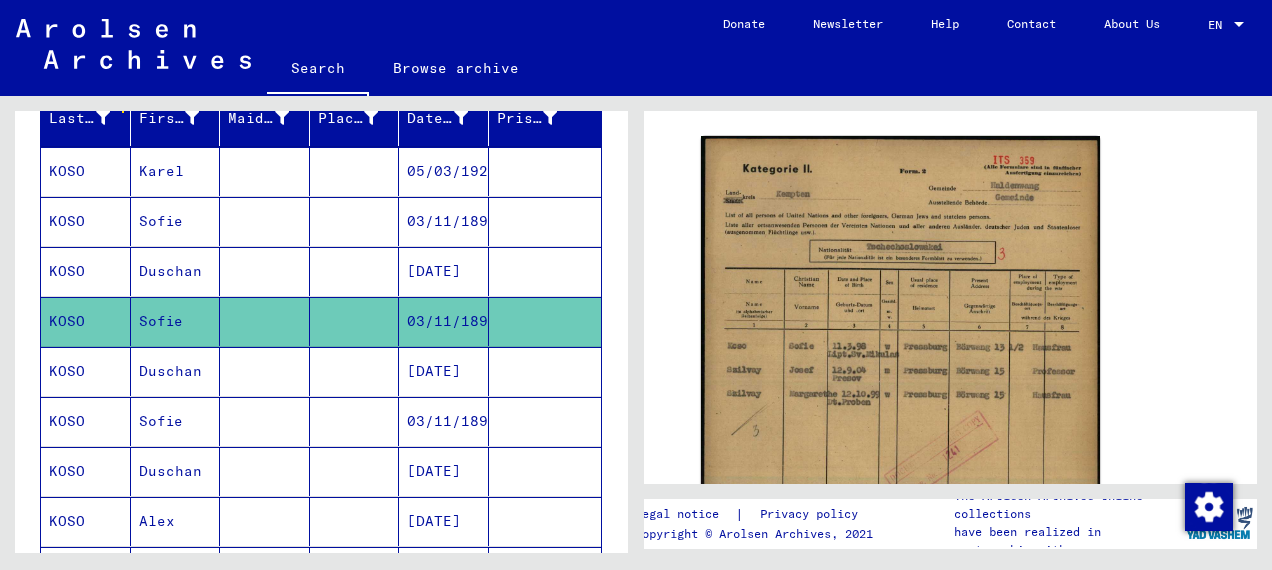 click on "[DATE]" at bounding box center (444, 421) 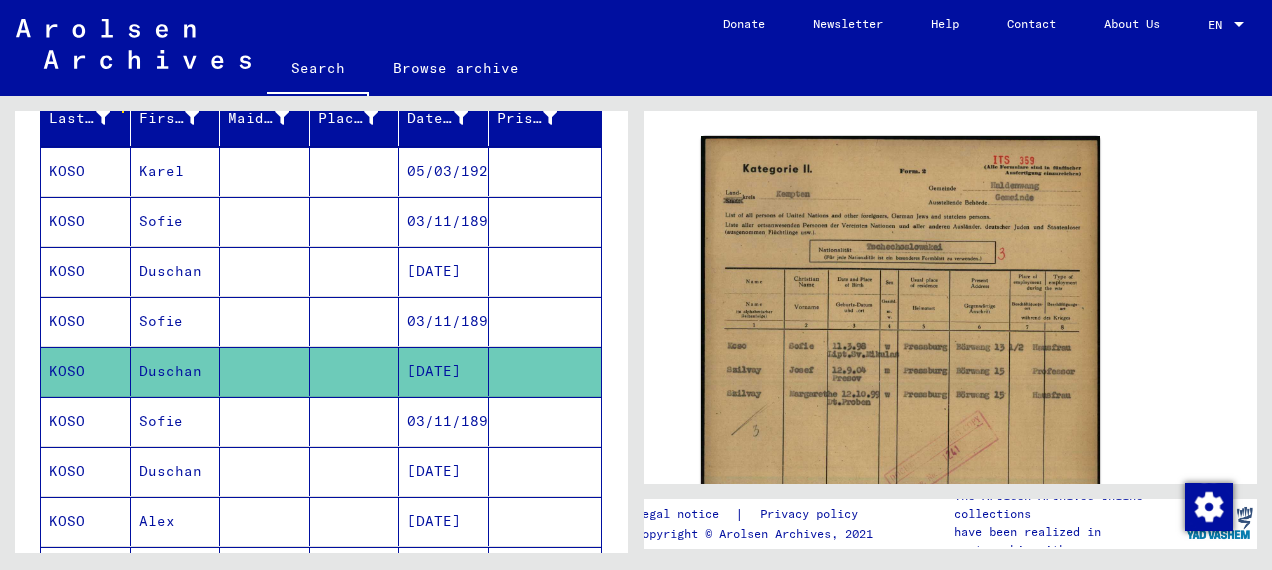 click at bounding box center (355, 471) 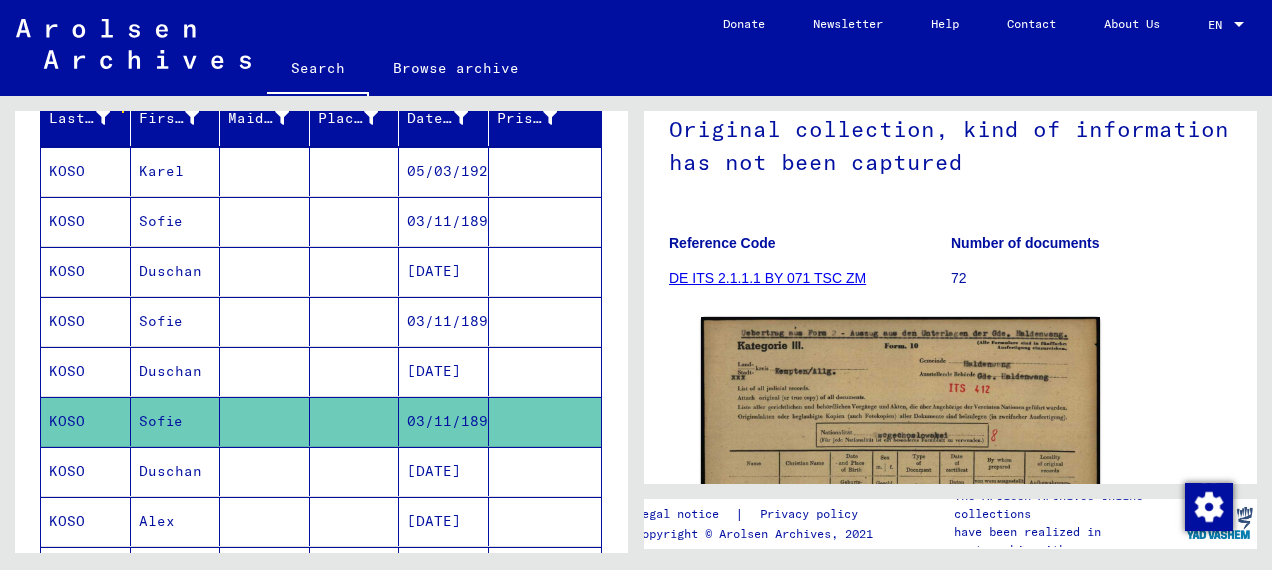 scroll, scrollTop: 301, scrollLeft: 0, axis: vertical 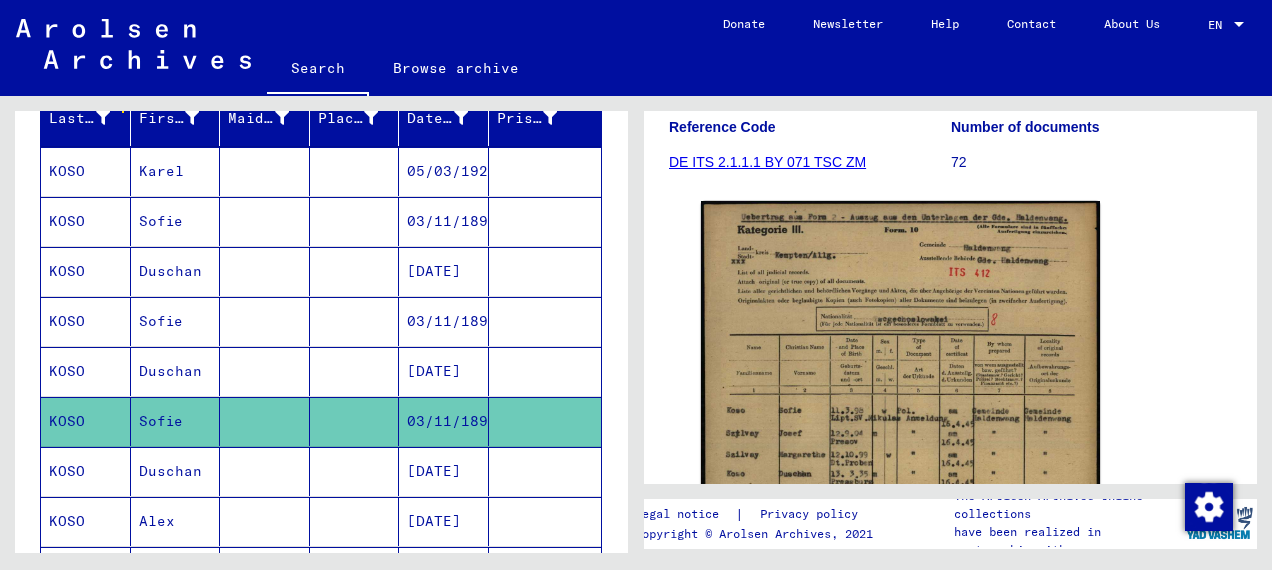 click on "[DATE]" at bounding box center (444, 521) 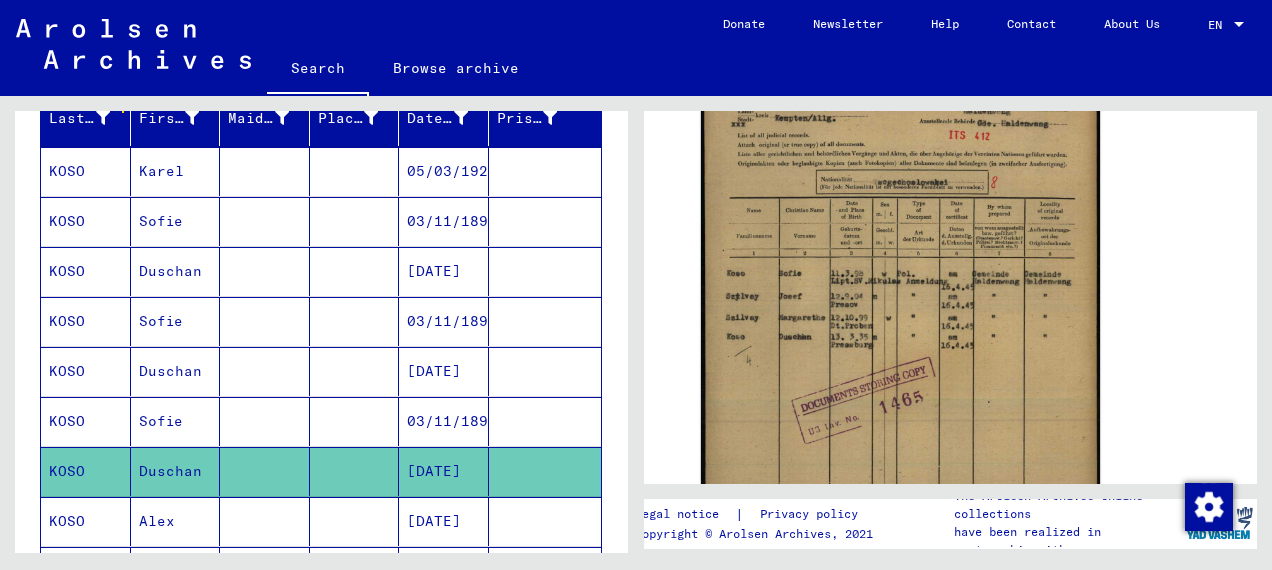 scroll, scrollTop: 461, scrollLeft: 0, axis: vertical 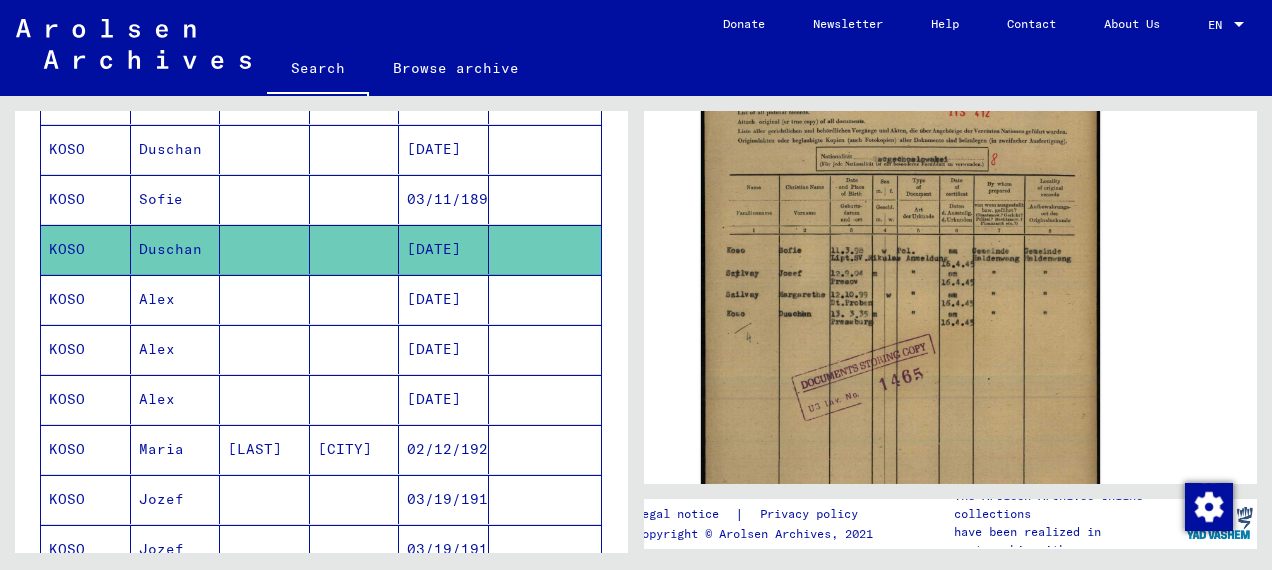 click on "[DATE]" at bounding box center [444, 349] 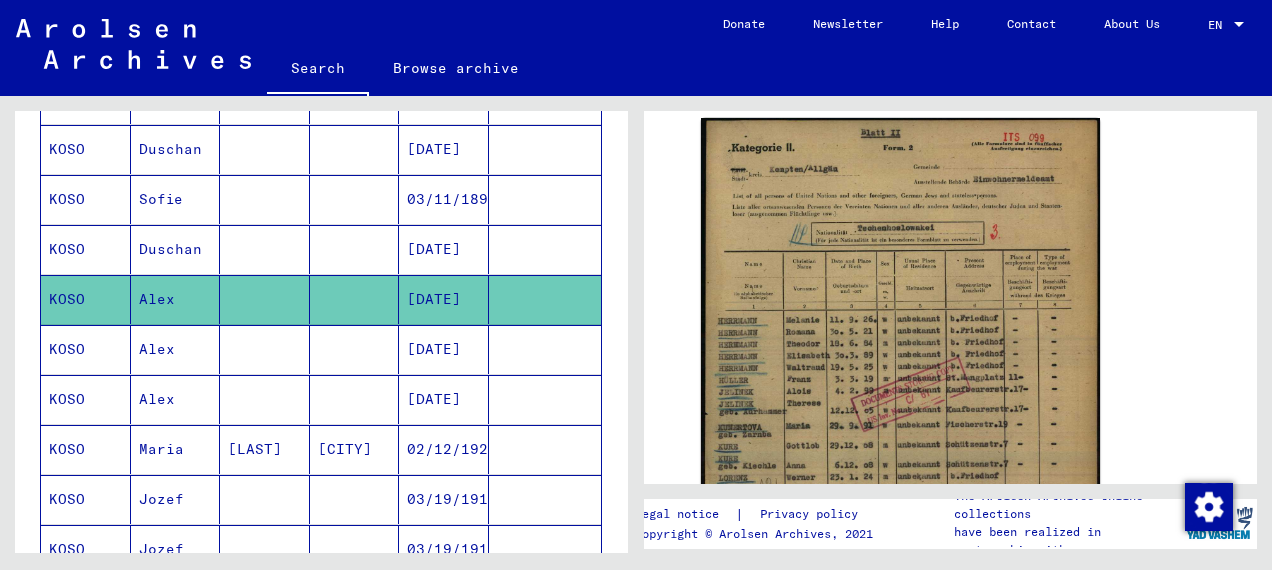 scroll, scrollTop: 392, scrollLeft: 0, axis: vertical 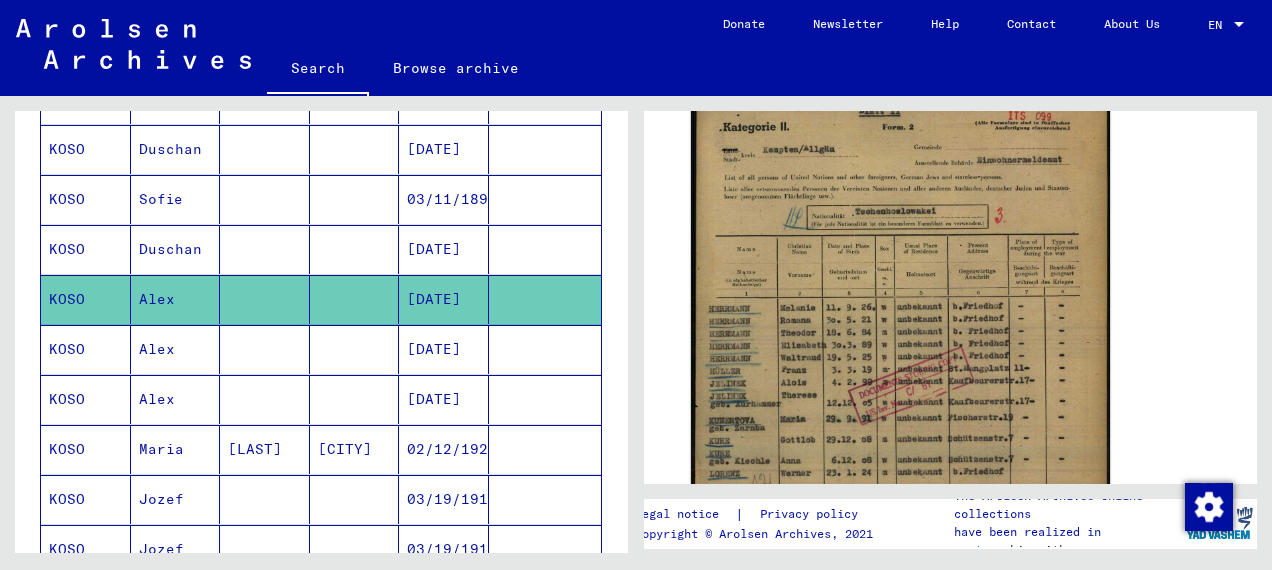 click 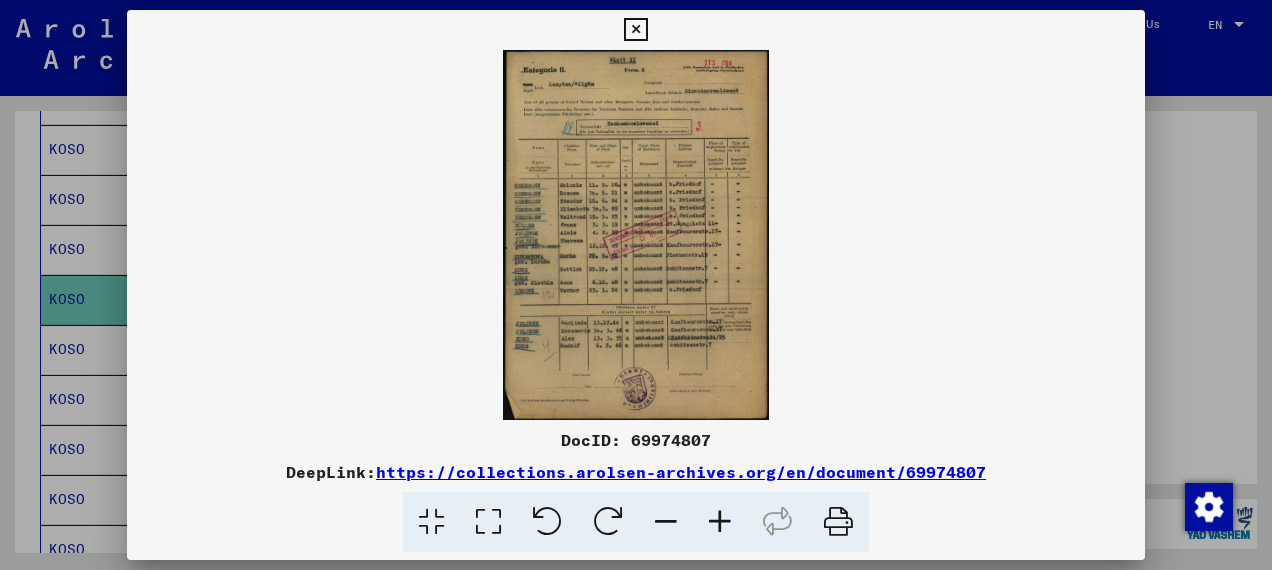 click at bounding box center [635, 30] 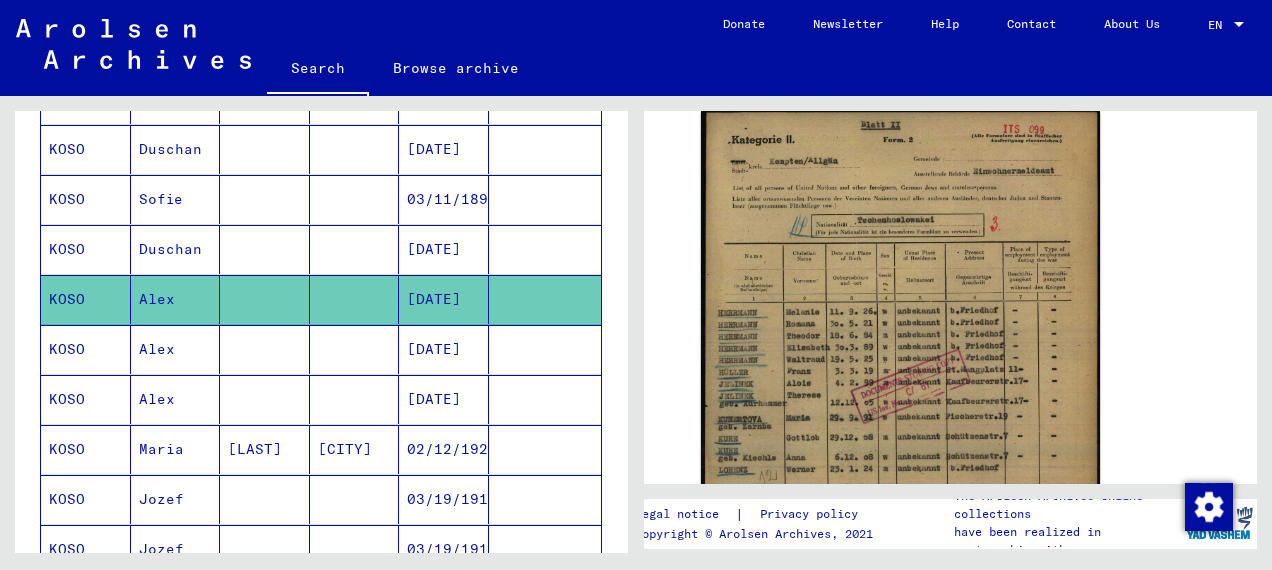 click on "[DATE]" at bounding box center [444, 399] 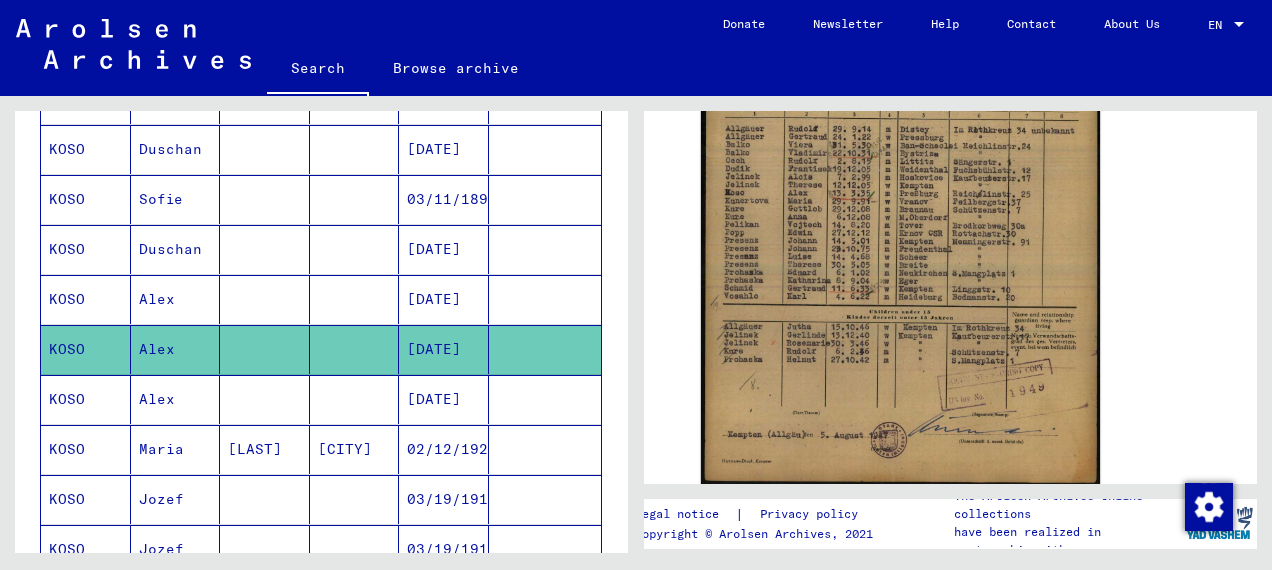 scroll, scrollTop: 583, scrollLeft: 0, axis: vertical 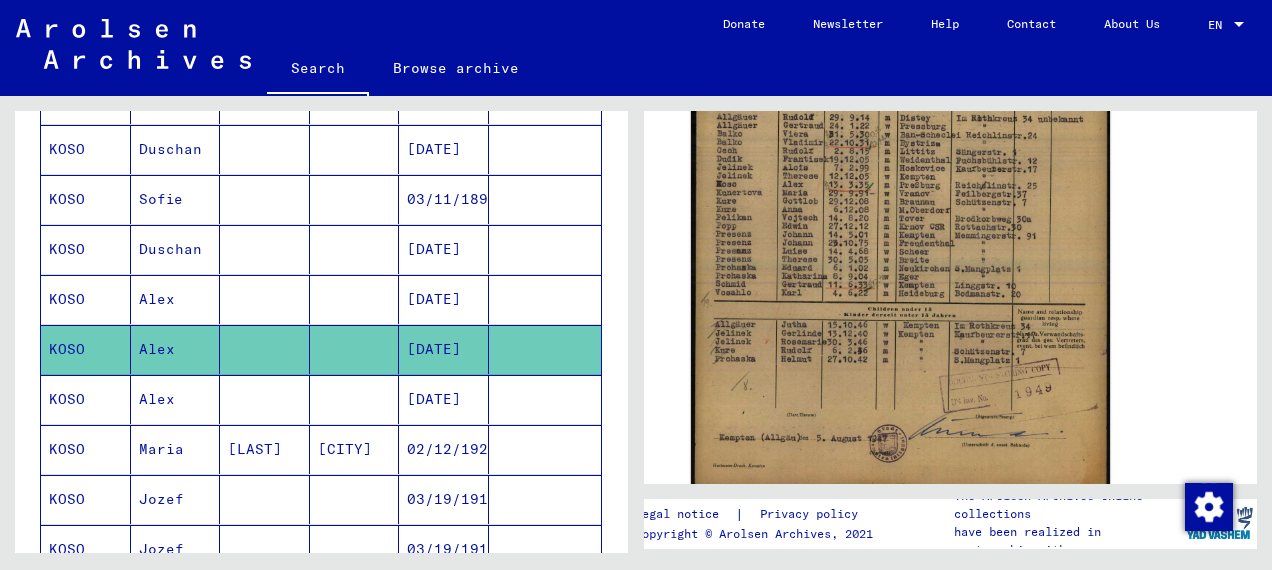 click 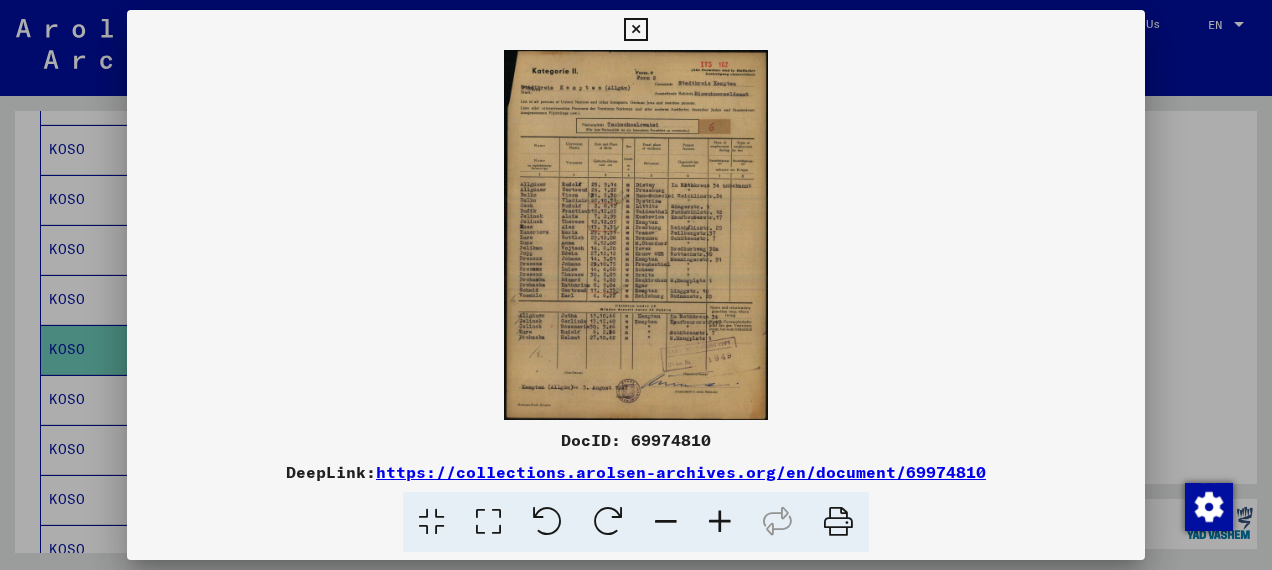 click at bounding box center (635, 30) 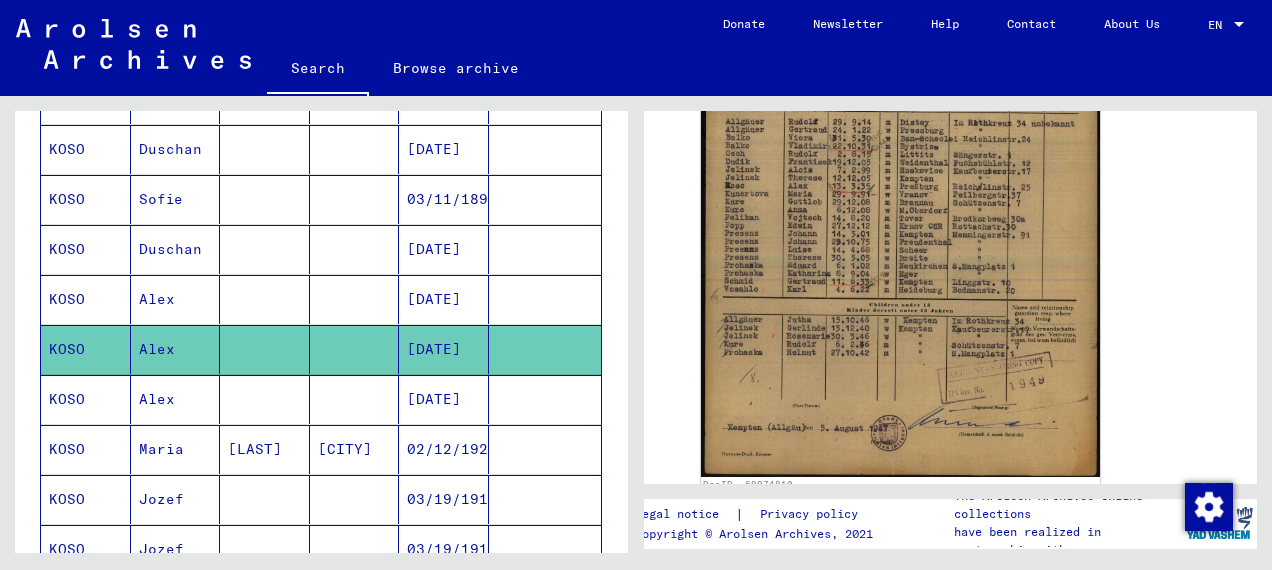 click at bounding box center (545, 449) 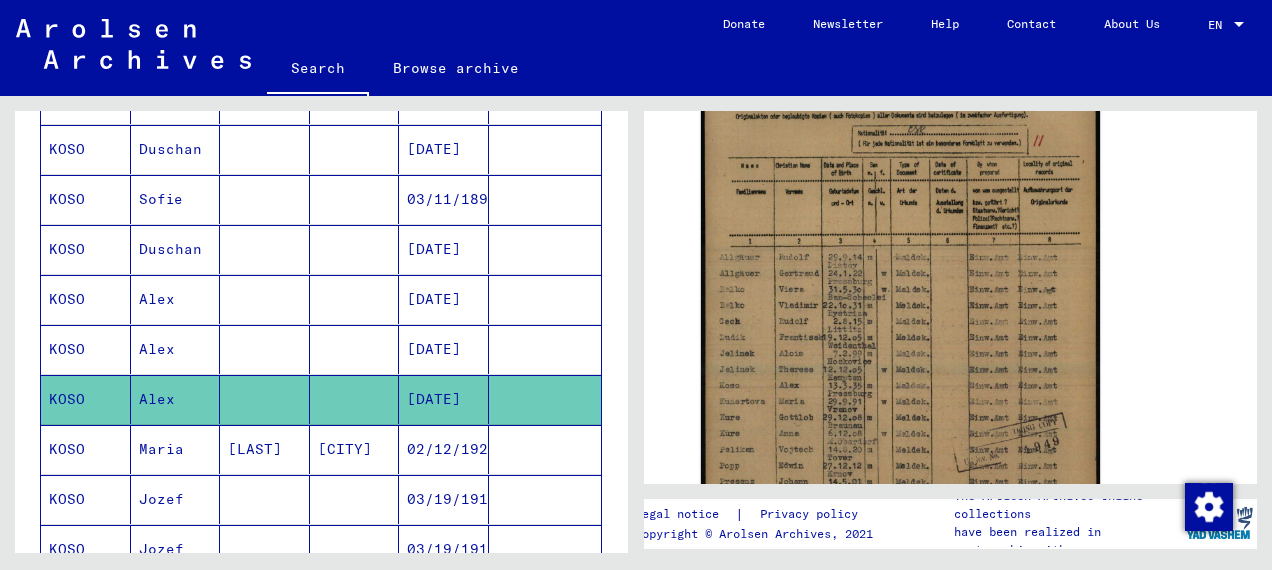 scroll, scrollTop: 508, scrollLeft: 0, axis: vertical 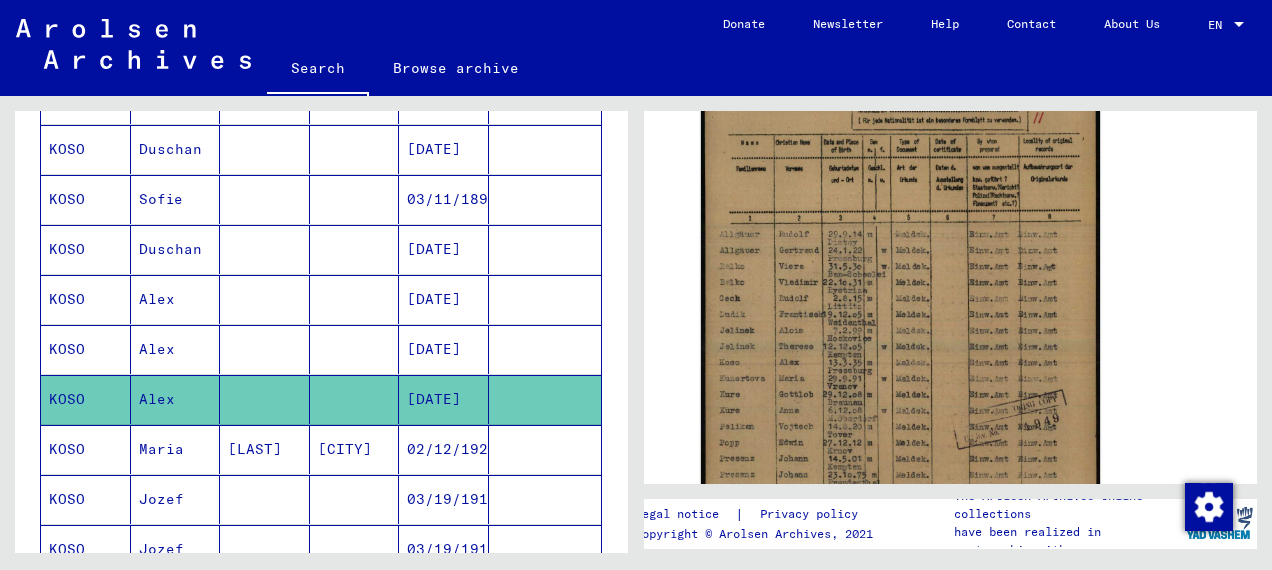 click at bounding box center [545, 549] 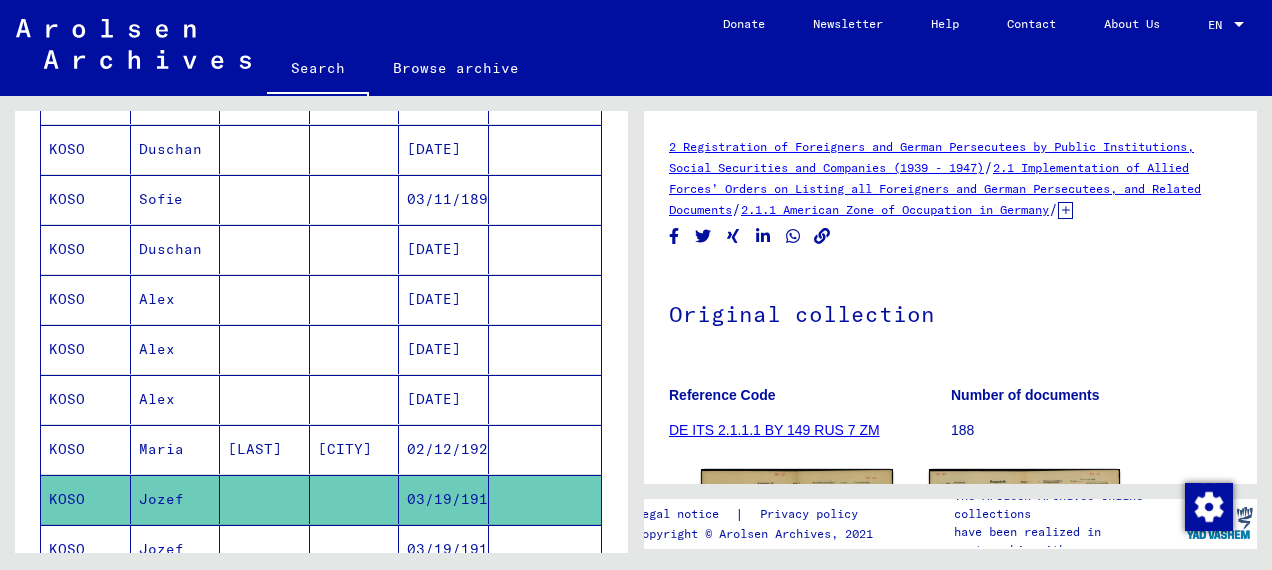 scroll, scrollTop: 0, scrollLeft: 0, axis: both 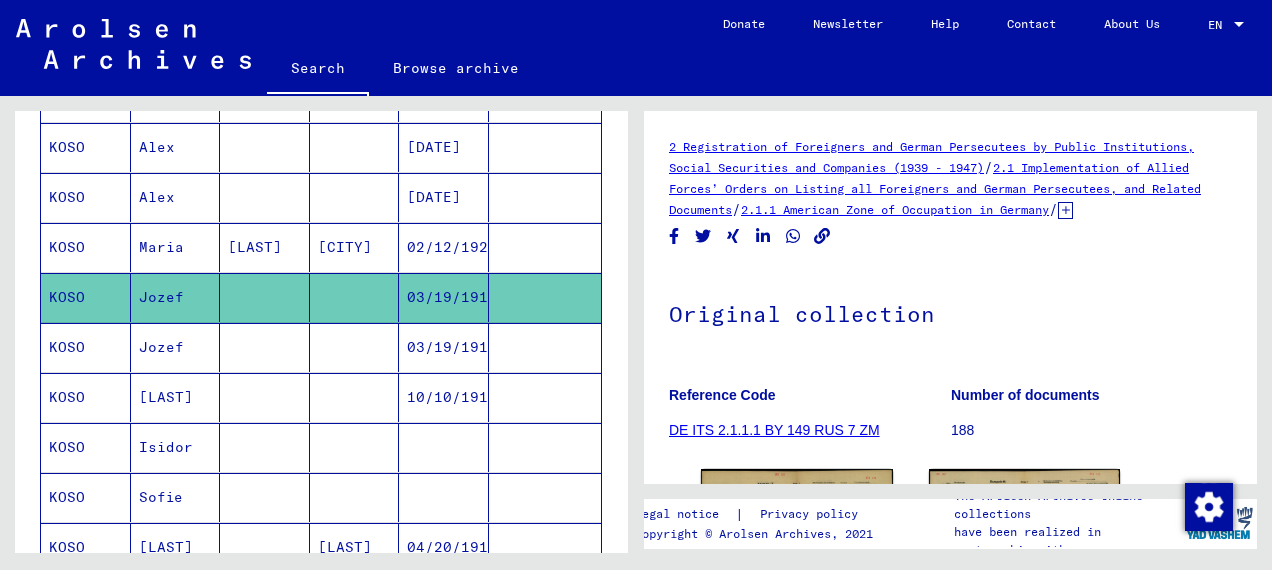 click at bounding box center [545, 297] 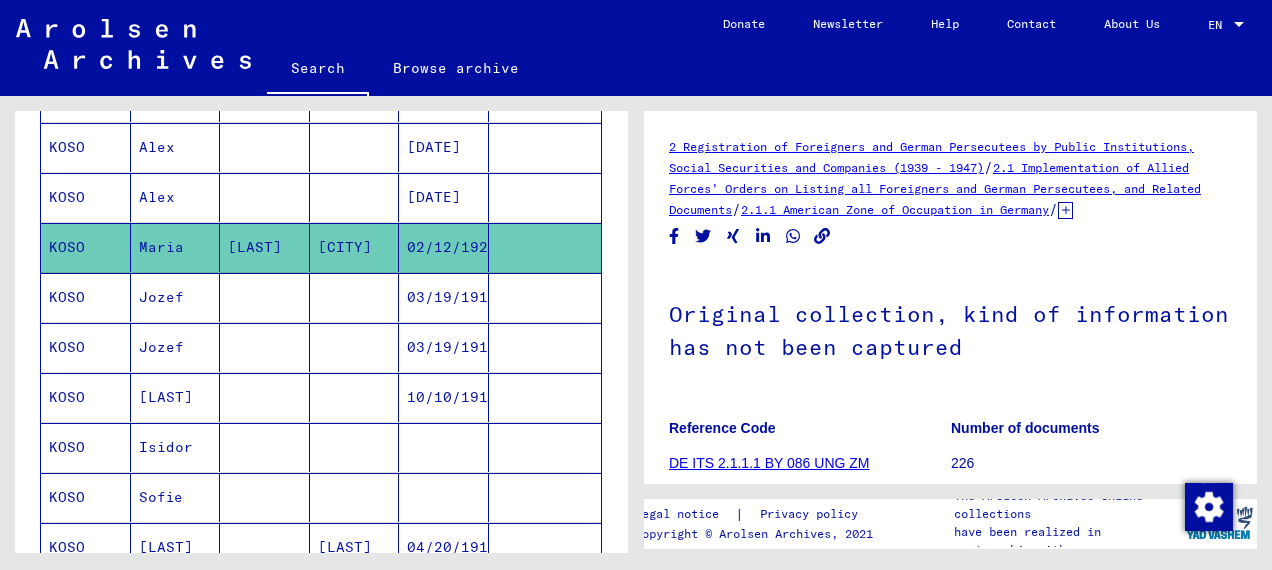 scroll, scrollTop: 0, scrollLeft: 0, axis: both 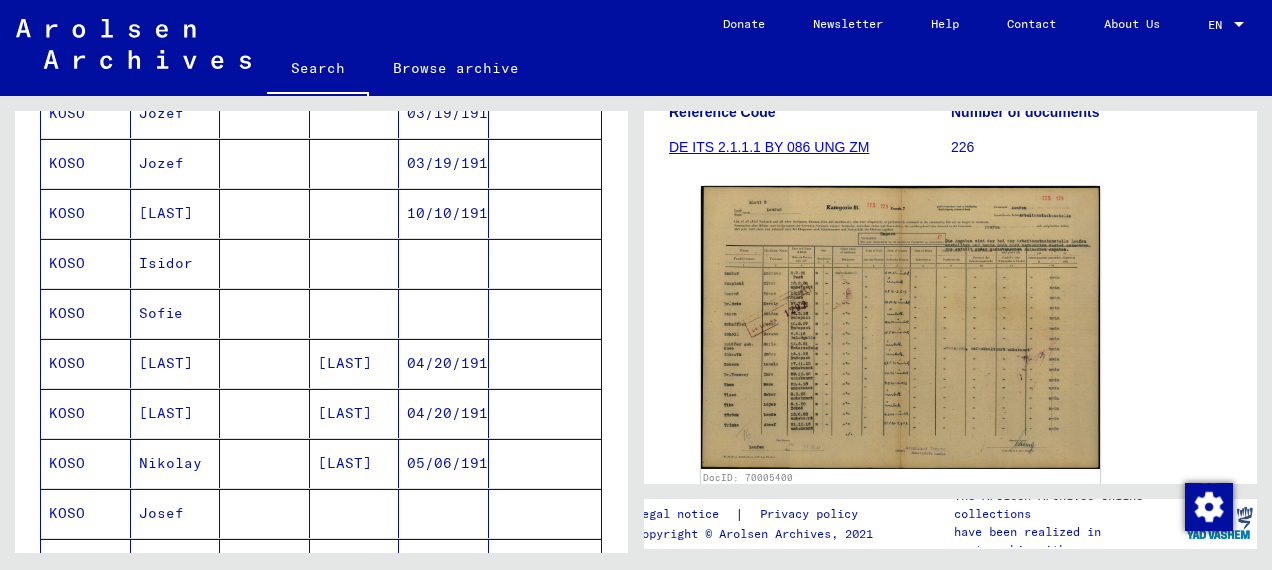 click at bounding box center (355, 313) 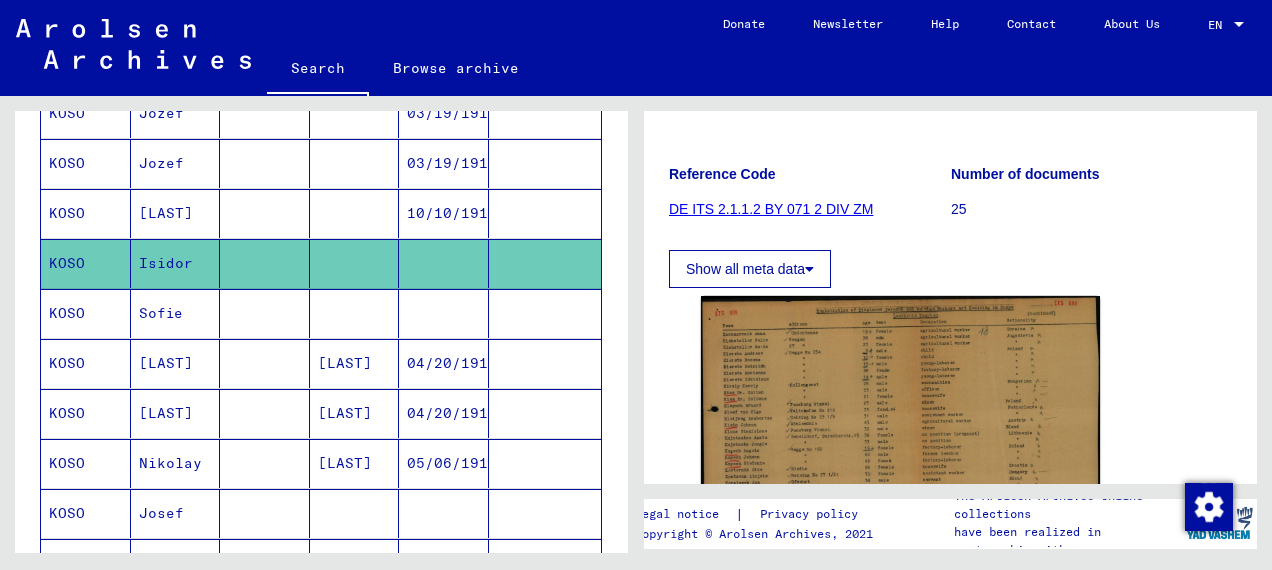 scroll, scrollTop: 256, scrollLeft: 0, axis: vertical 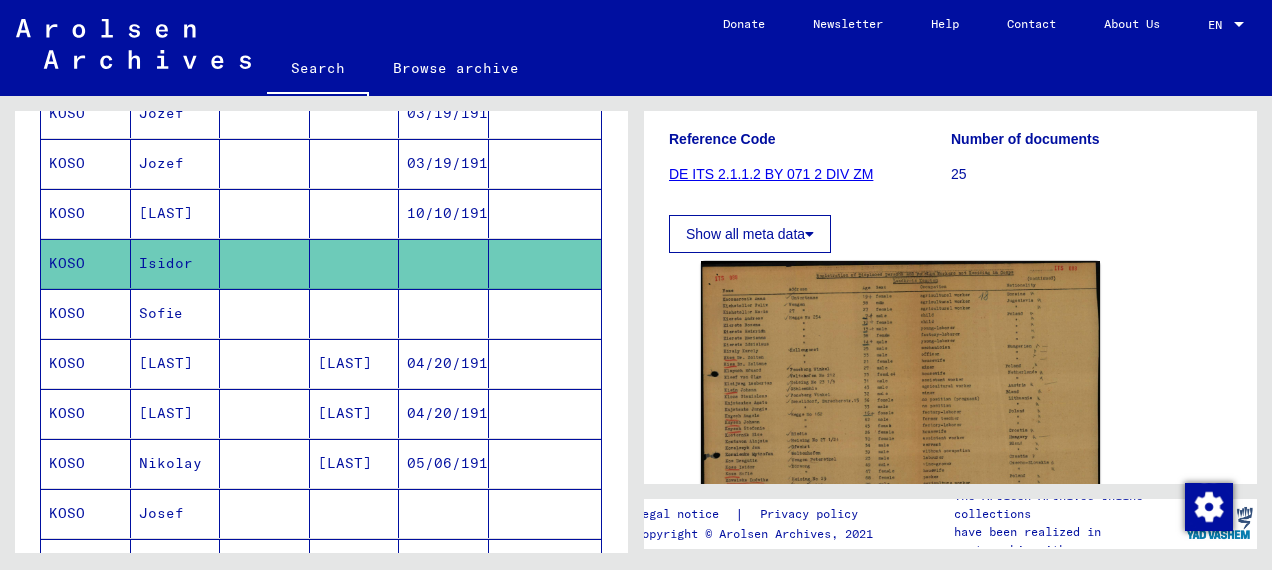 click on "DE ITS 2.1.1.2 BY 071 2 DIV ZM" 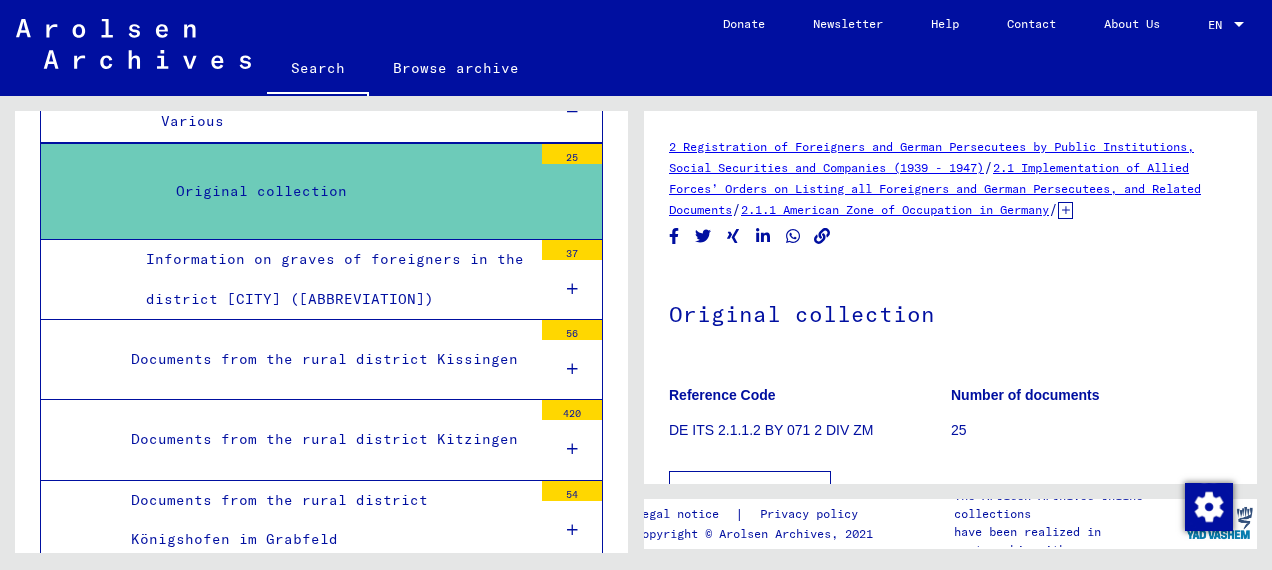 scroll, scrollTop: 6986, scrollLeft: 0, axis: vertical 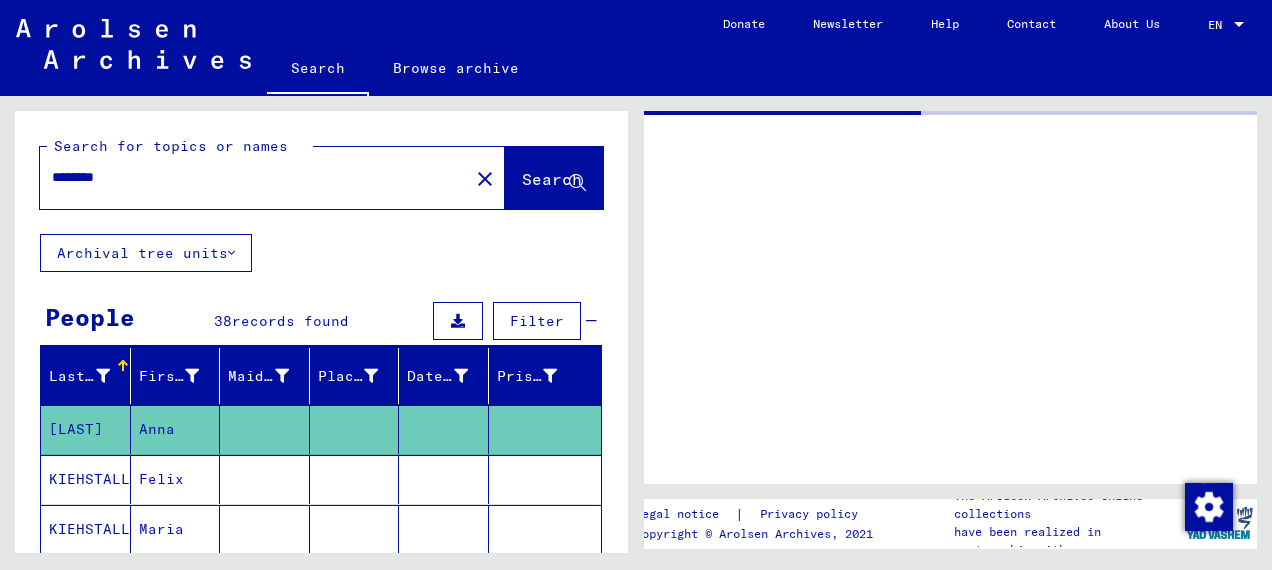 type on "****" 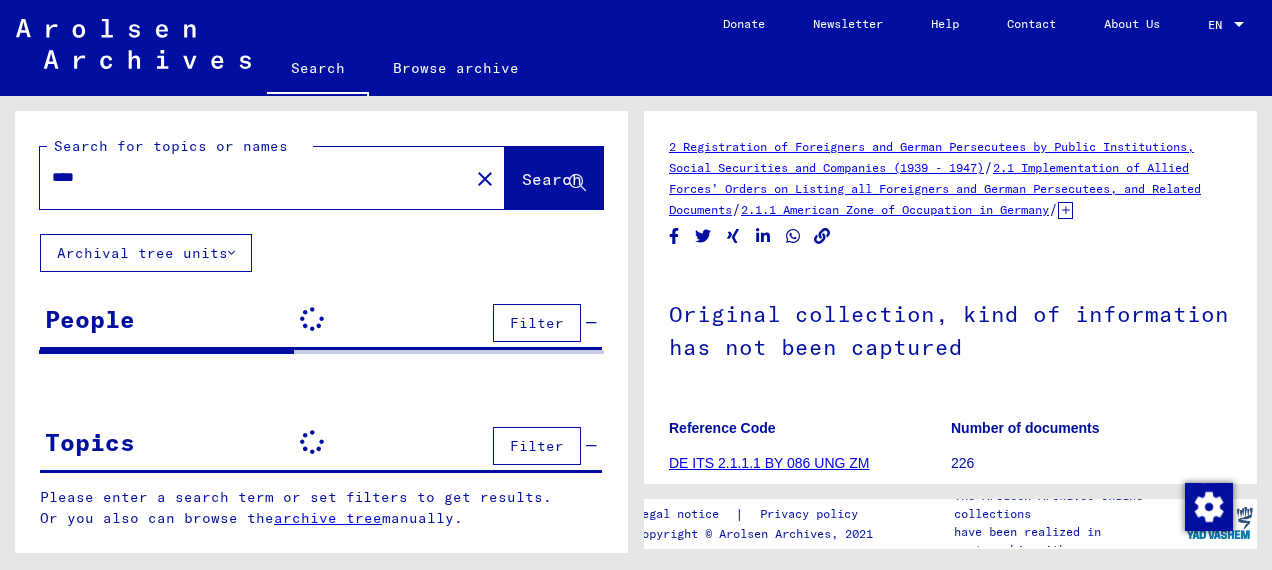 scroll, scrollTop: 0, scrollLeft: 0, axis: both 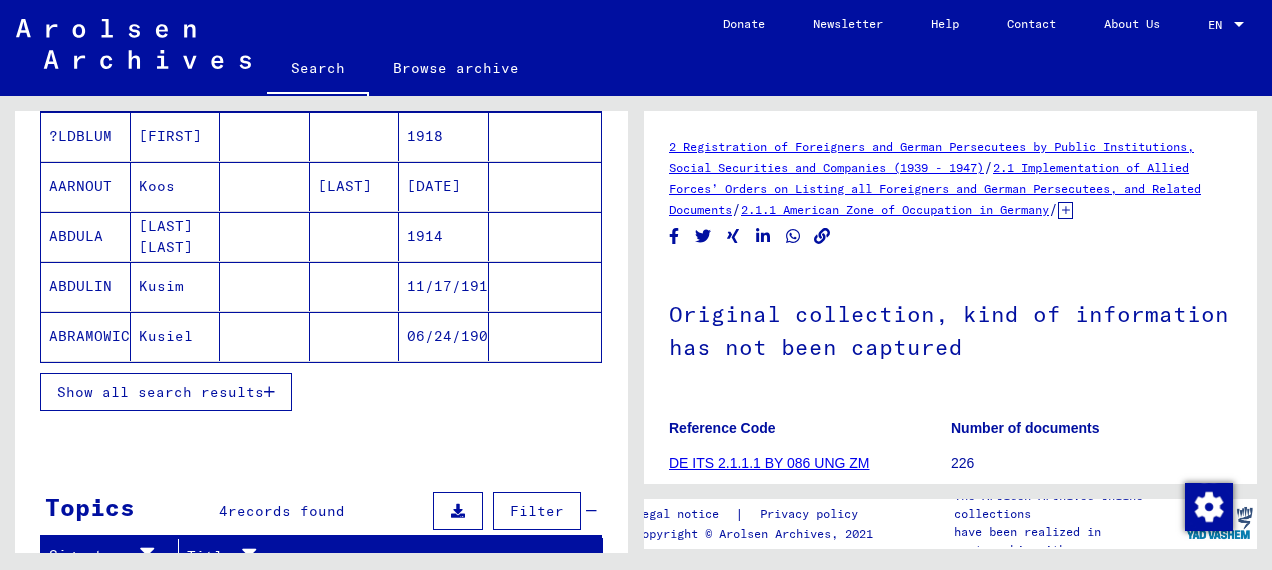 click on "Show all search results" at bounding box center (160, 392) 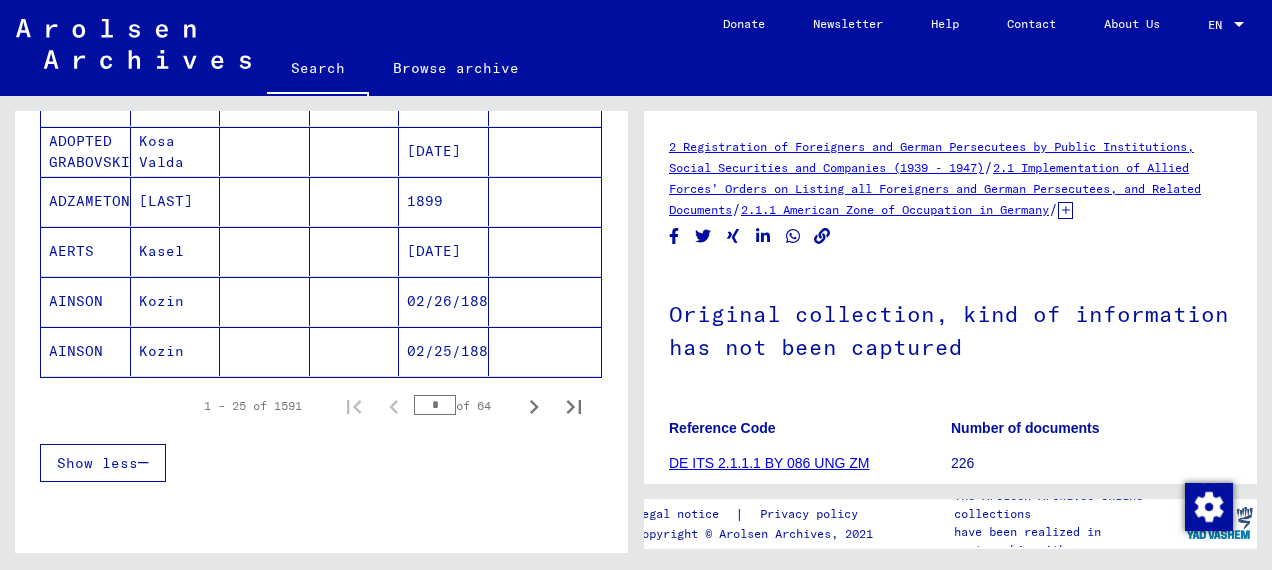 scroll, scrollTop: 1279, scrollLeft: 0, axis: vertical 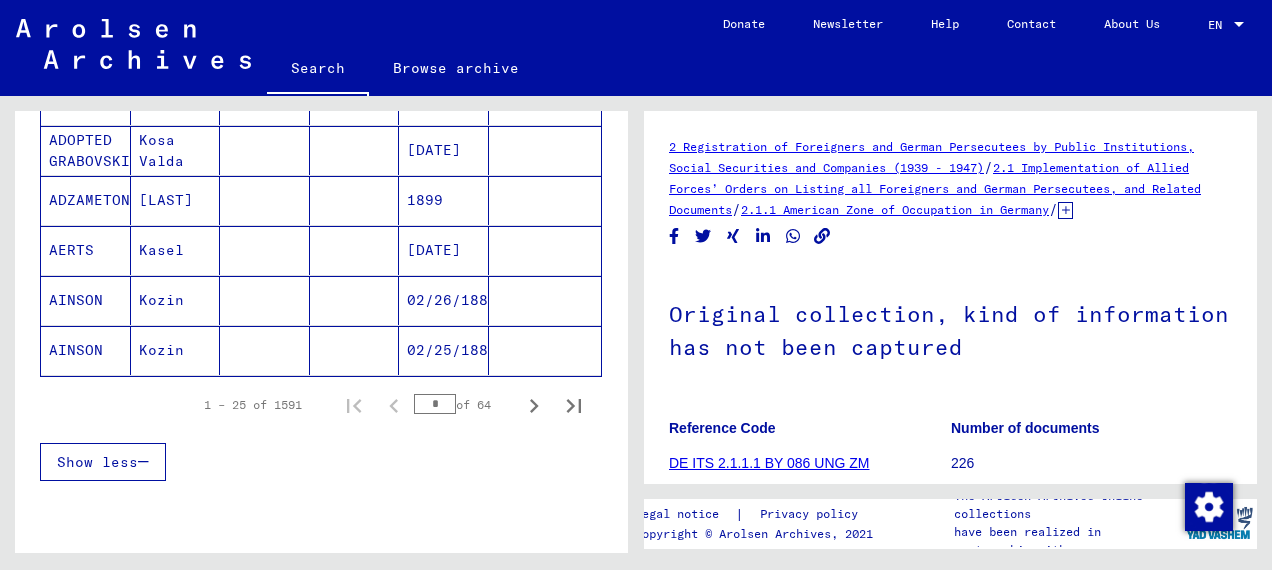 click 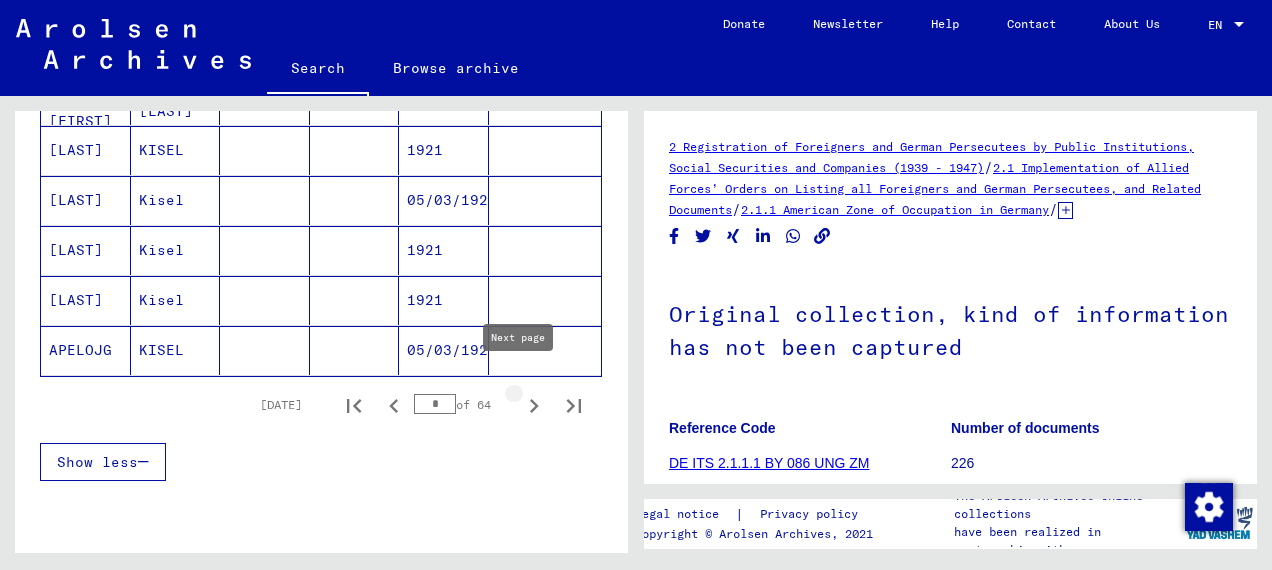 click 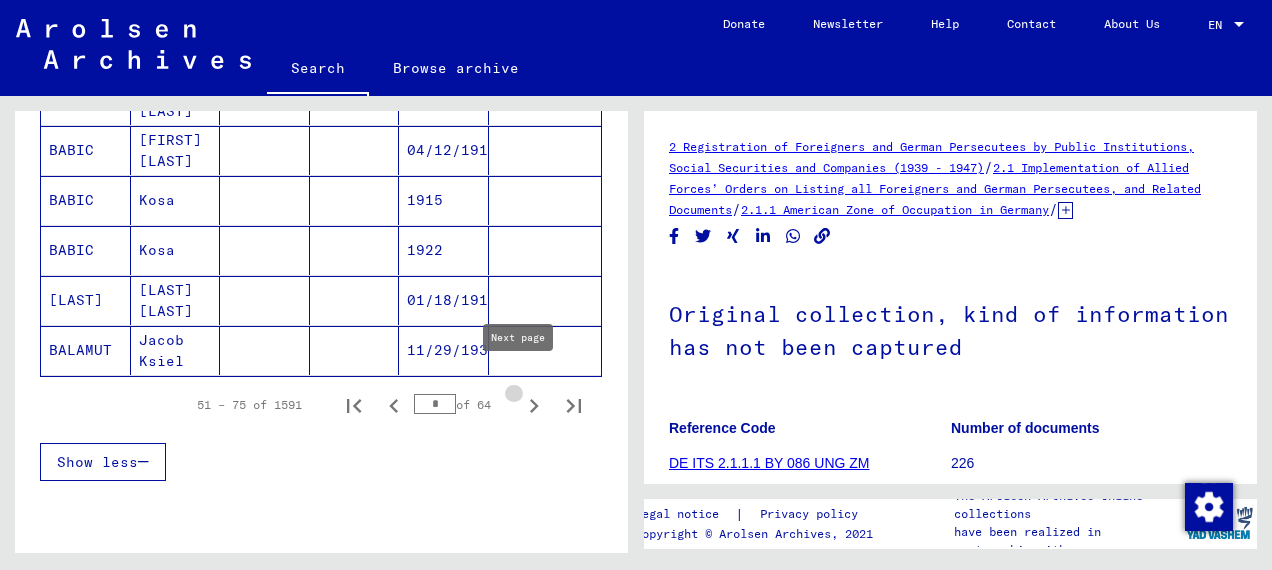 click 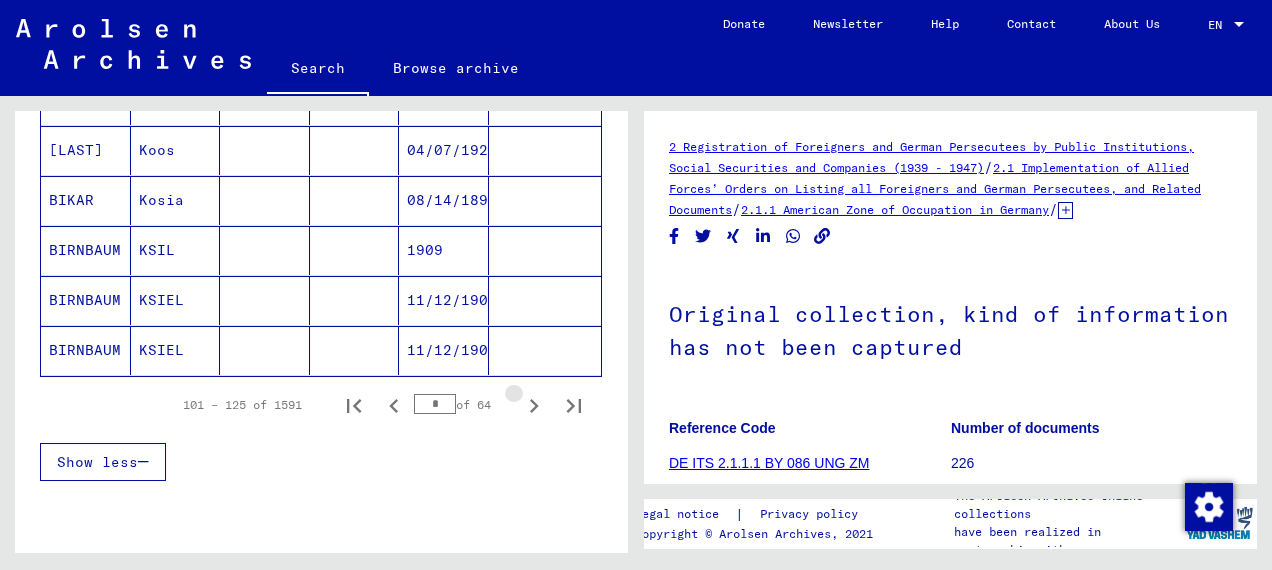 click 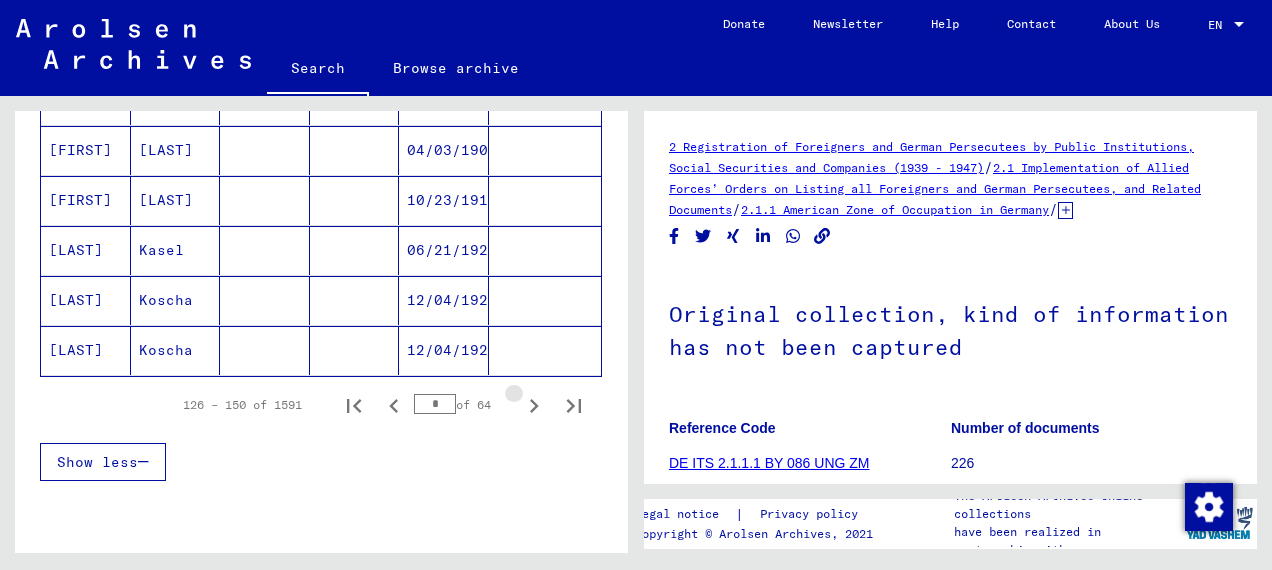 click 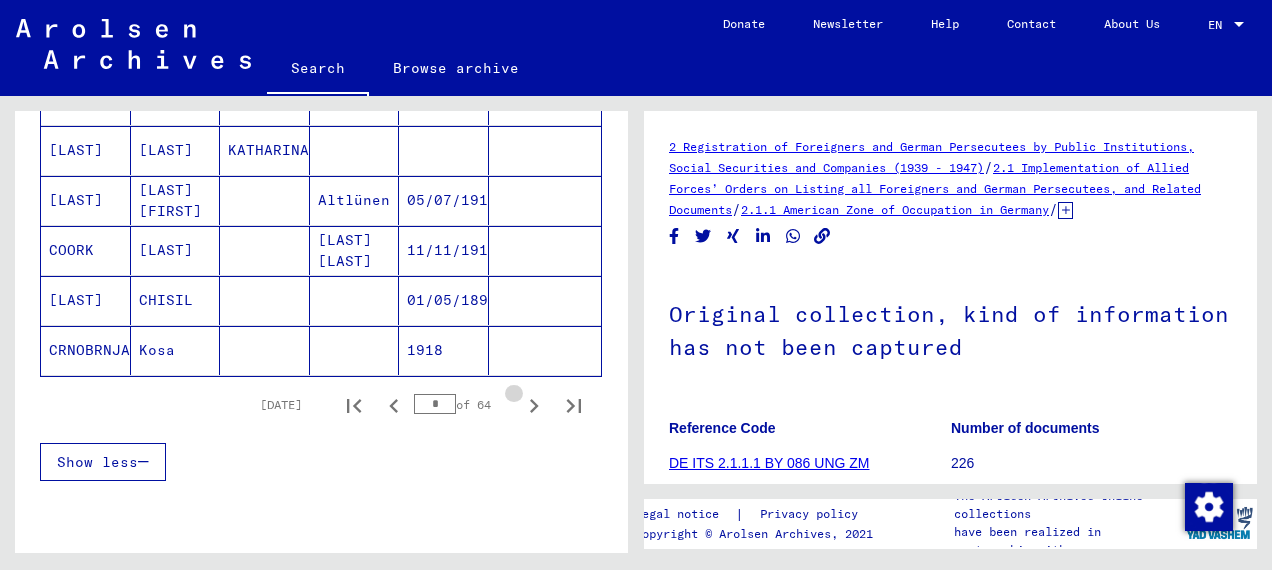 click 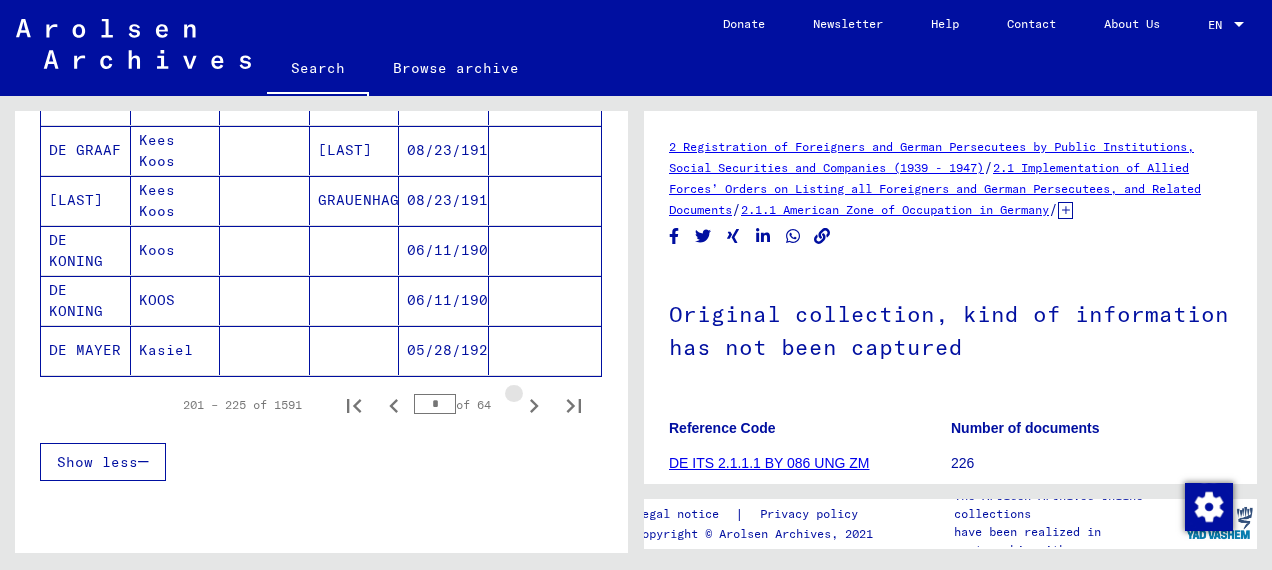 click 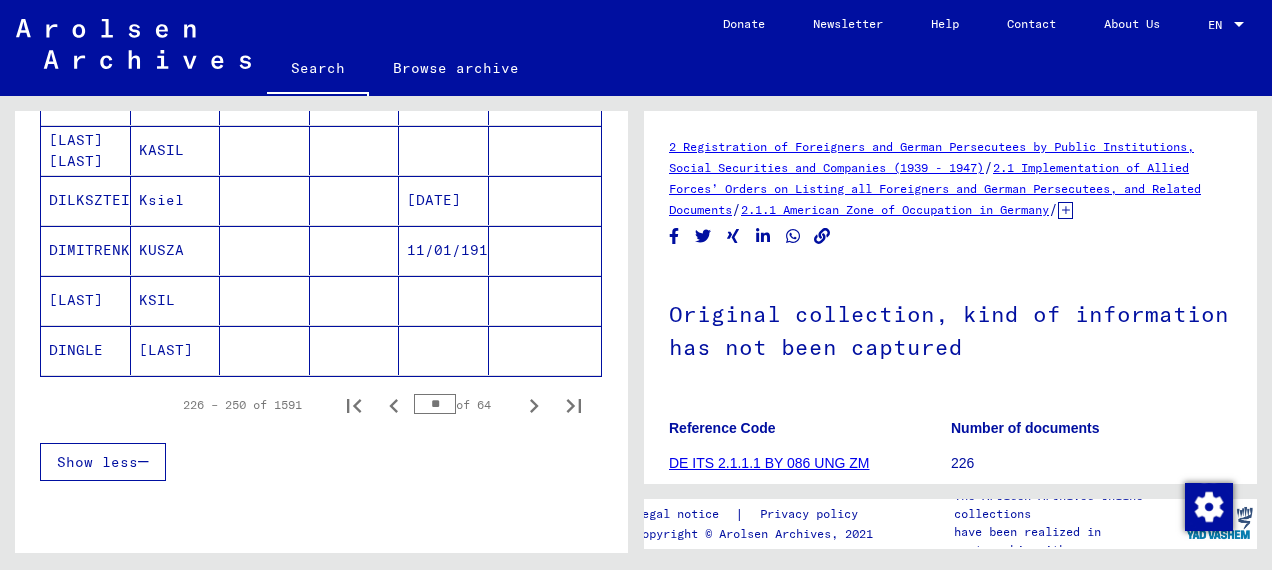 click 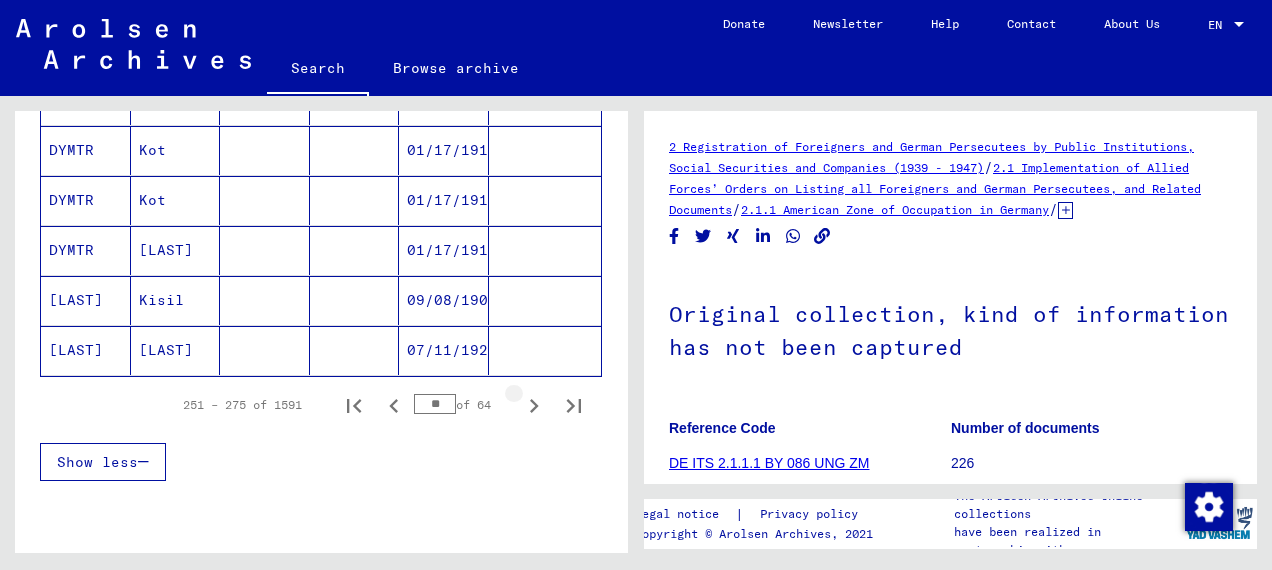 click 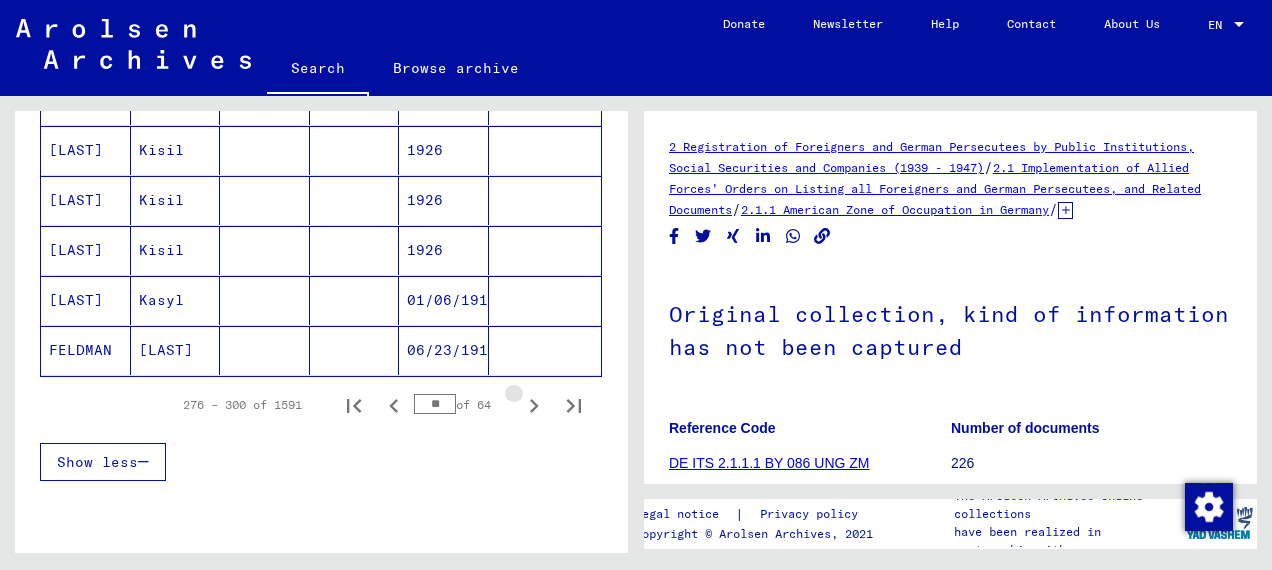 click 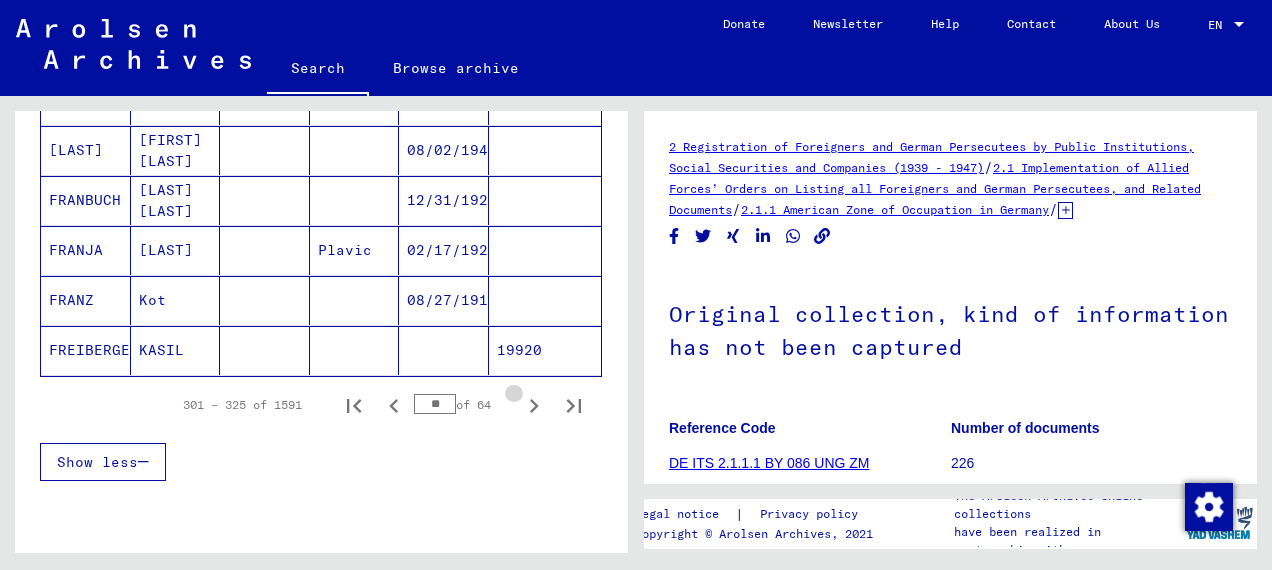 click 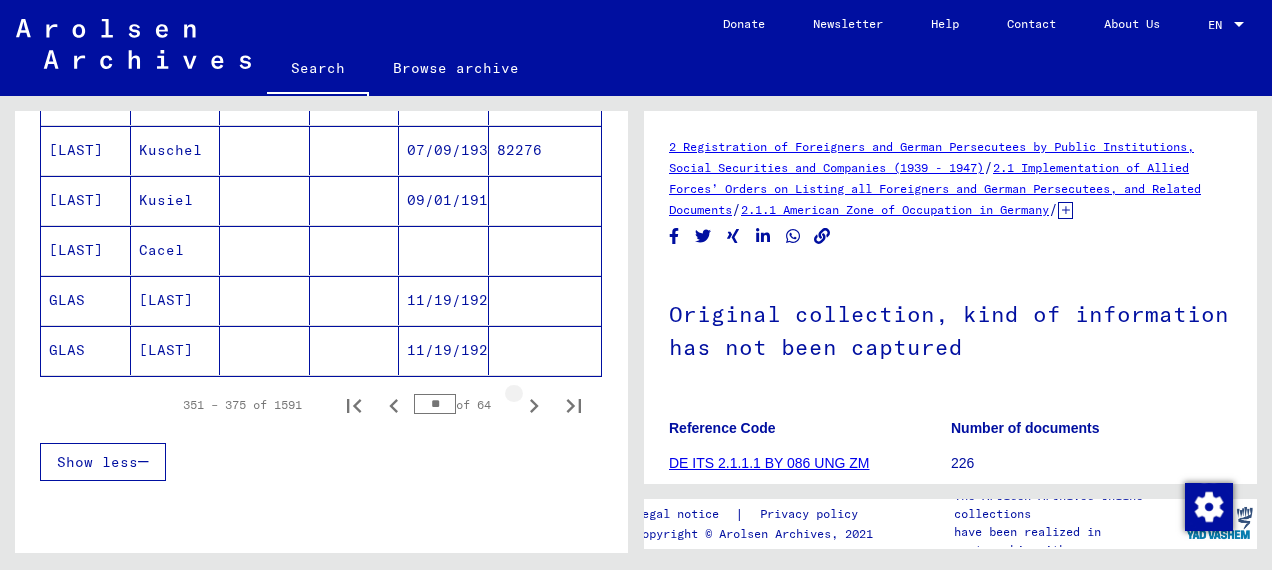 click 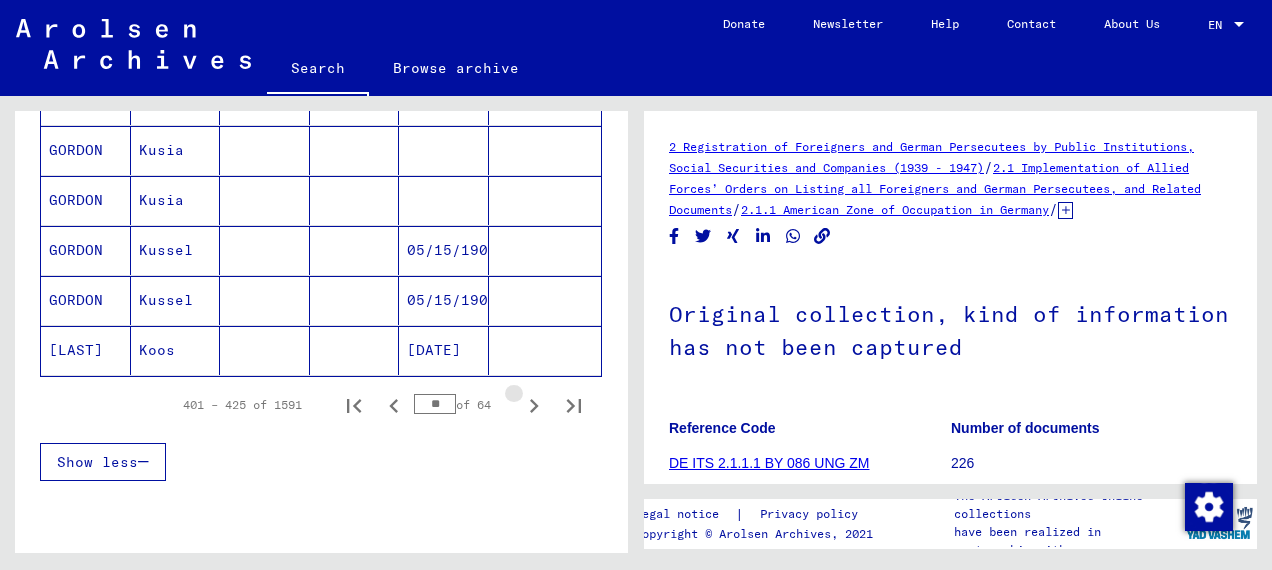 click 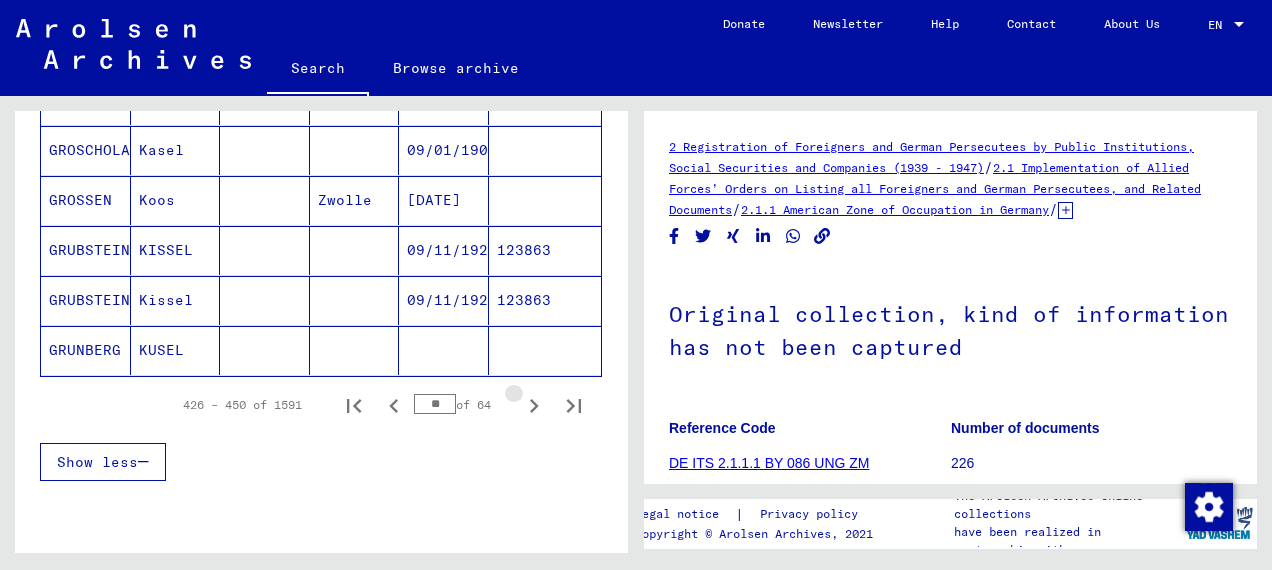 click 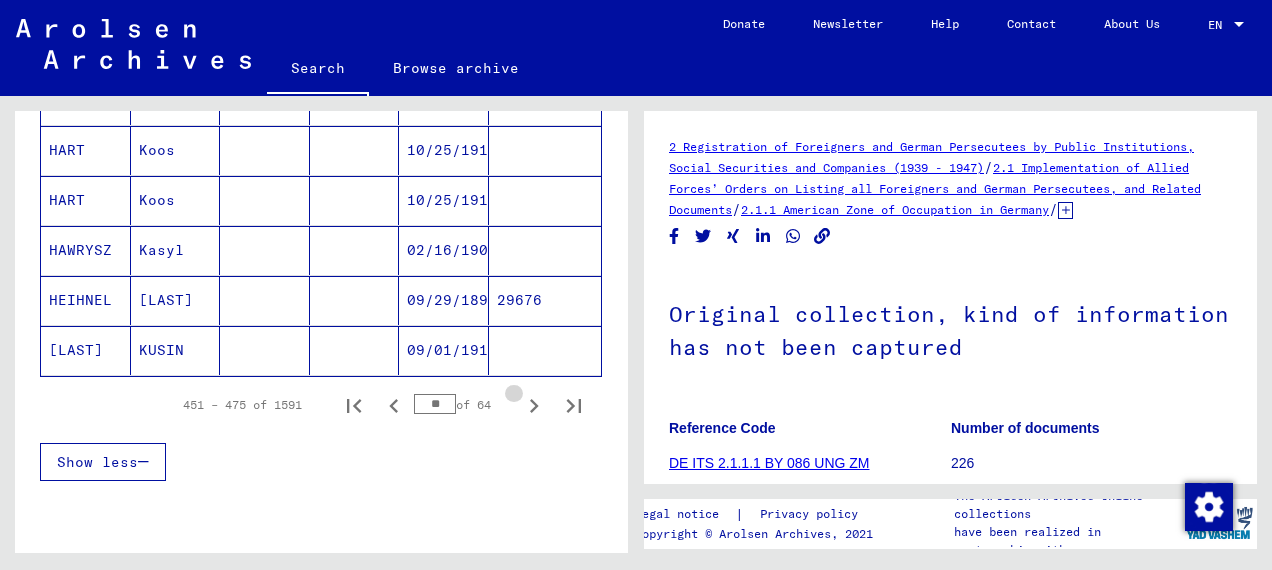click 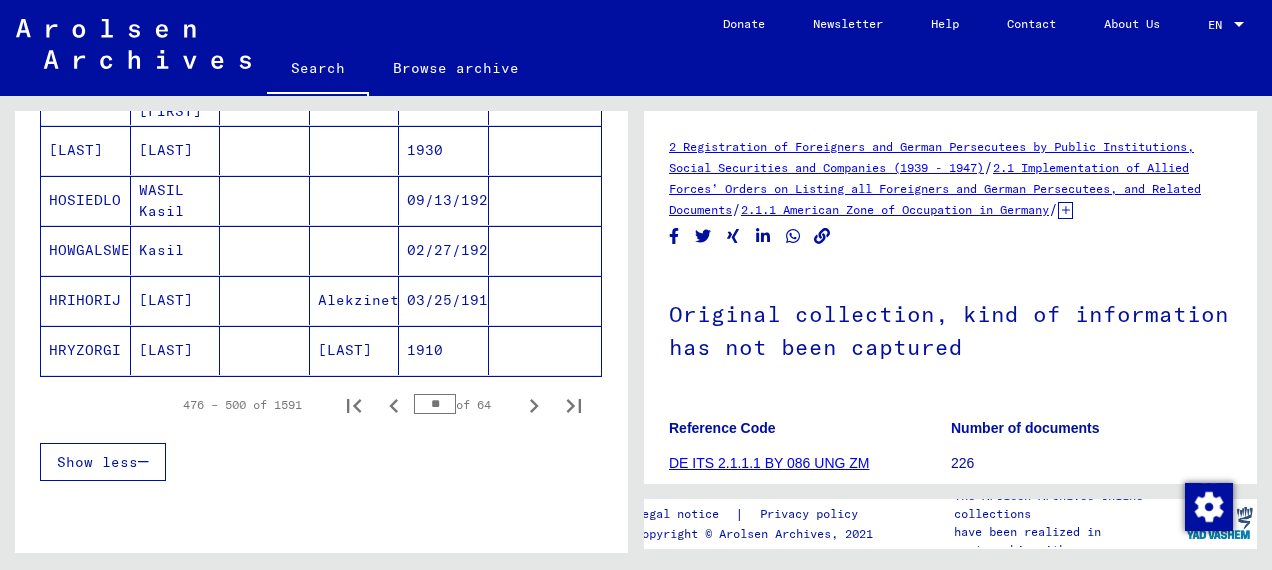 click 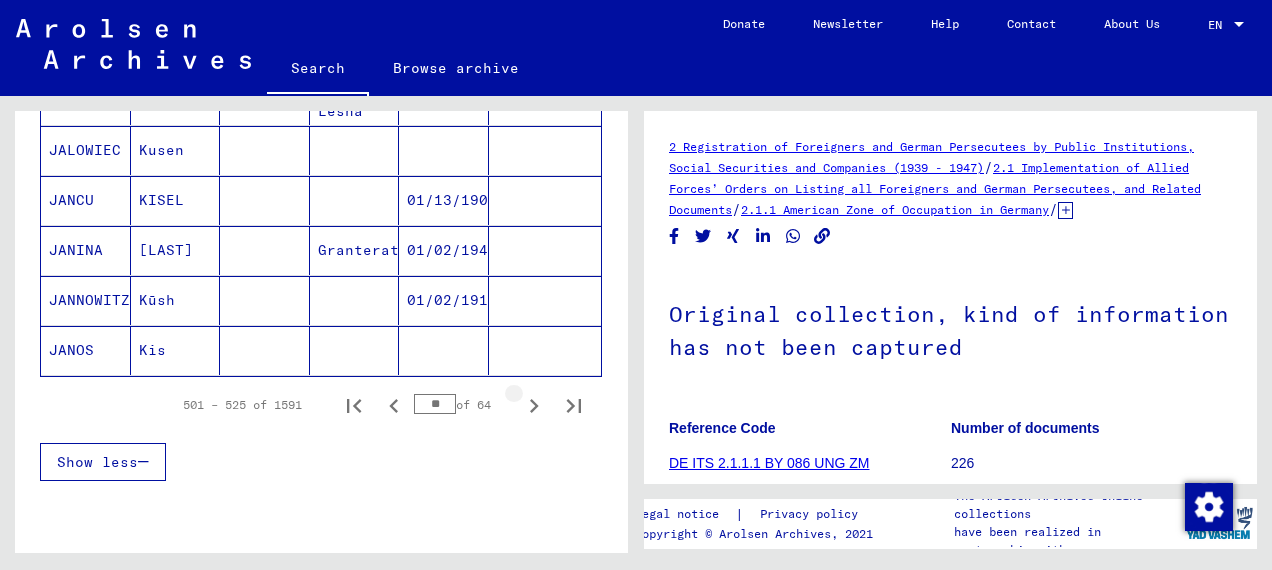 click 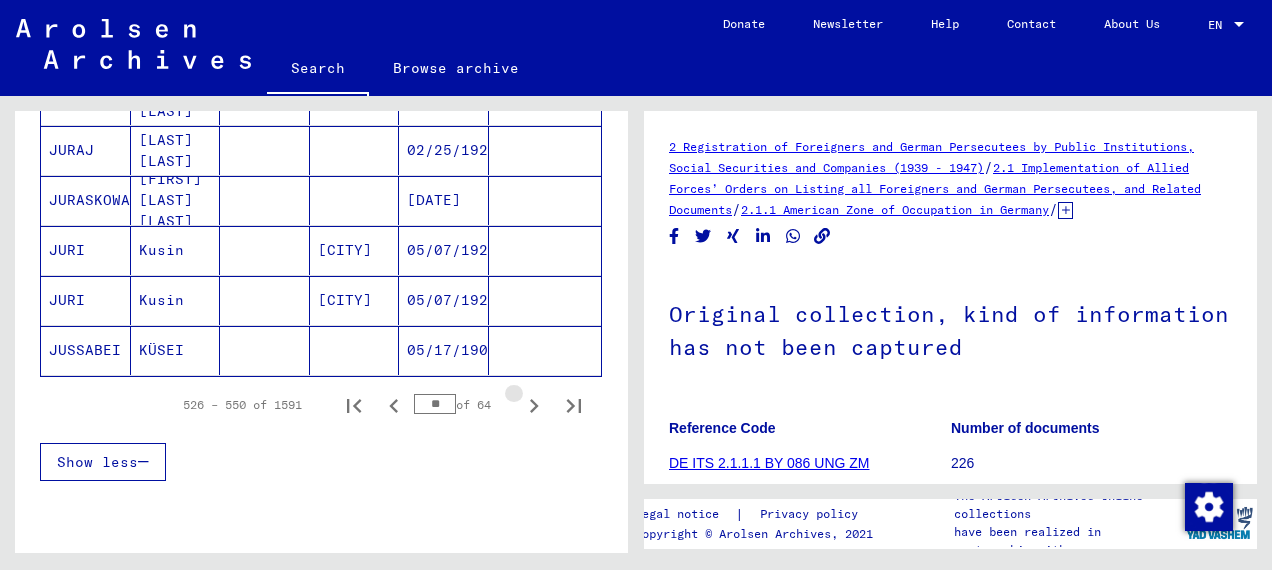 click 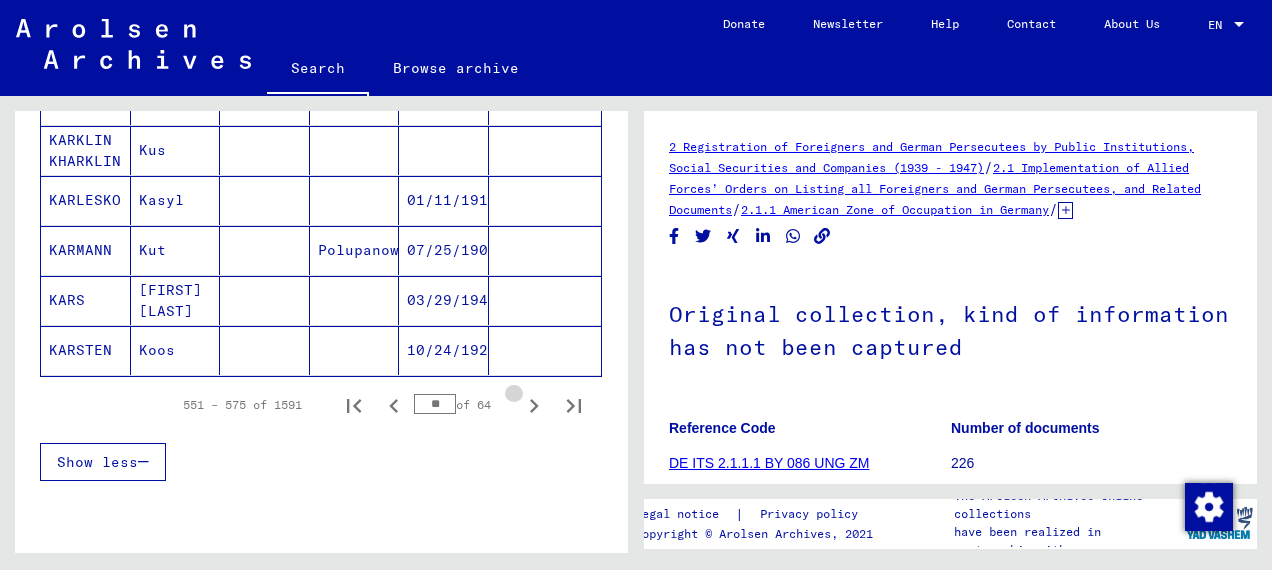 click 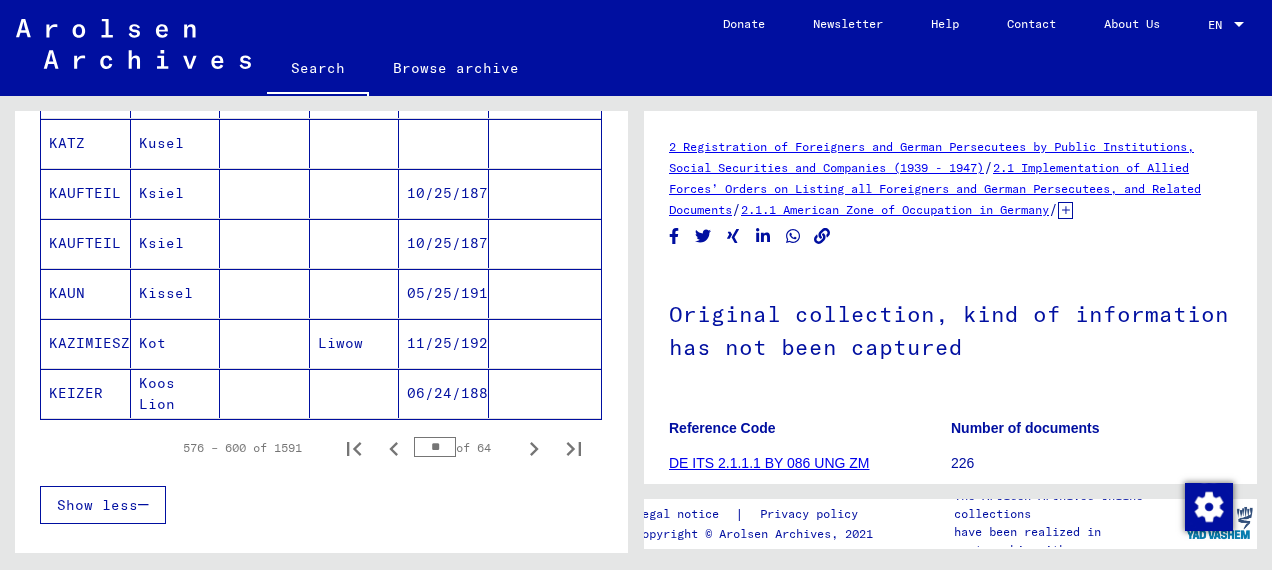 scroll, scrollTop: 1266, scrollLeft: 0, axis: vertical 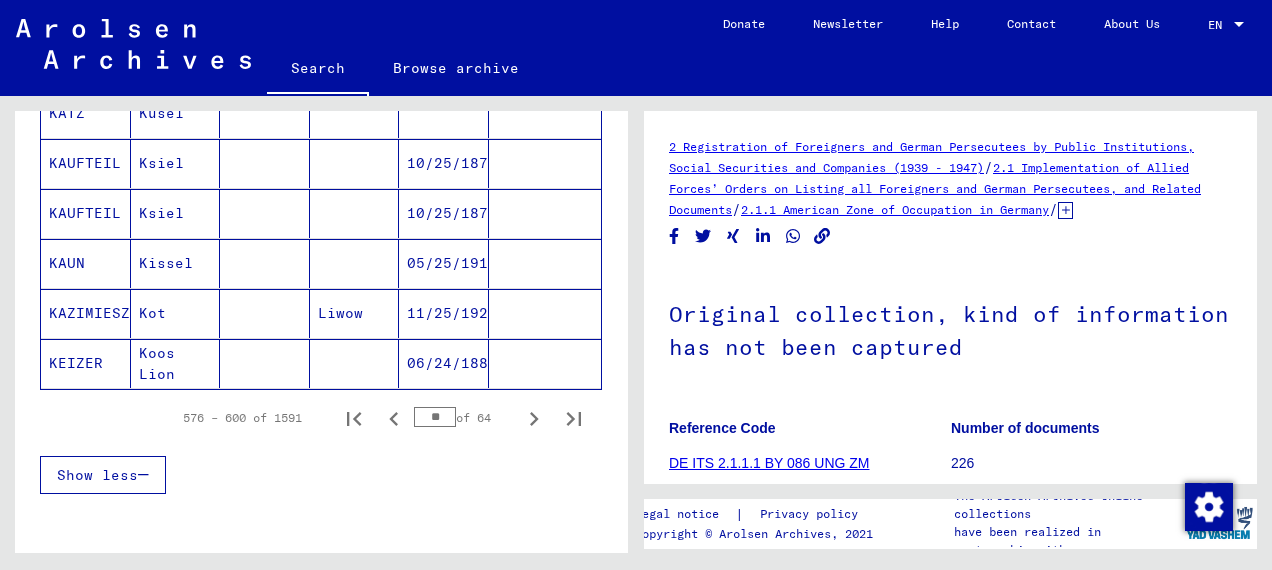 click 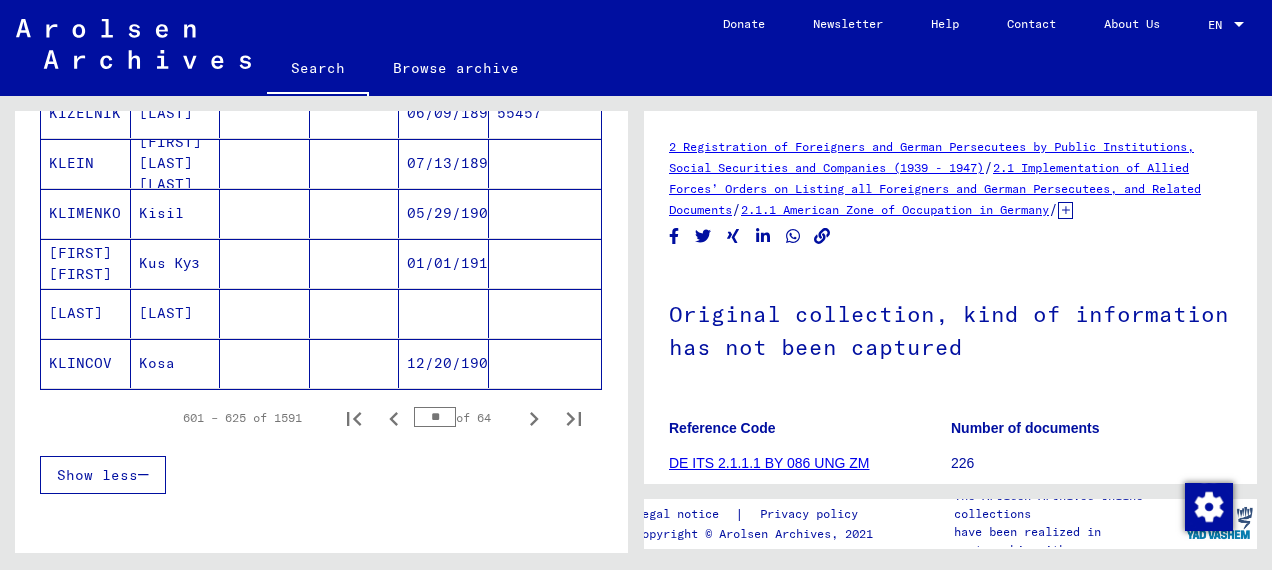 click 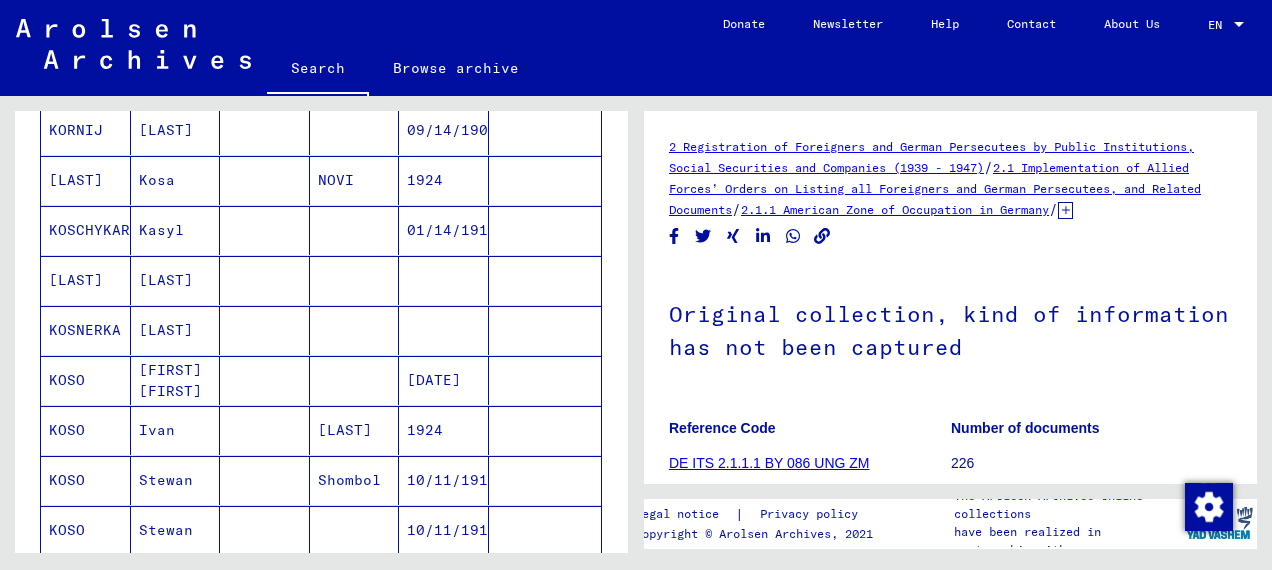 scroll, scrollTop: 897, scrollLeft: 0, axis: vertical 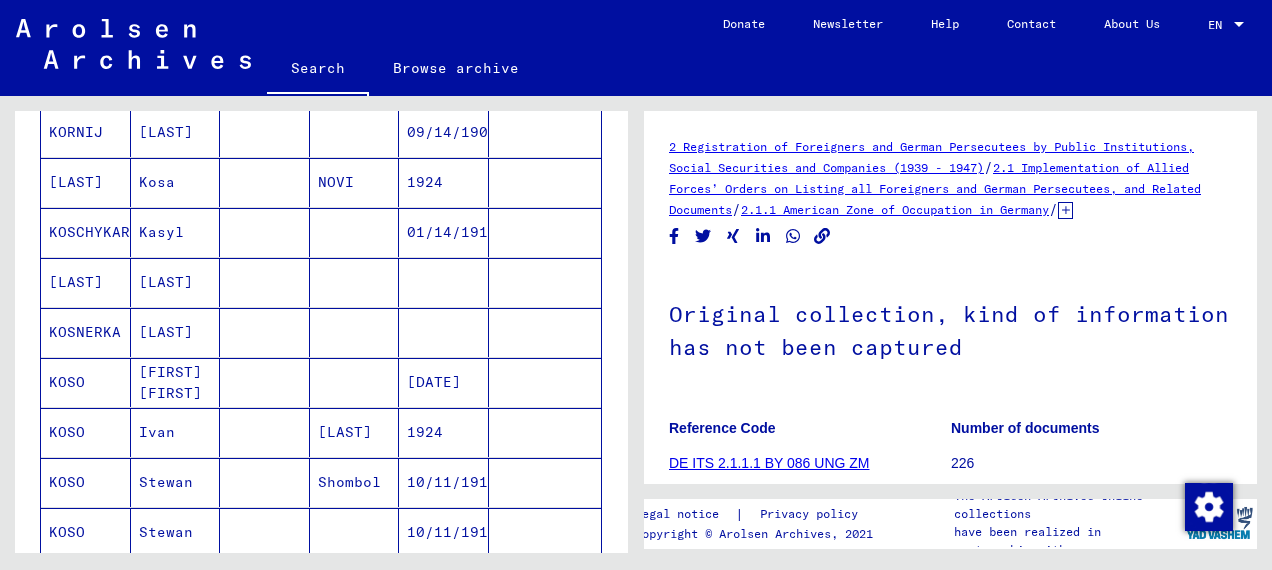 click on "[DATE]" at bounding box center [444, 432] 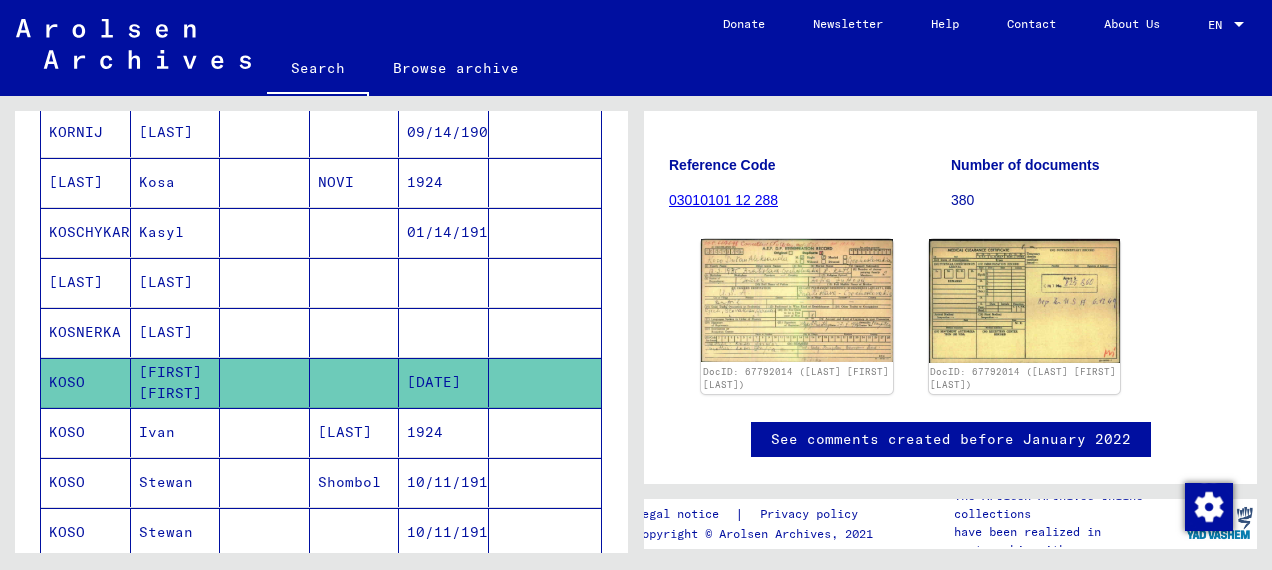 scroll, scrollTop: 250, scrollLeft: 0, axis: vertical 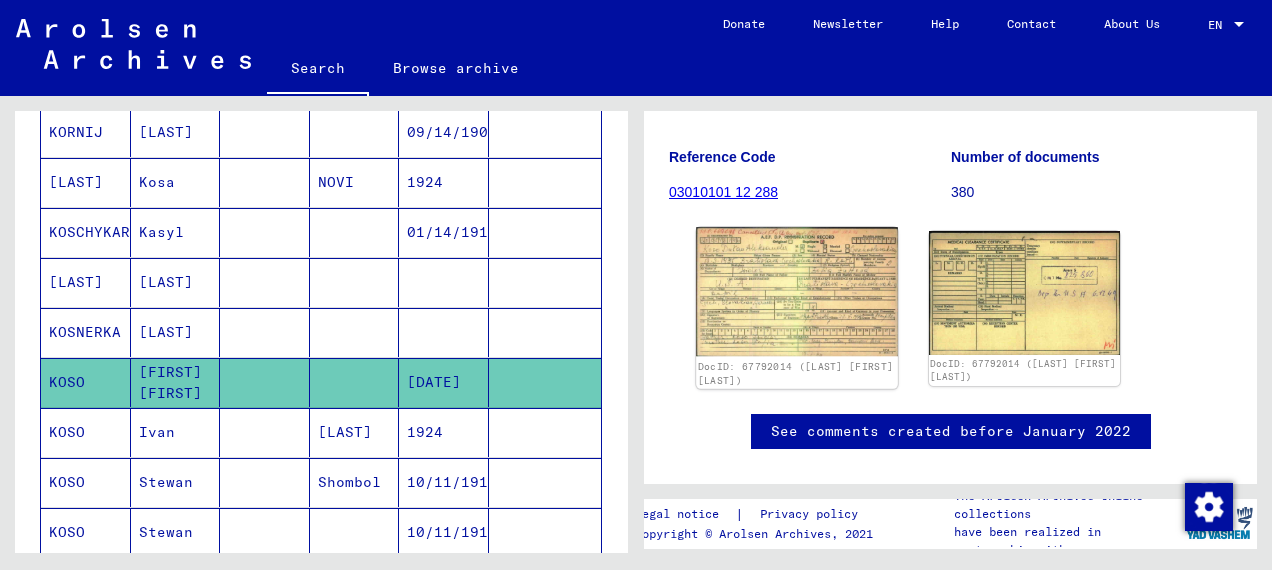 click 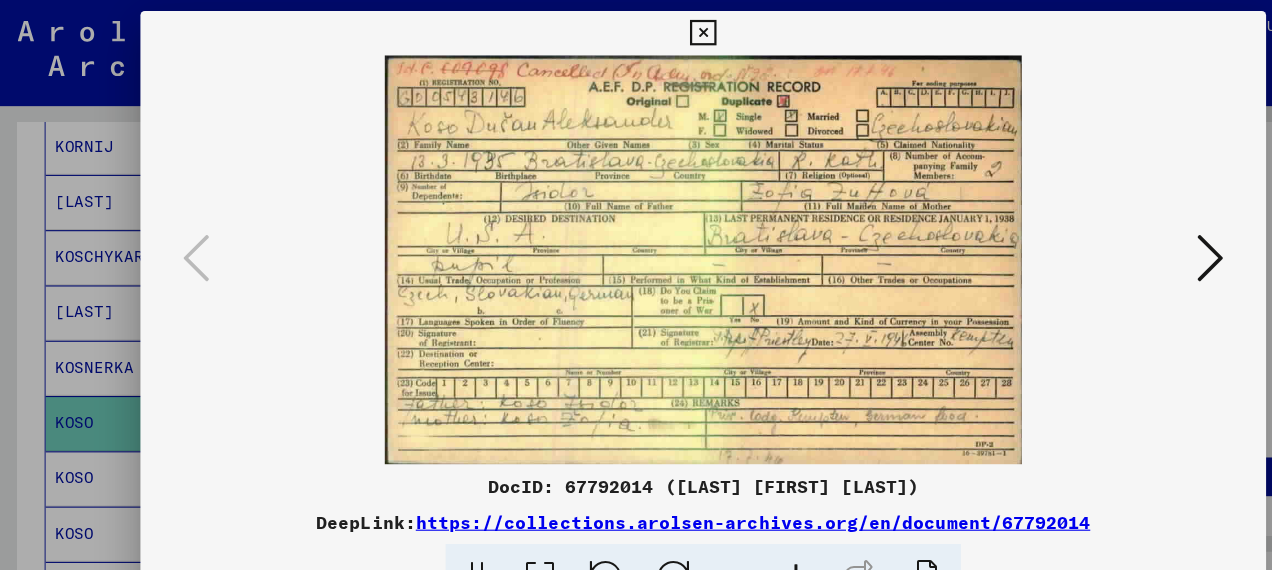 click at bounding box center [635, 30] 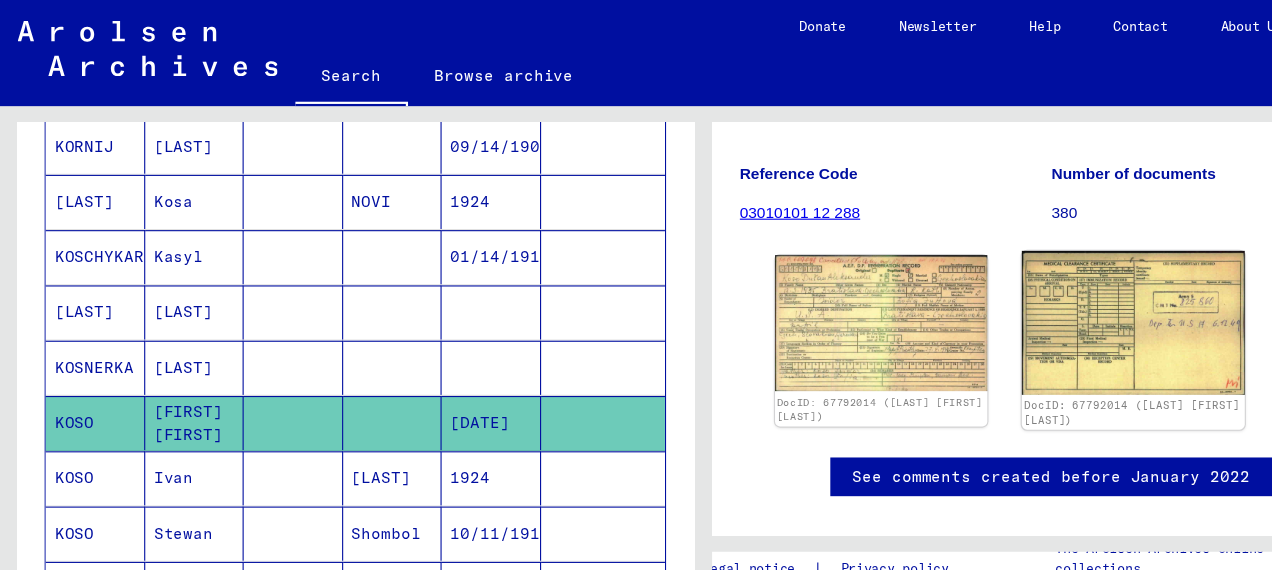 click 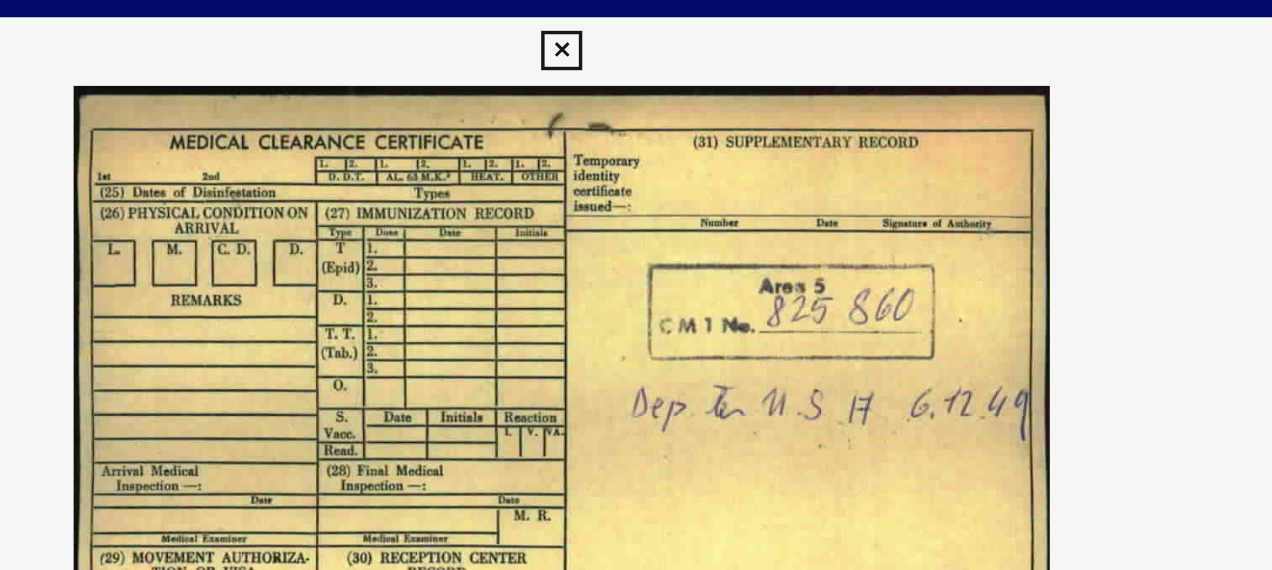 click at bounding box center (635, 30) 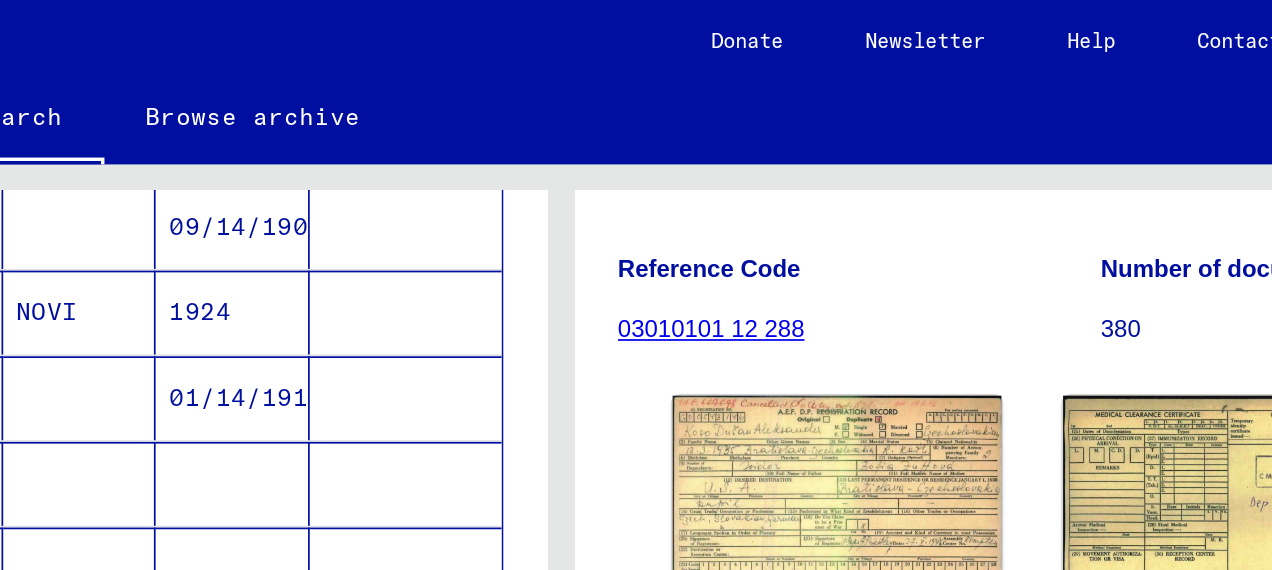 scroll, scrollTop: 249, scrollLeft: 0, axis: vertical 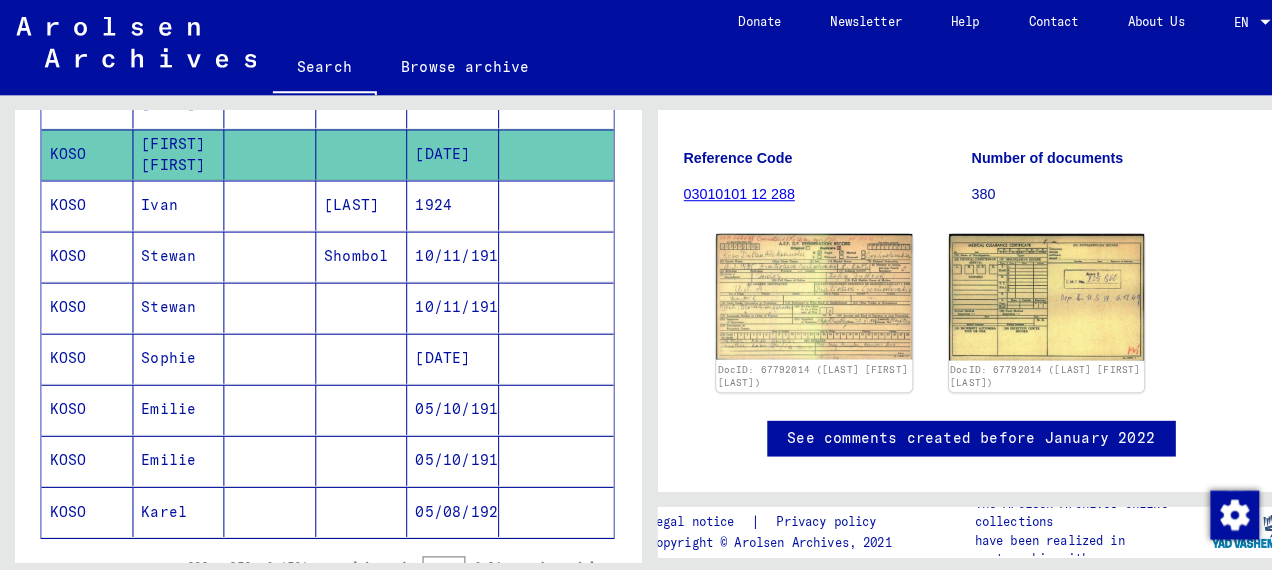 click at bounding box center (545, 403) 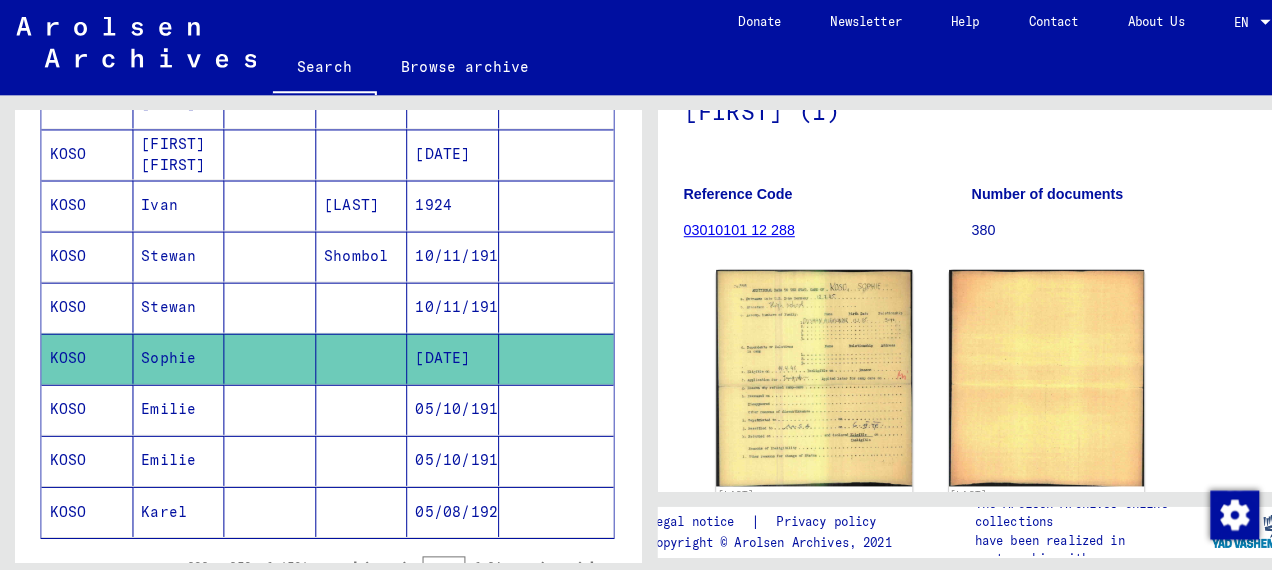 scroll, scrollTop: 222, scrollLeft: 0, axis: vertical 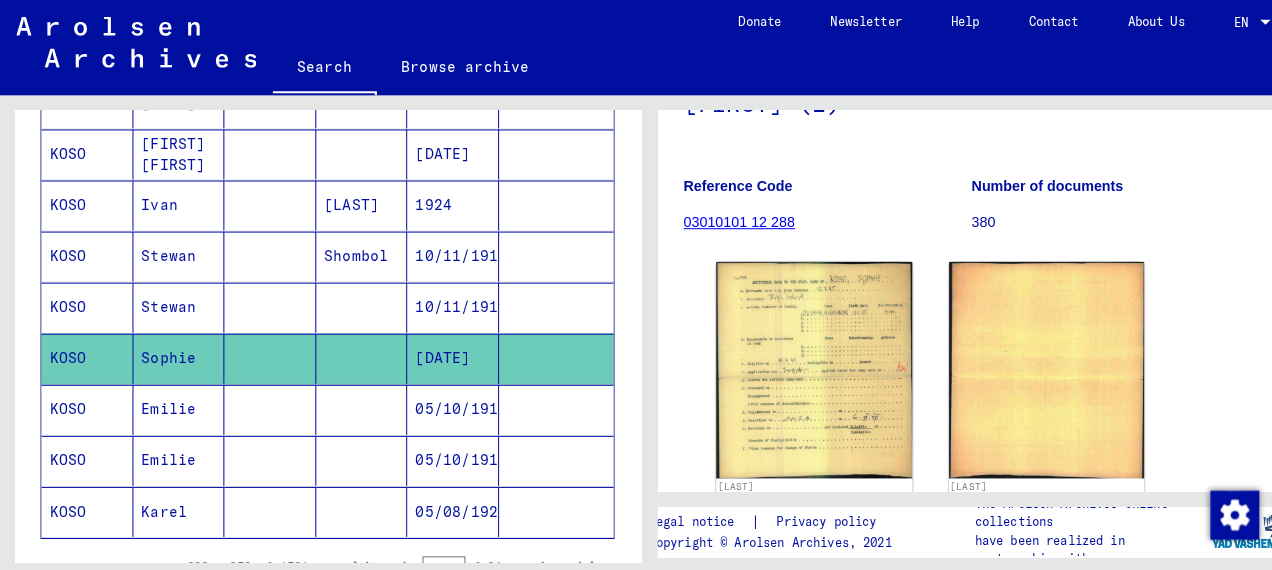 click on "05/10/1916" at bounding box center (444, 453) 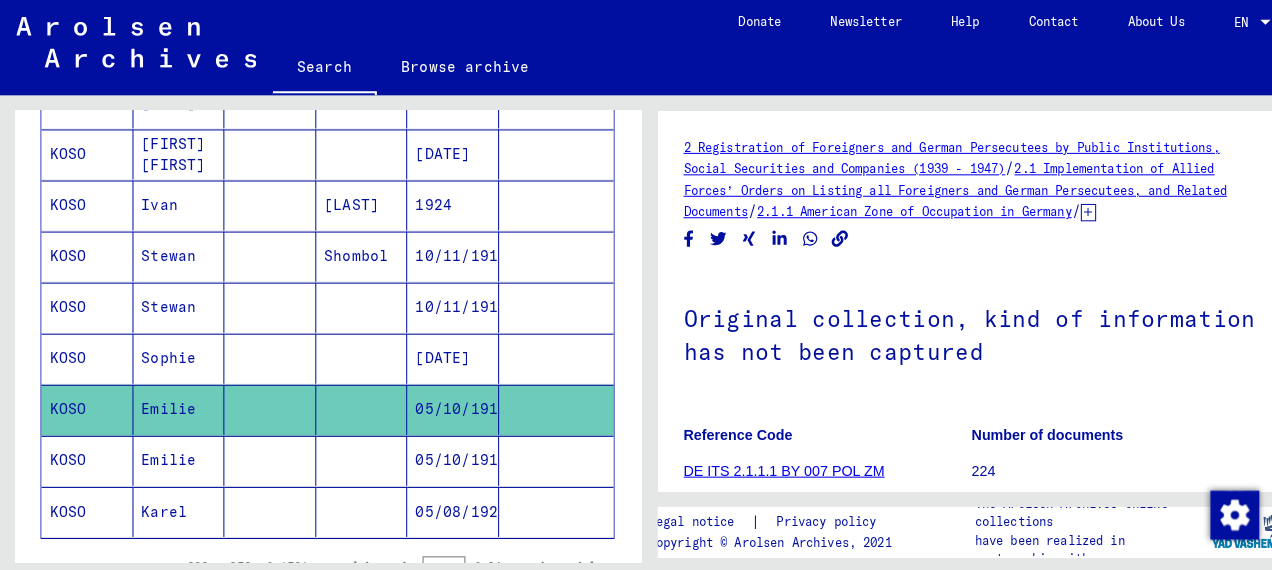 scroll, scrollTop: 0, scrollLeft: 0, axis: both 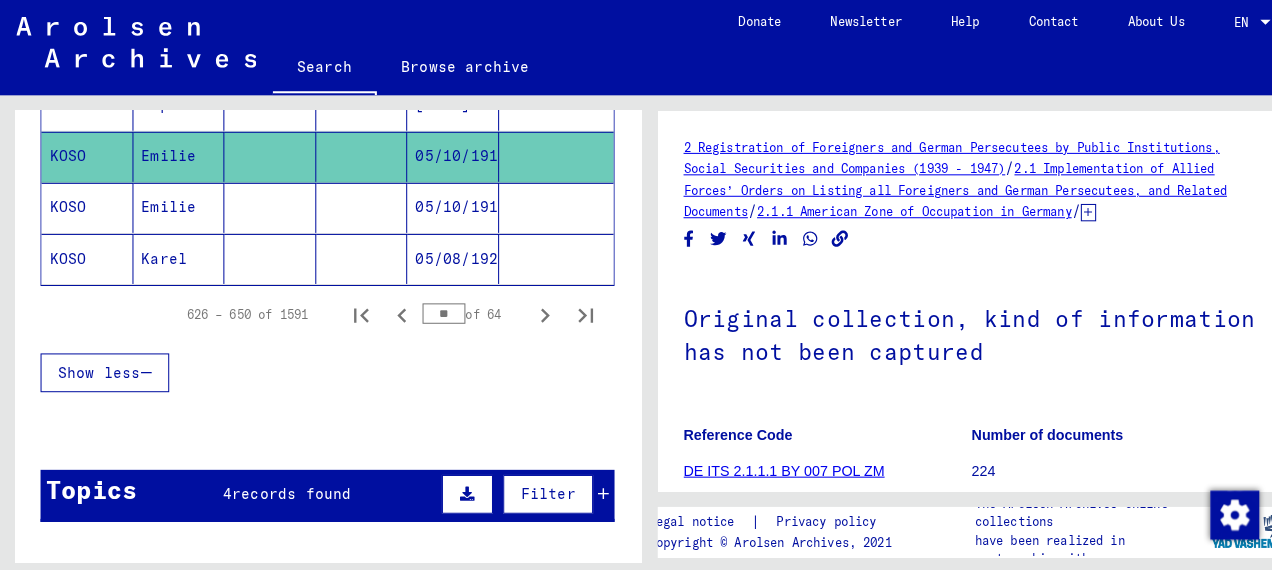 click 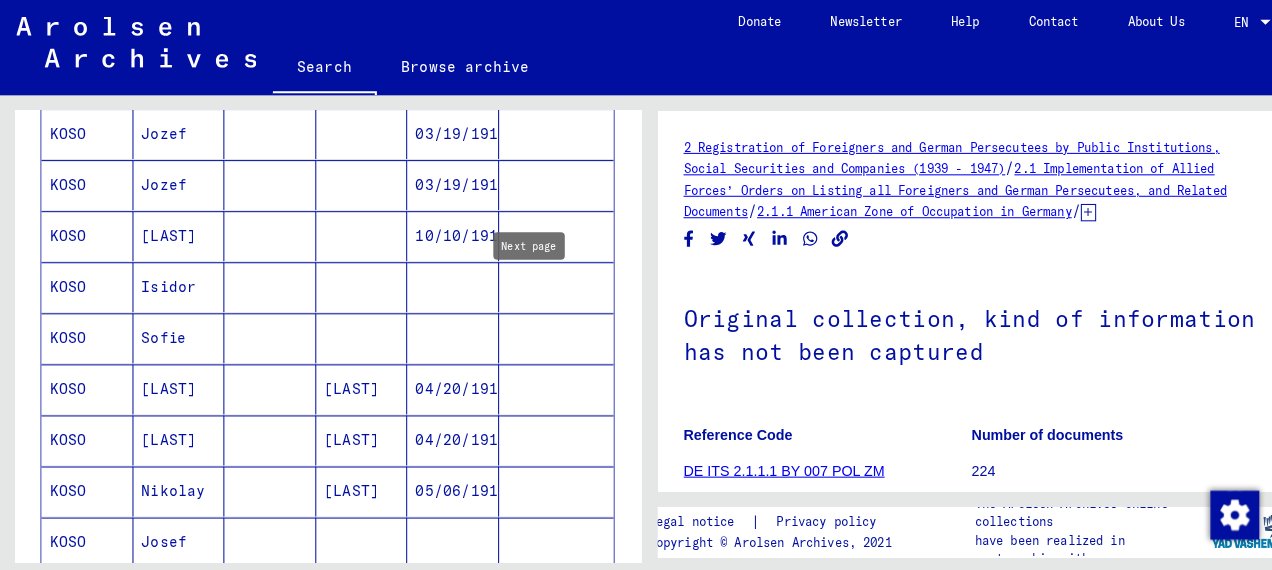 scroll, scrollTop: 845, scrollLeft: 0, axis: vertical 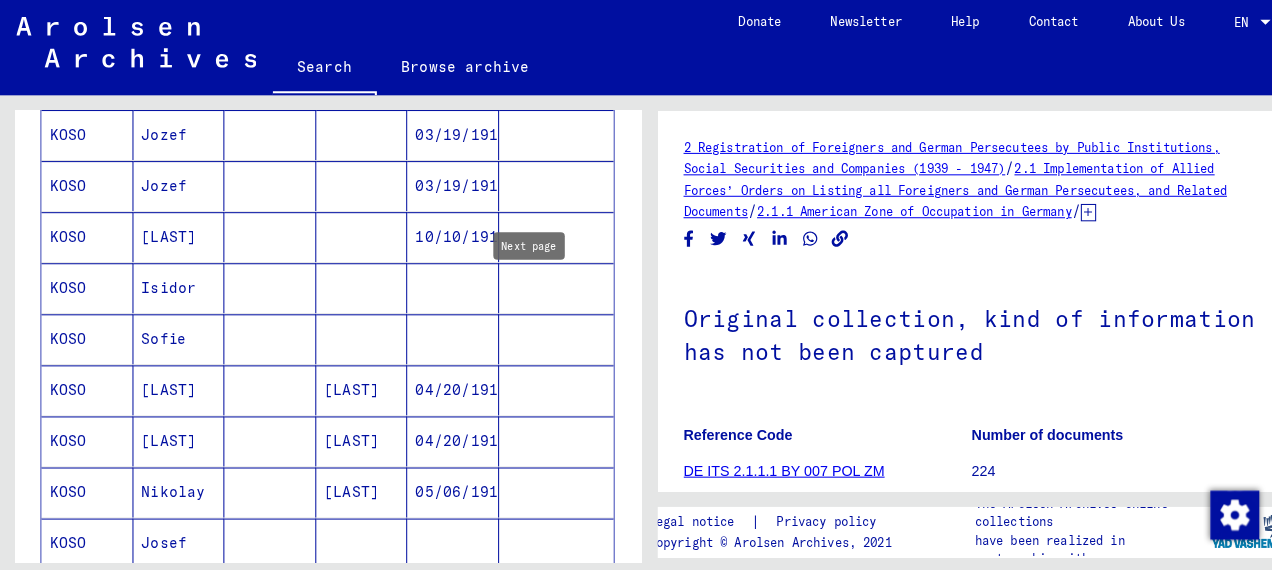 click at bounding box center (355, 384) 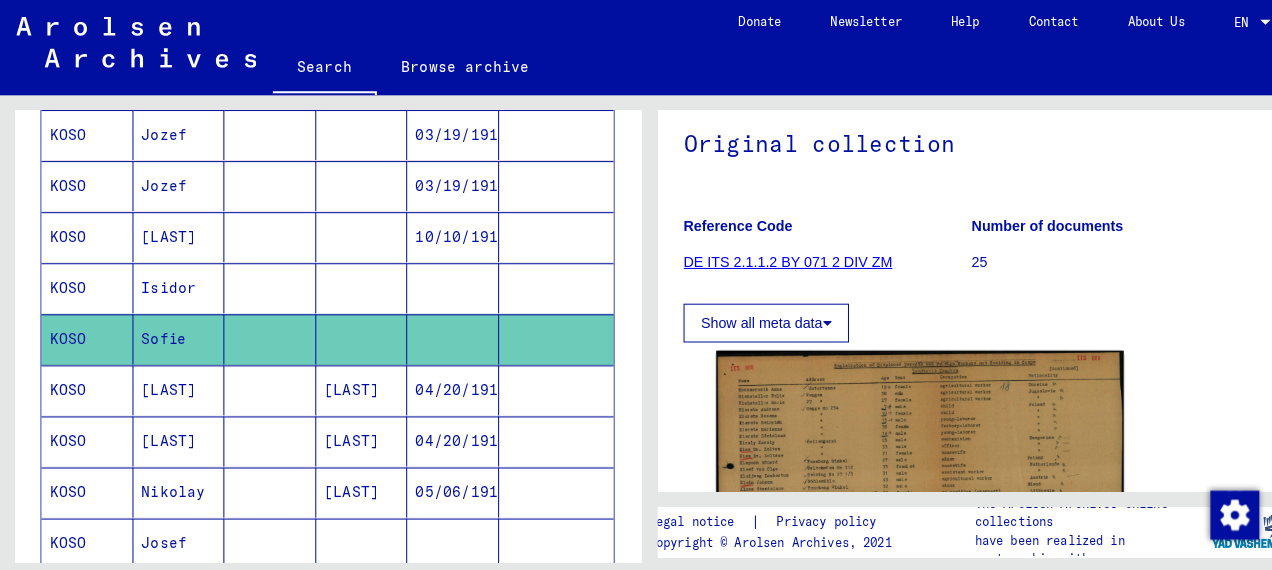 scroll, scrollTop: 177, scrollLeft: 0, axis: vertical 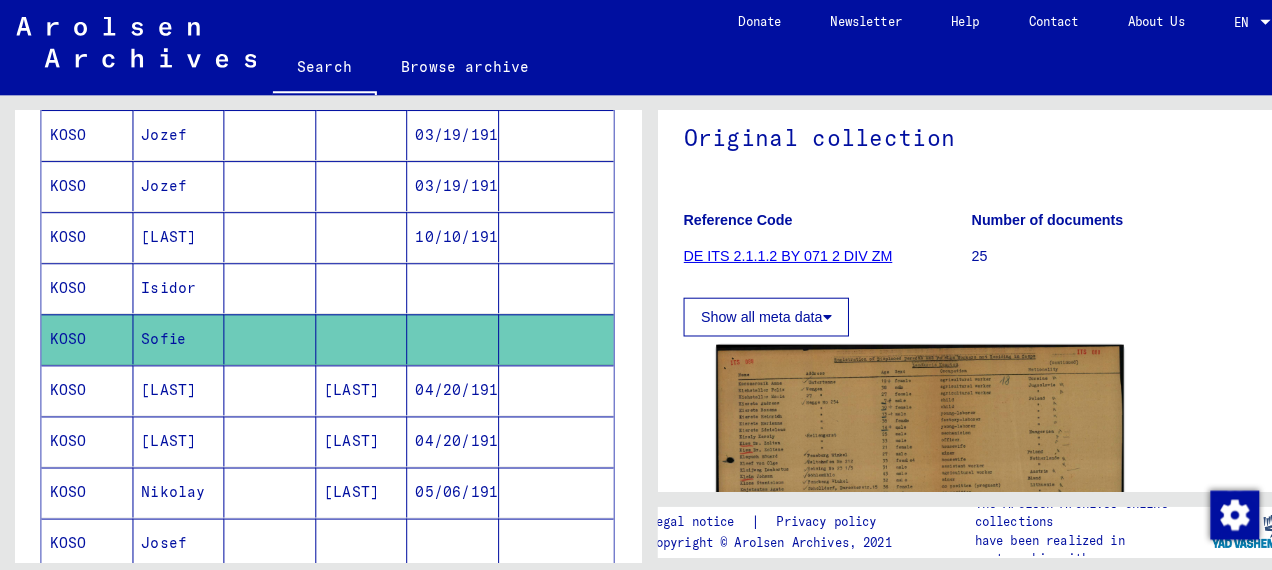 click at bounding box center [444, 334] 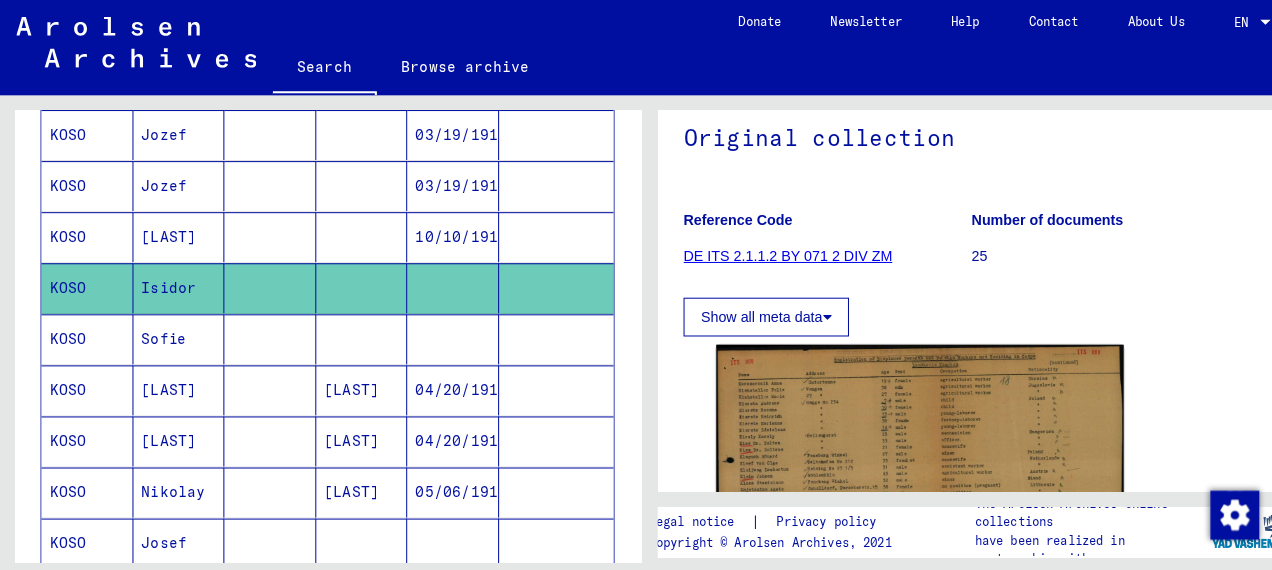 click at bounding box center [444, 384] 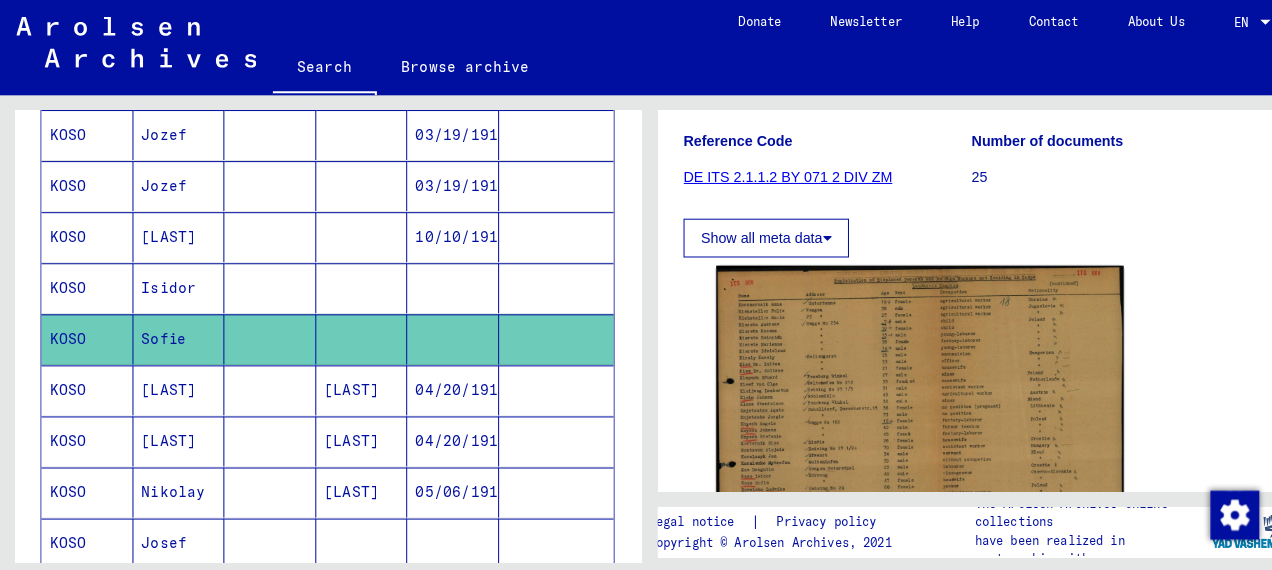 scroll, scrollTop: 289, scrollLeft: 0, axis: vertical 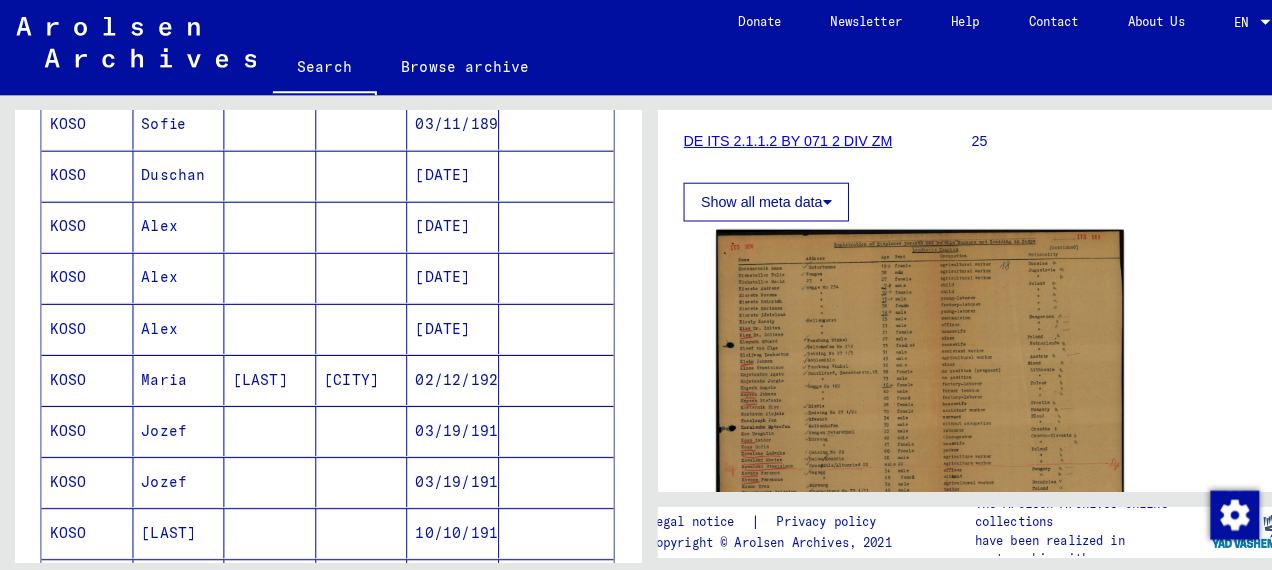 click on "[DATE]" at bounding box center (444, 374) 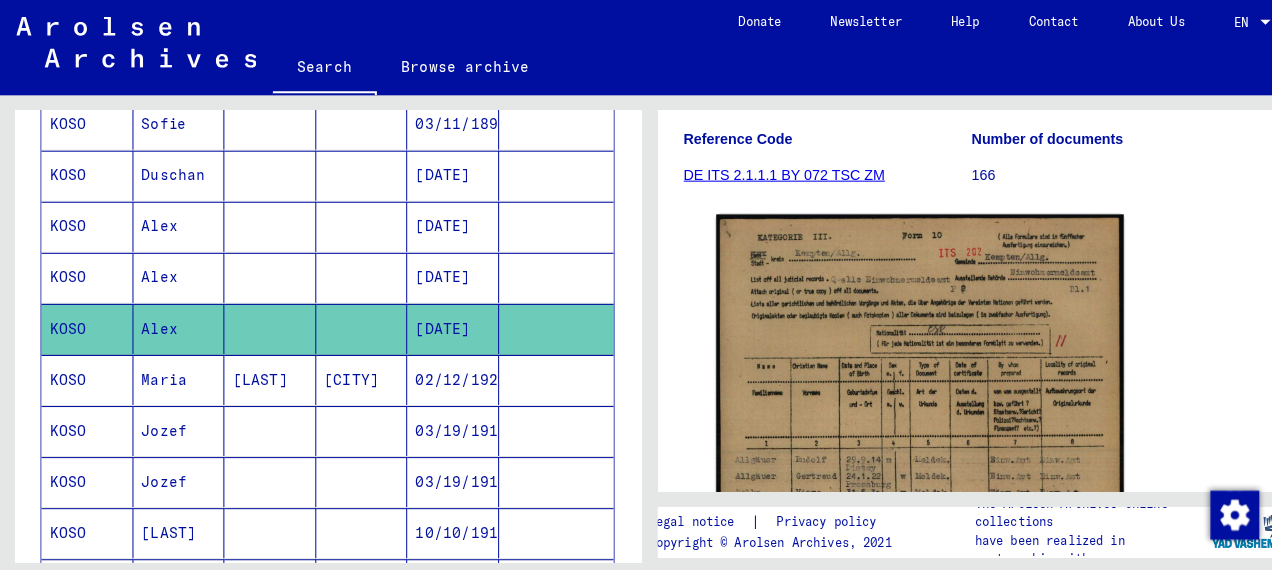 scroll, scrollTop: 294, scrollLeft: 0, axis: vertical 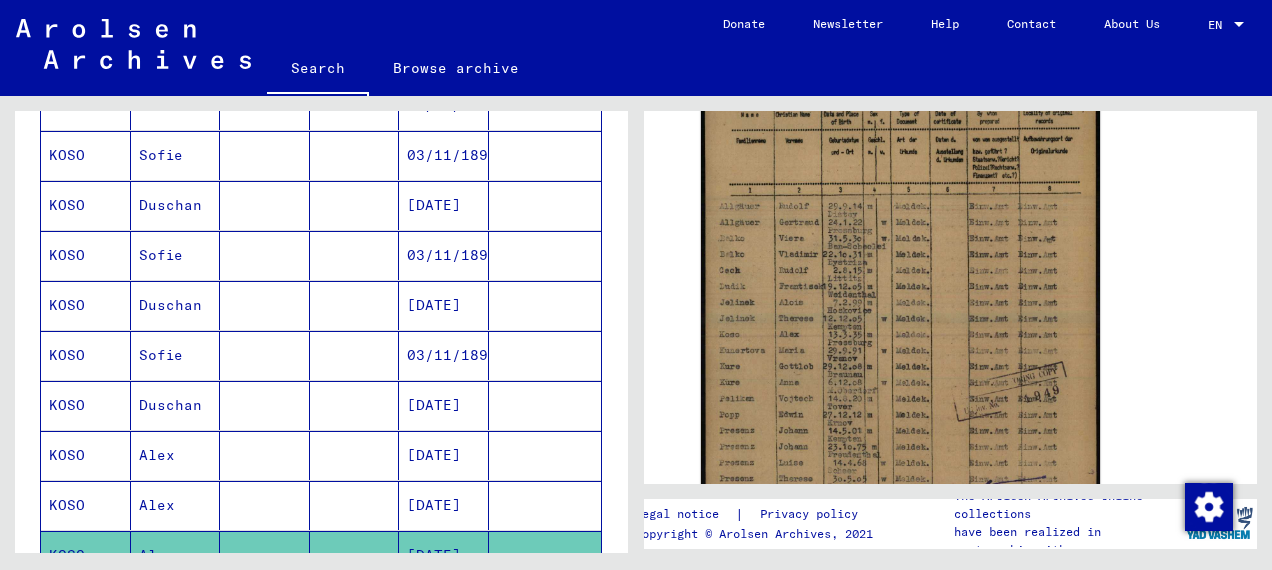 click on "03/11/1898" at bounding box center (444, 305) 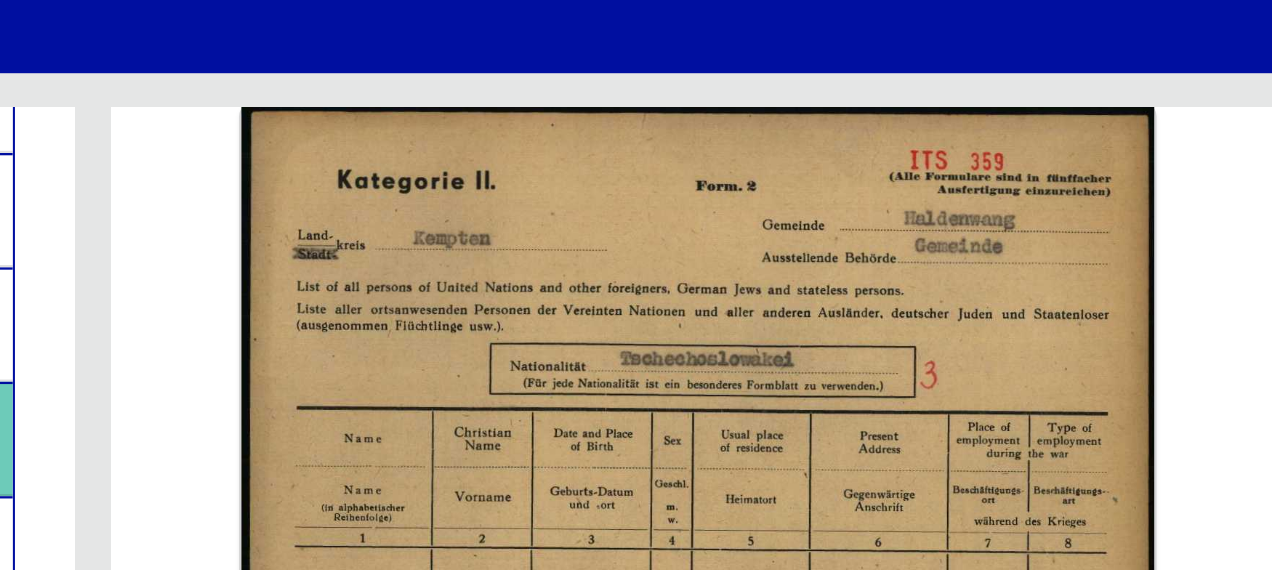 scroll, scrollTop: 393, scrollLeft: 0, axis: vertical 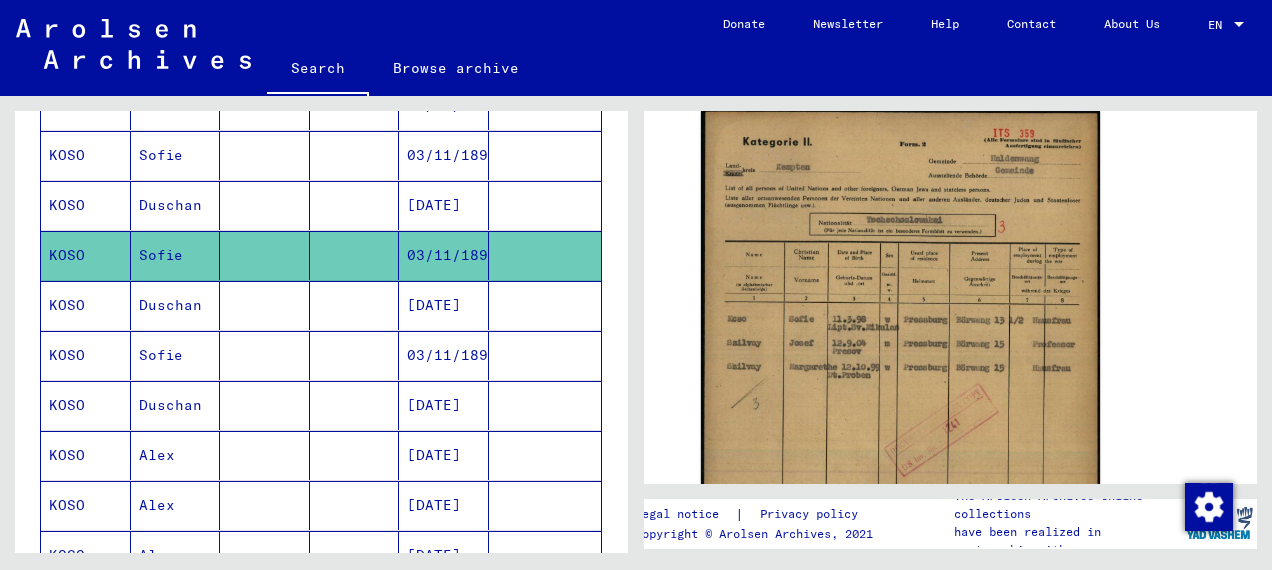 click on "[DATE]" at bounding box center [444, 355] 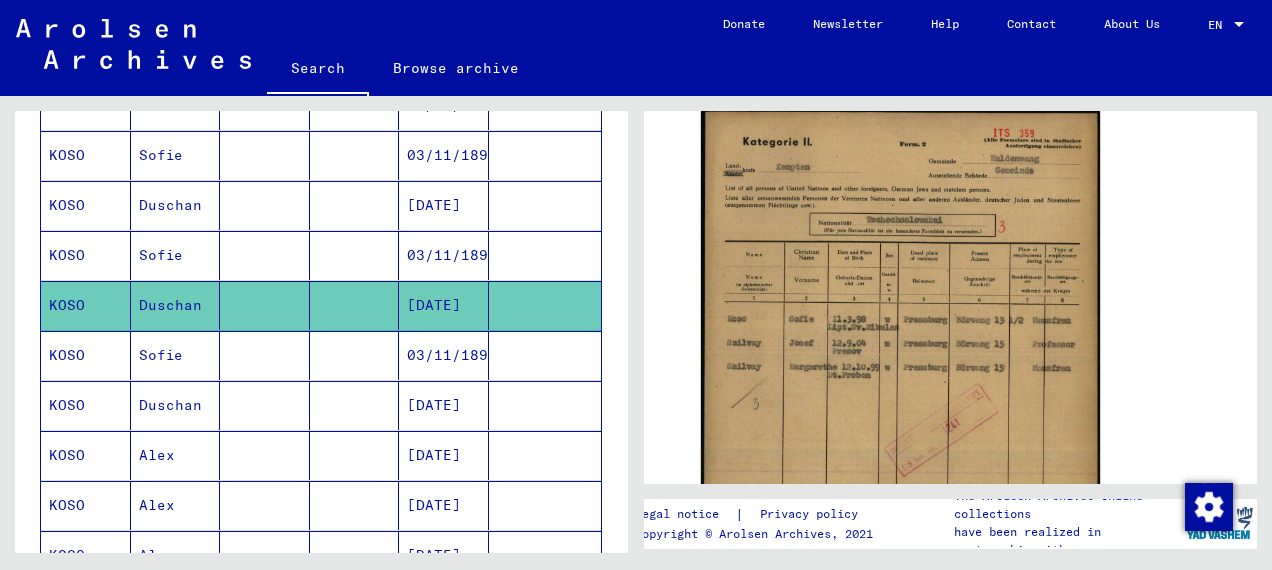 click at bounding box center (545, 405) 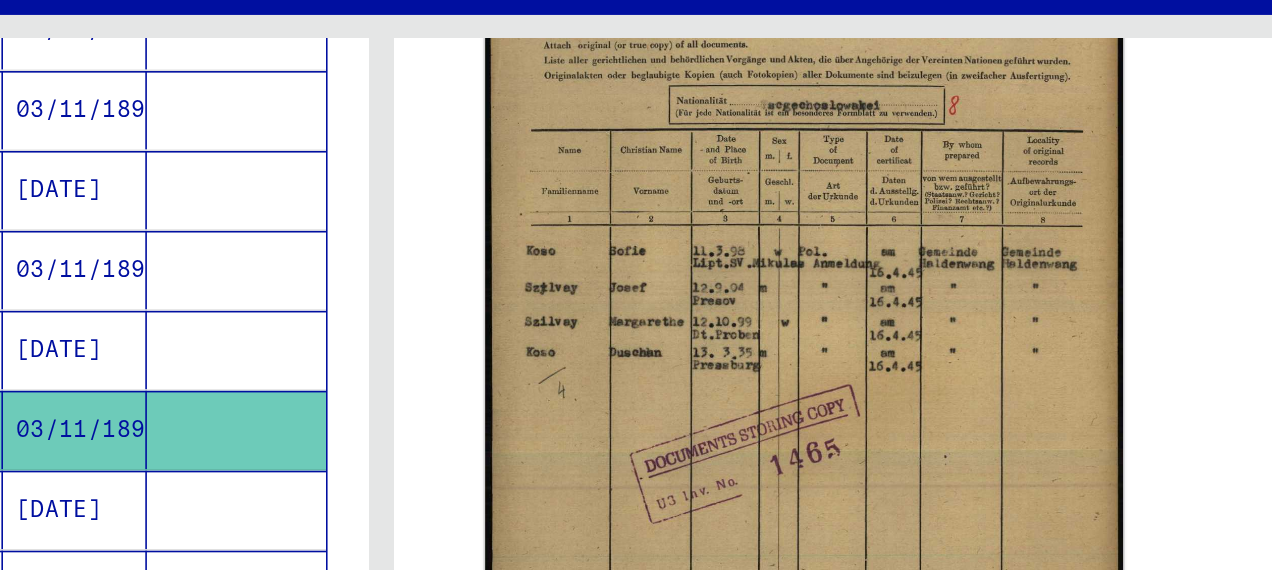 scroll, scrollTop: 469, scrollLeft: 0, axis: vertical 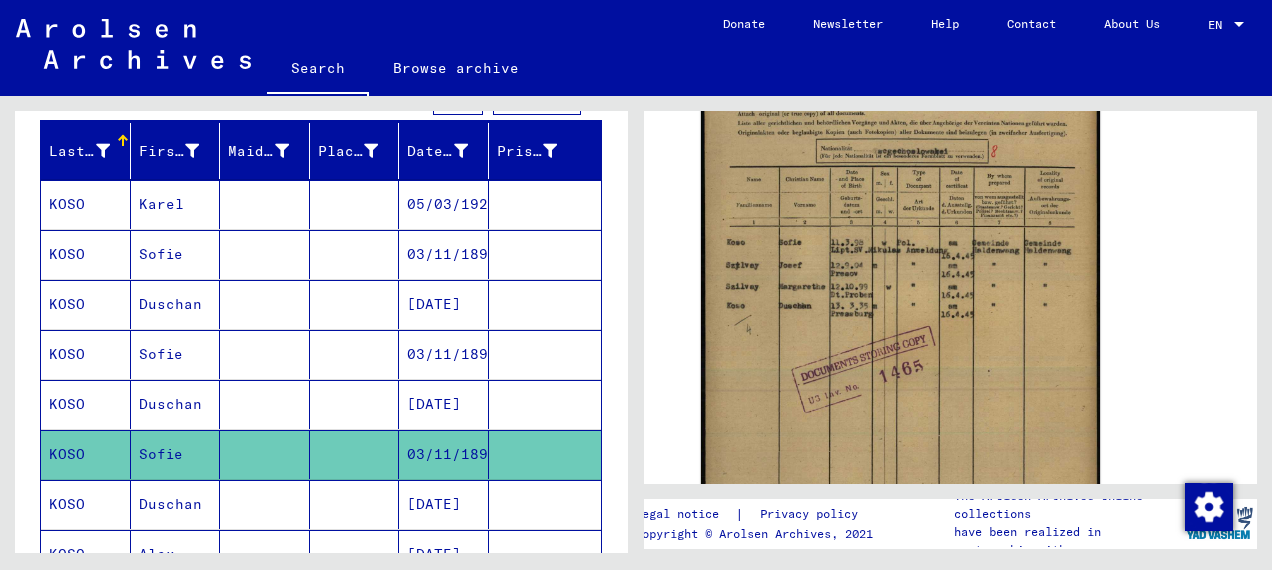 click on "[DATE]" at bounding box center [444, 354] 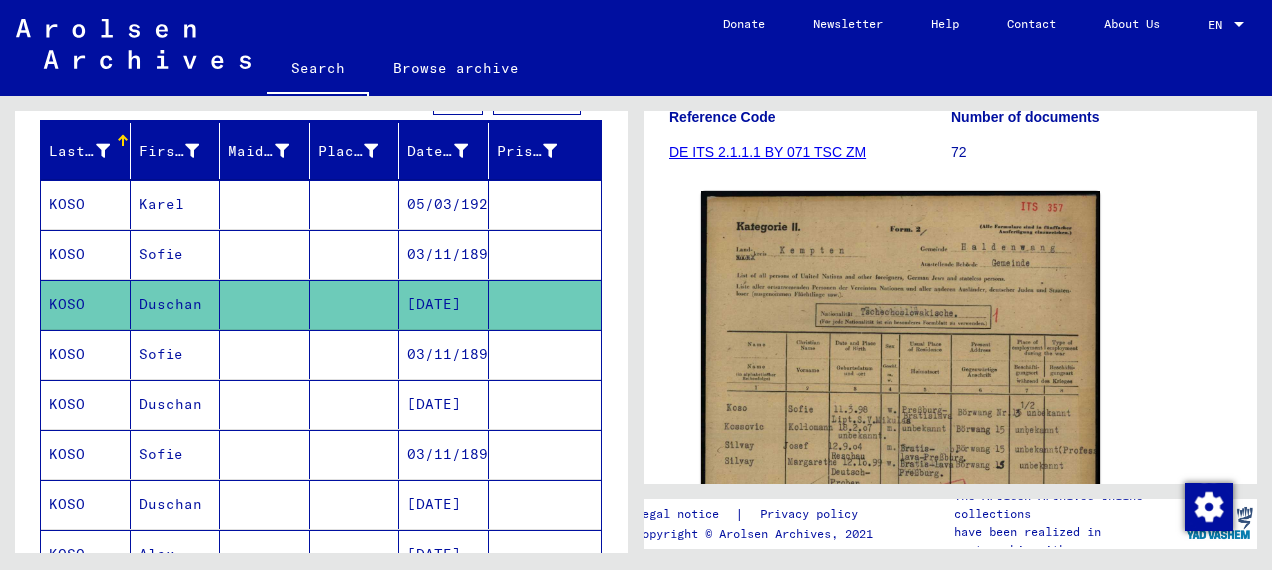 scroll, scrollTop: 320, scrollLeft: 0, axis: vertical 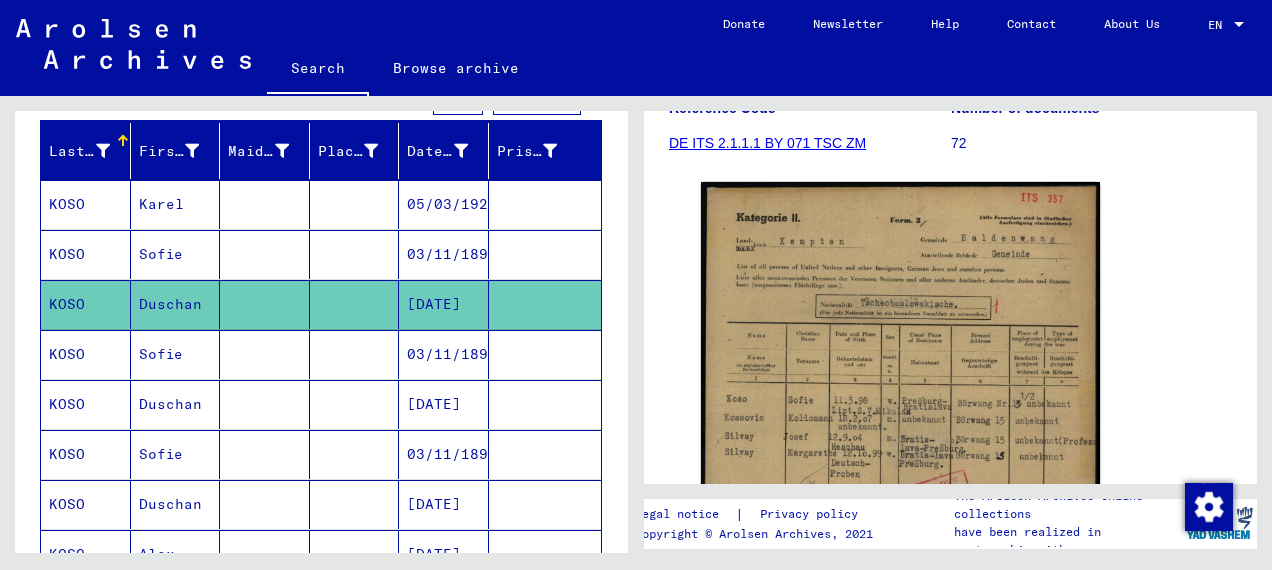 click on "03/11/1898" at bounding box center (444, 304) 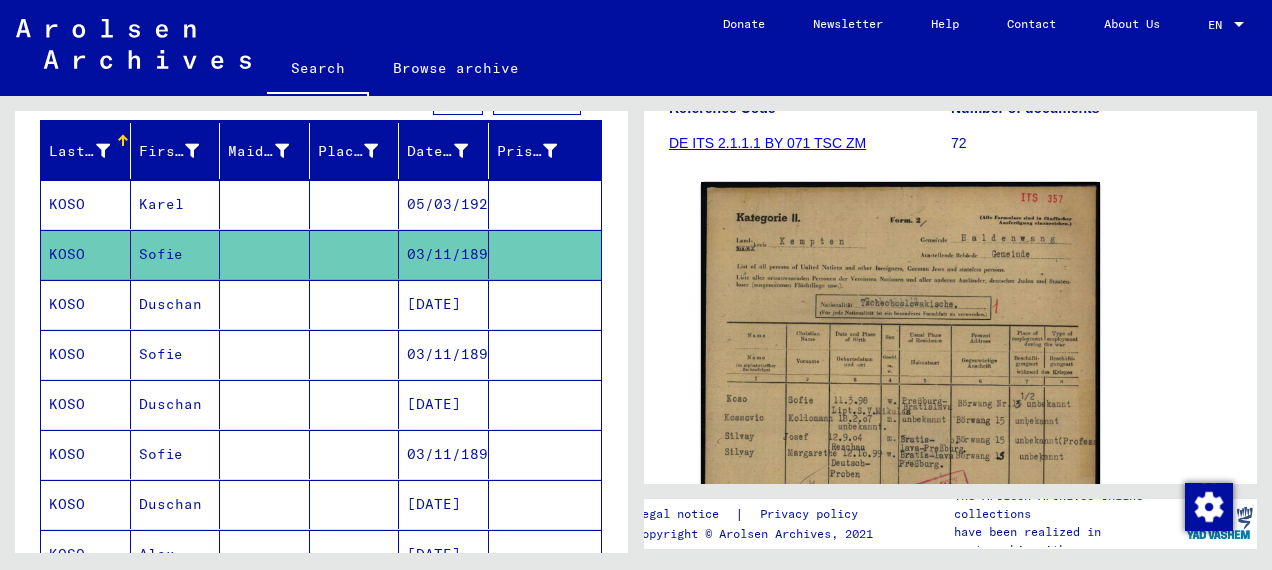click on "03/11/1898" at bounding box center (444, 404) 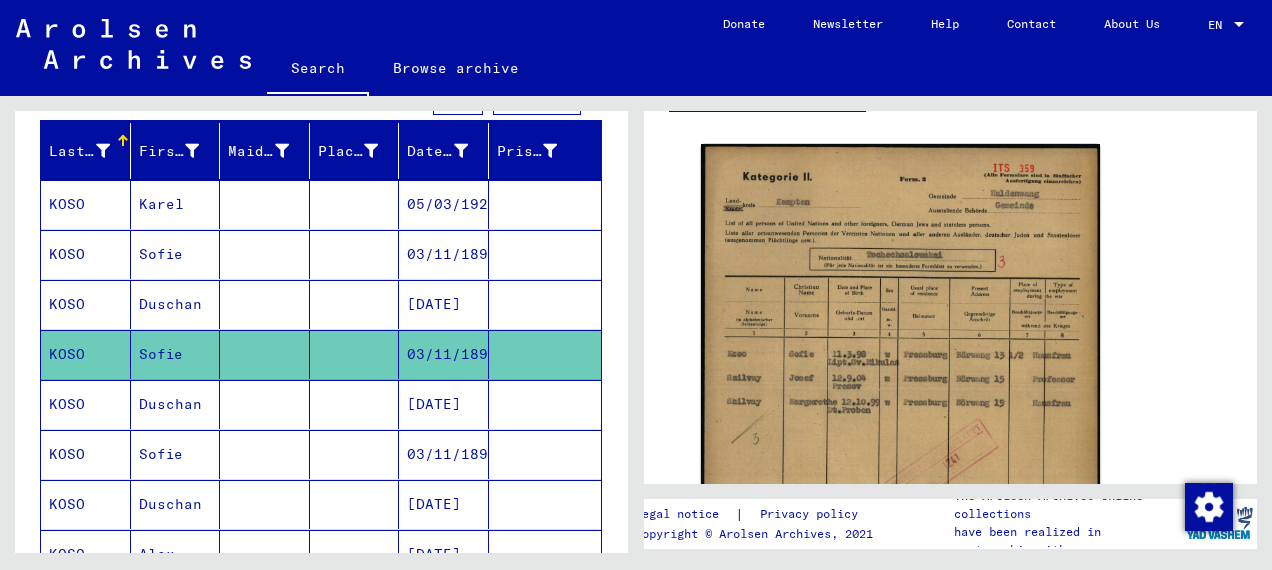 scroll, scrollTop: 359, scrollLeft: 0, axis: vertical 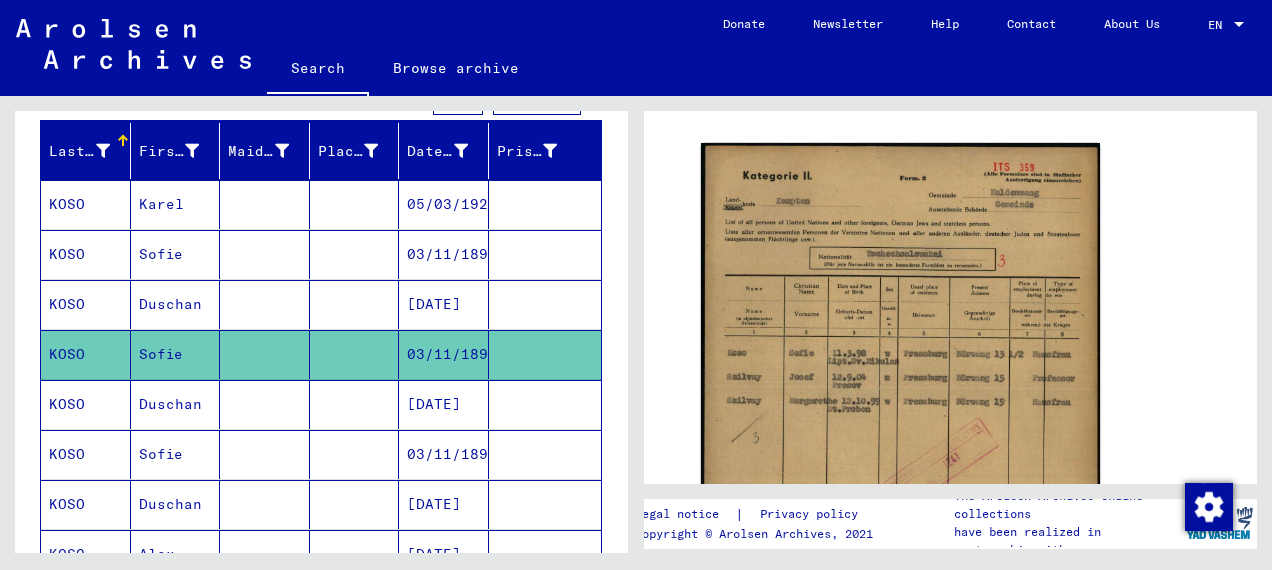 click on "[DATE]" at bounding box center [444, 454] 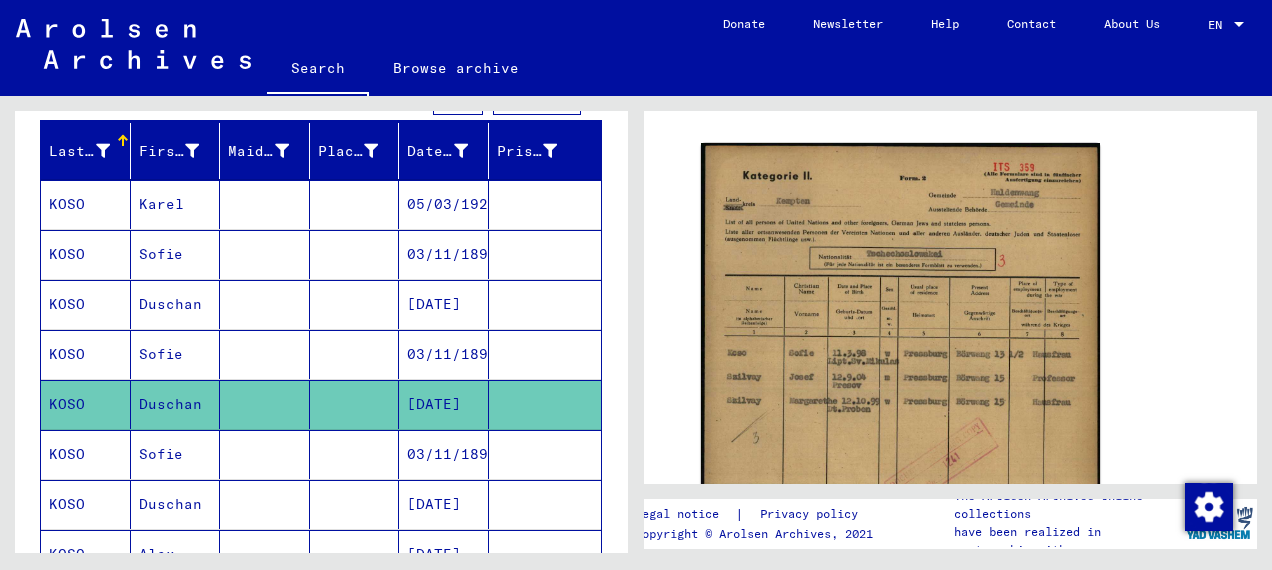 click on "03/11/1898" at bounding box center [444, 504] 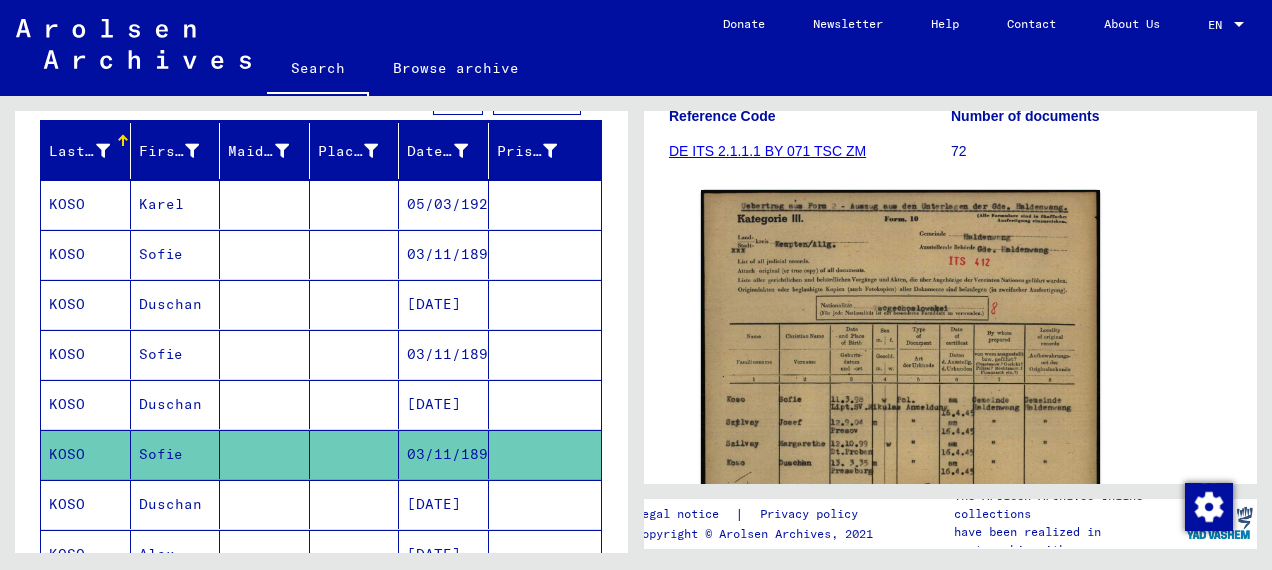scroll, scrollTop: 315, scrollLeft: 0, axis: vertical 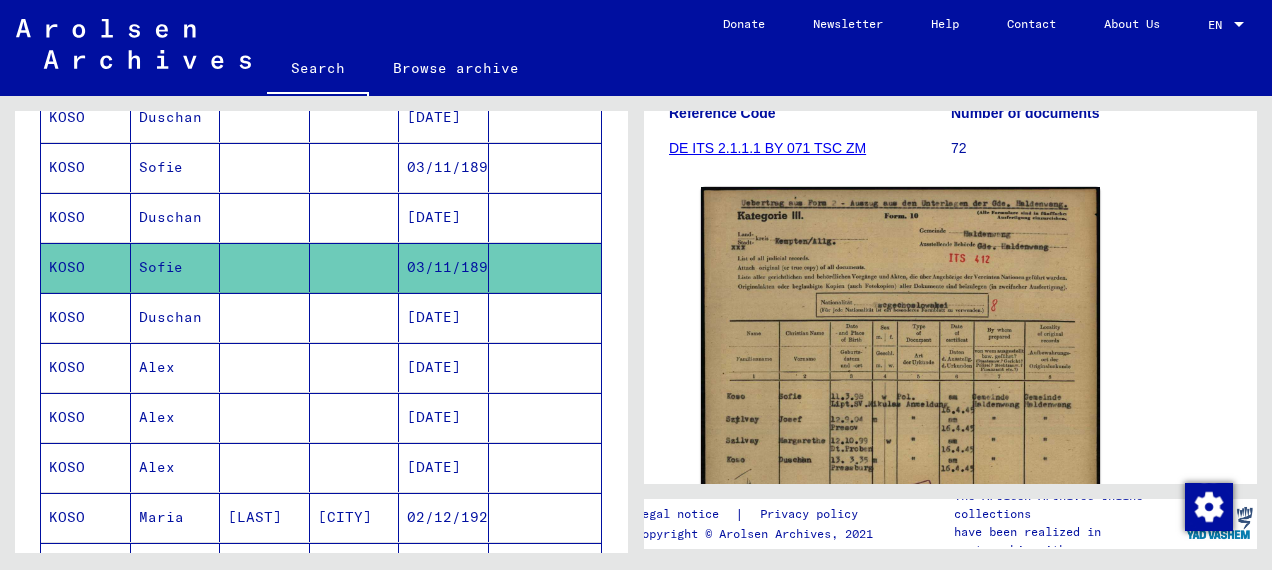 click on "[DATE]" at bounding box center [444, 367] 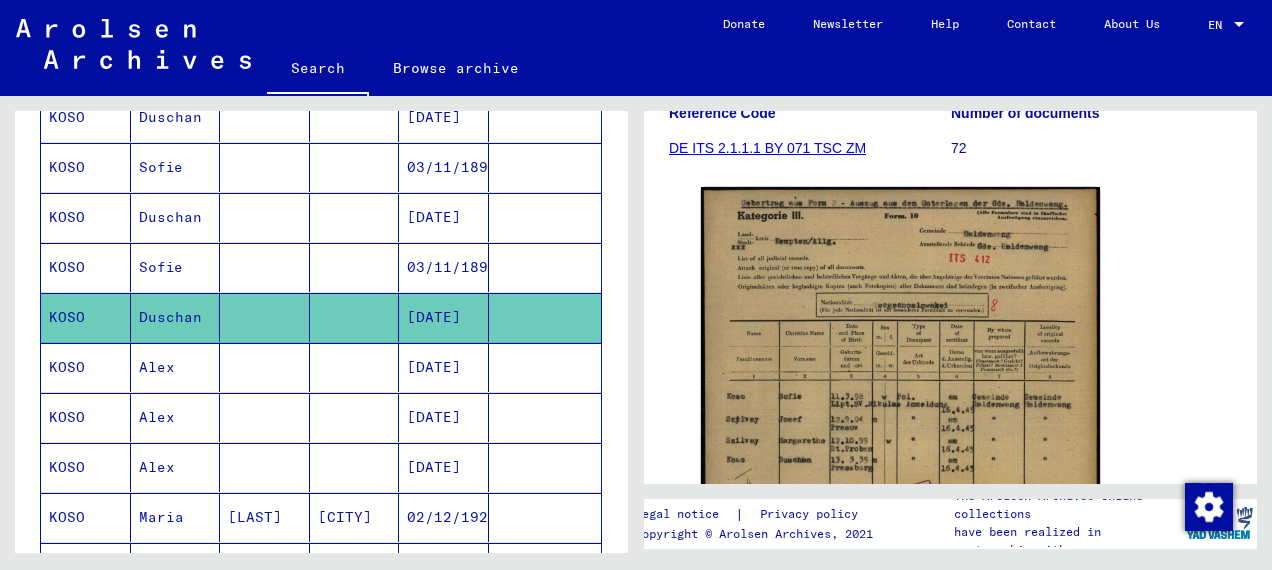 click on "[DATE]" at bounding box center (444, 417) 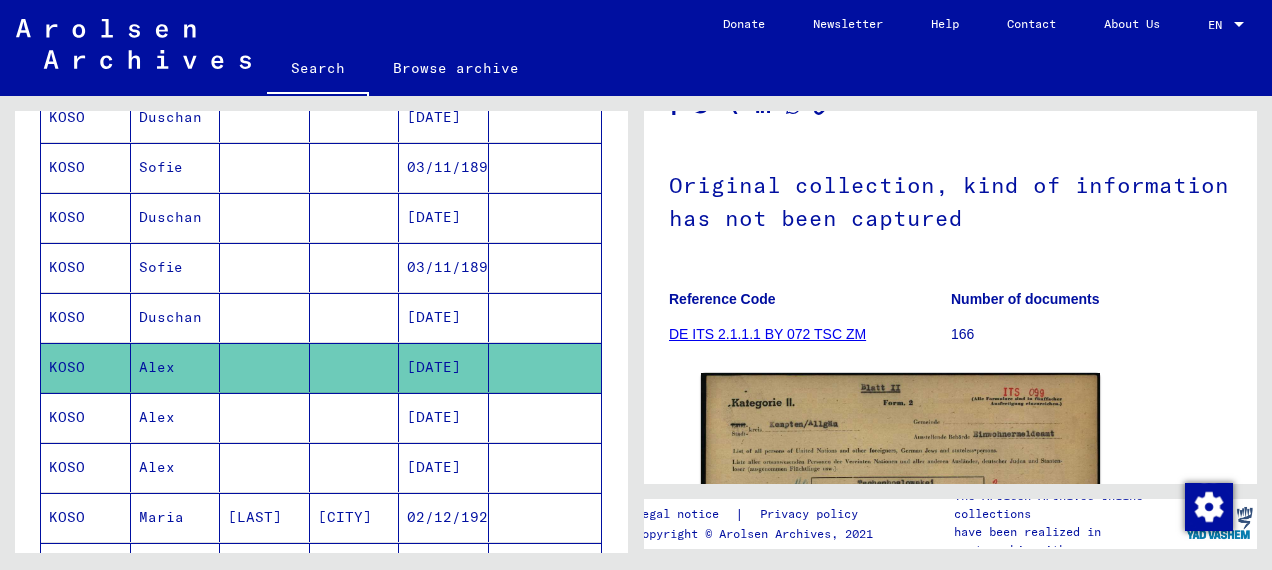 scroll, scrollTop: 266, scrollLeft: 0, axis: vertical 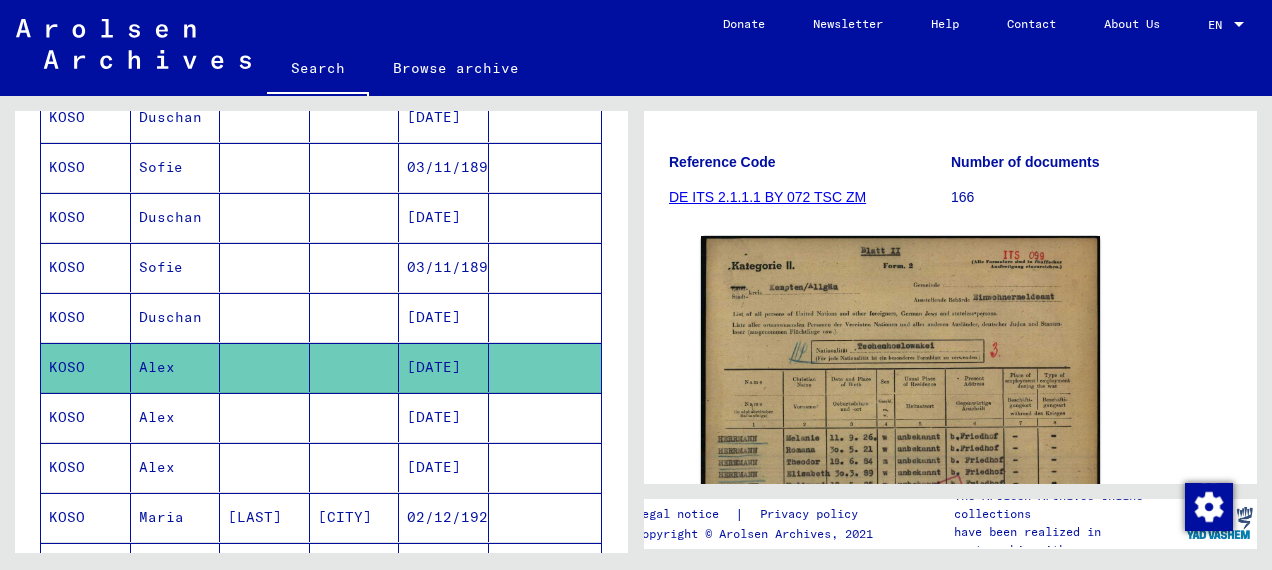 click at bounding box center (355, 467) 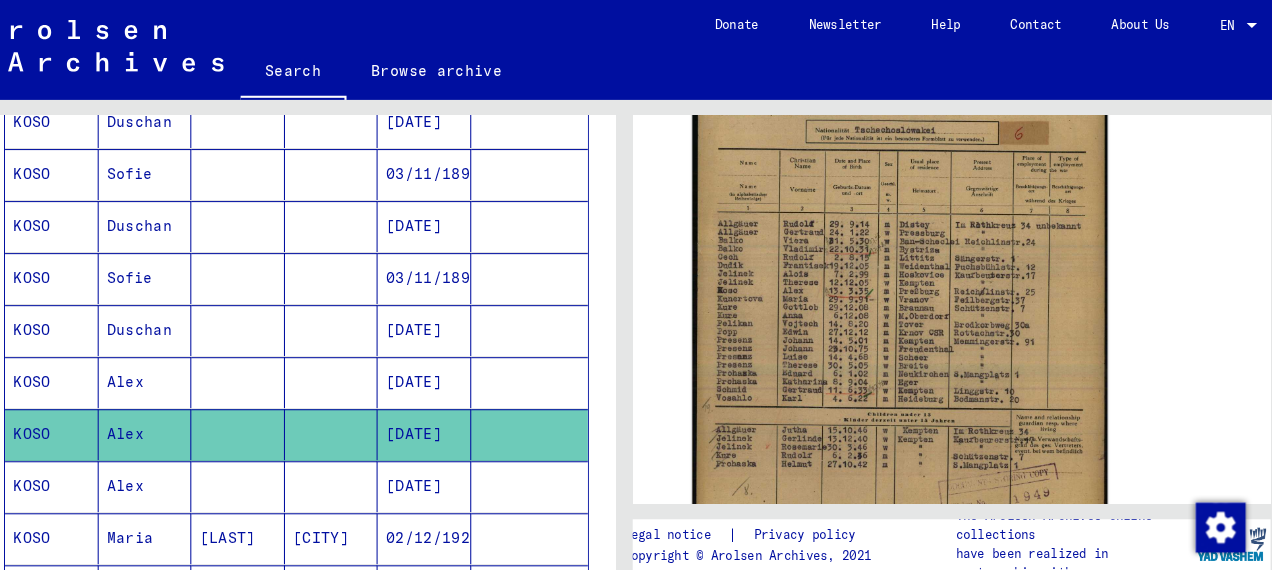 scroll, scrollTop: 495, scrollLeft: 0, axis: vertical 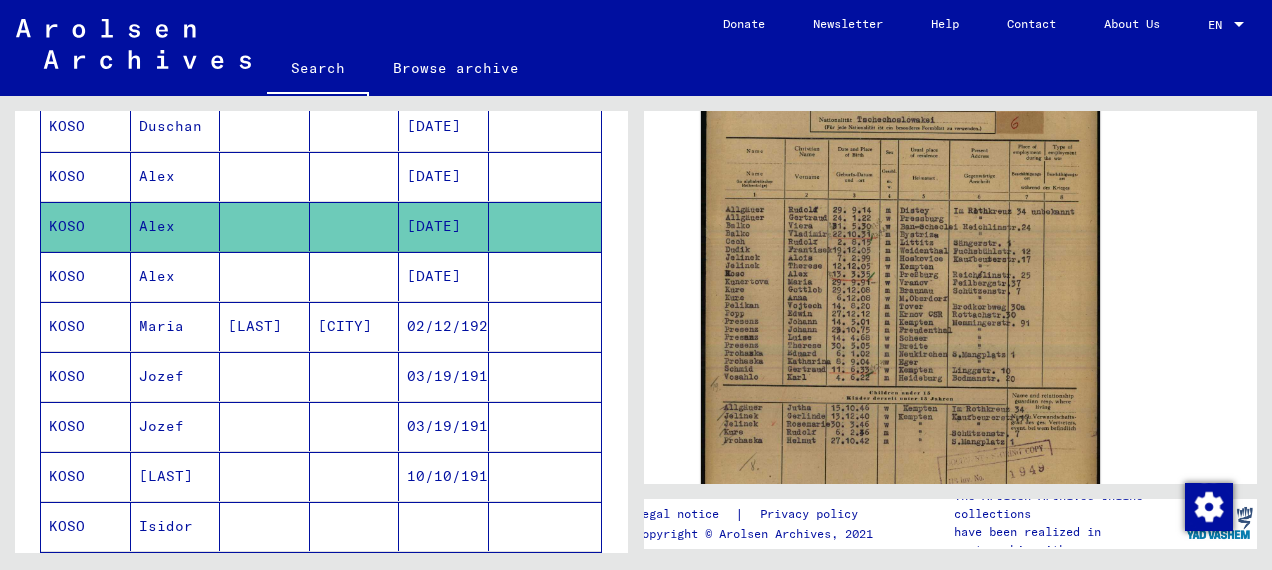 click on "[DATE]" at bounding box center [444, 326] 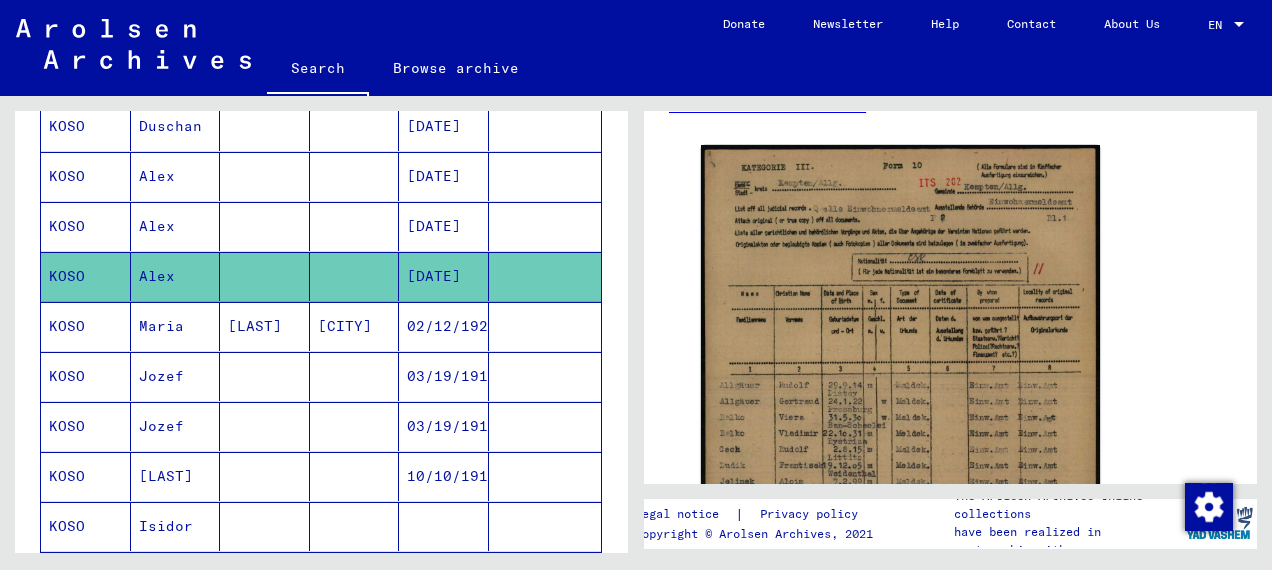 scroll, scrollTop: 470, scrollLeft: 0, axis: vertical 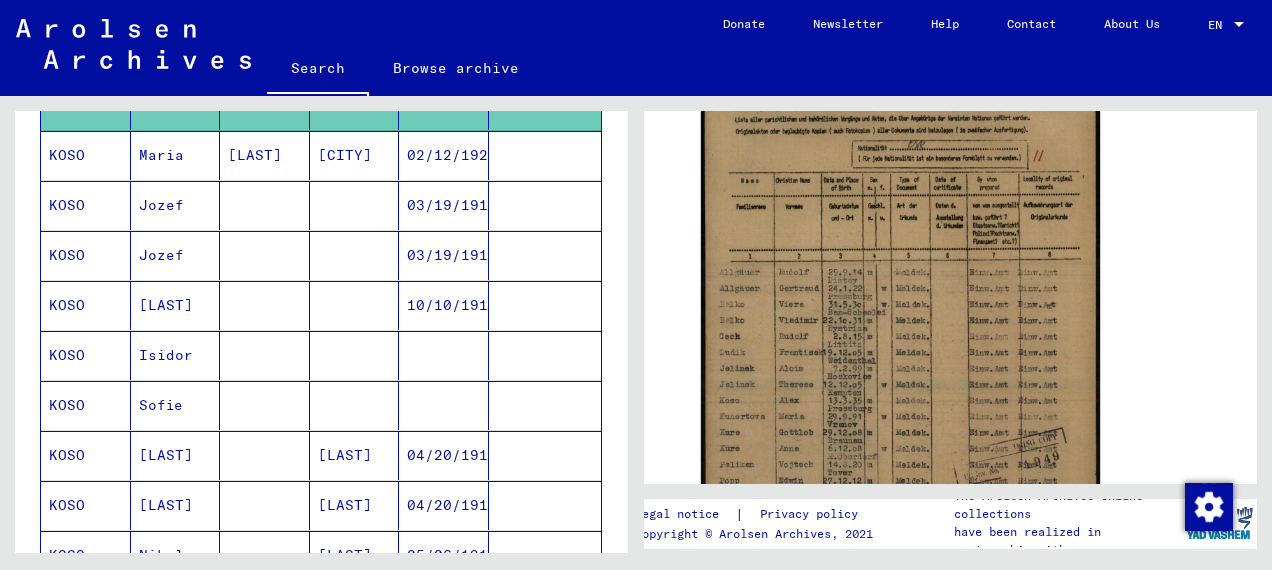 click at bounding box center (444, 405) 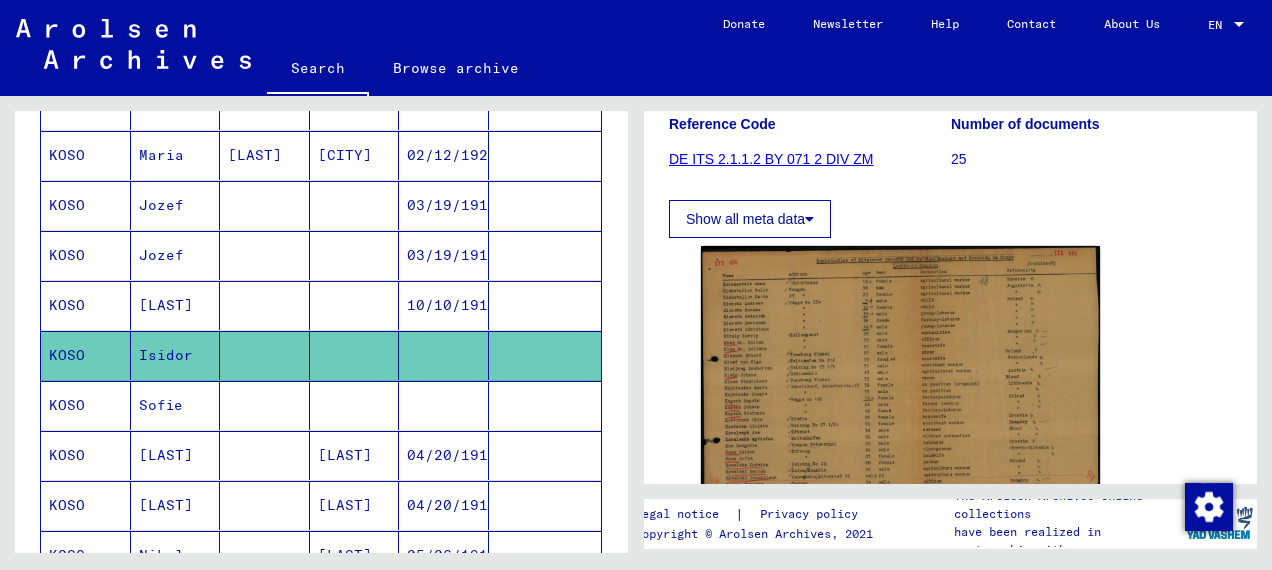 scroll, scrollTop: 380, scrollLeft: 0, axis: vertical 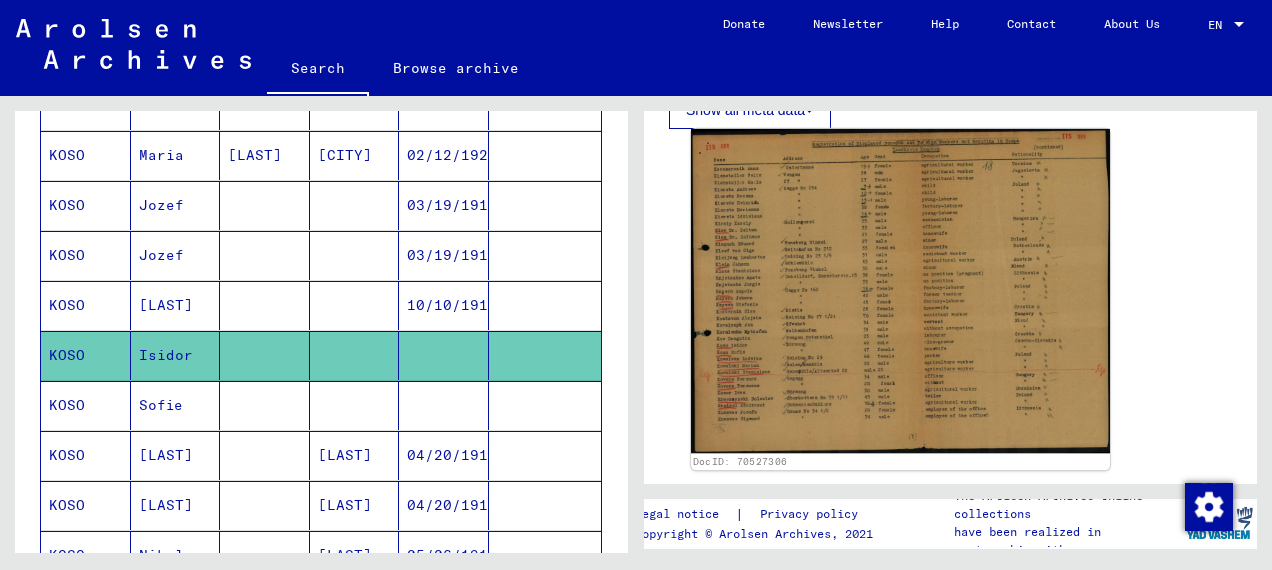 click 